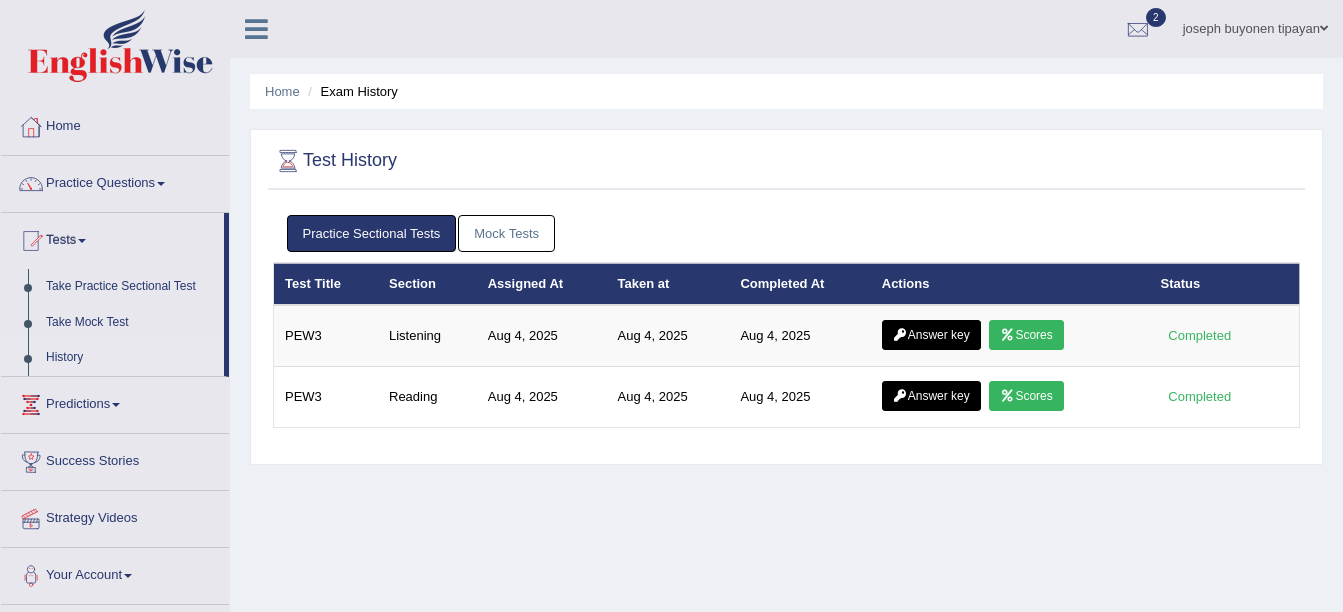 scroll, scrollTop: 0, scrollLeft: 0, axis: both 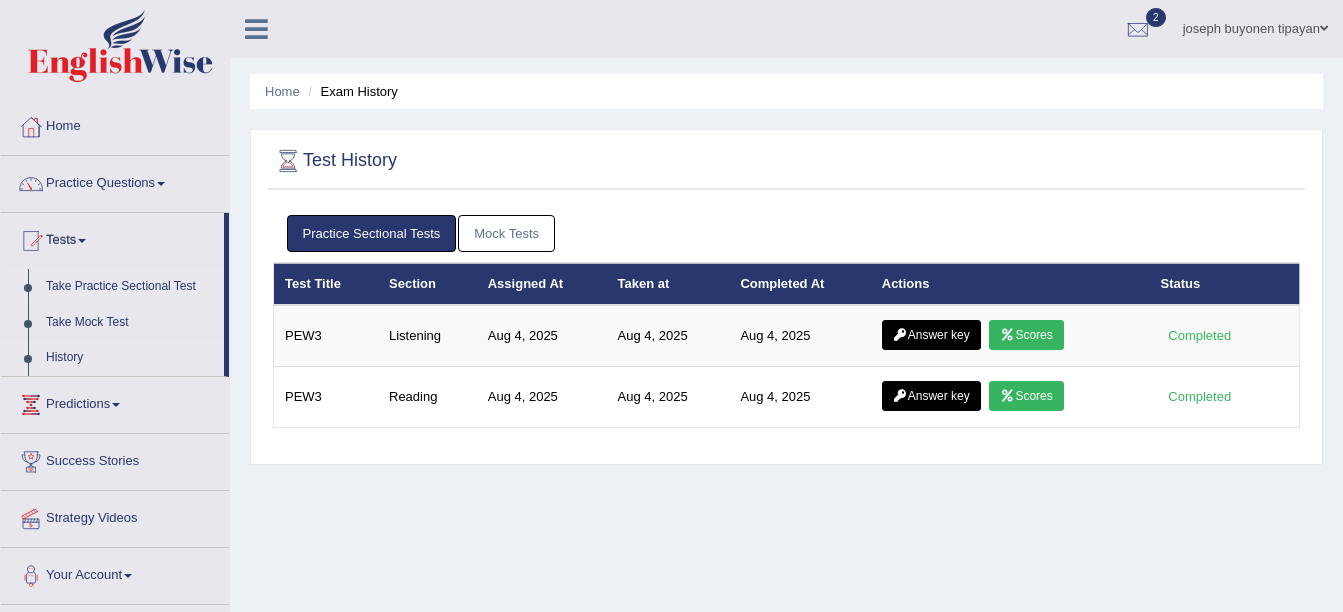 click on "Take Practice Sectional Test" at bounding box center [130, 287] 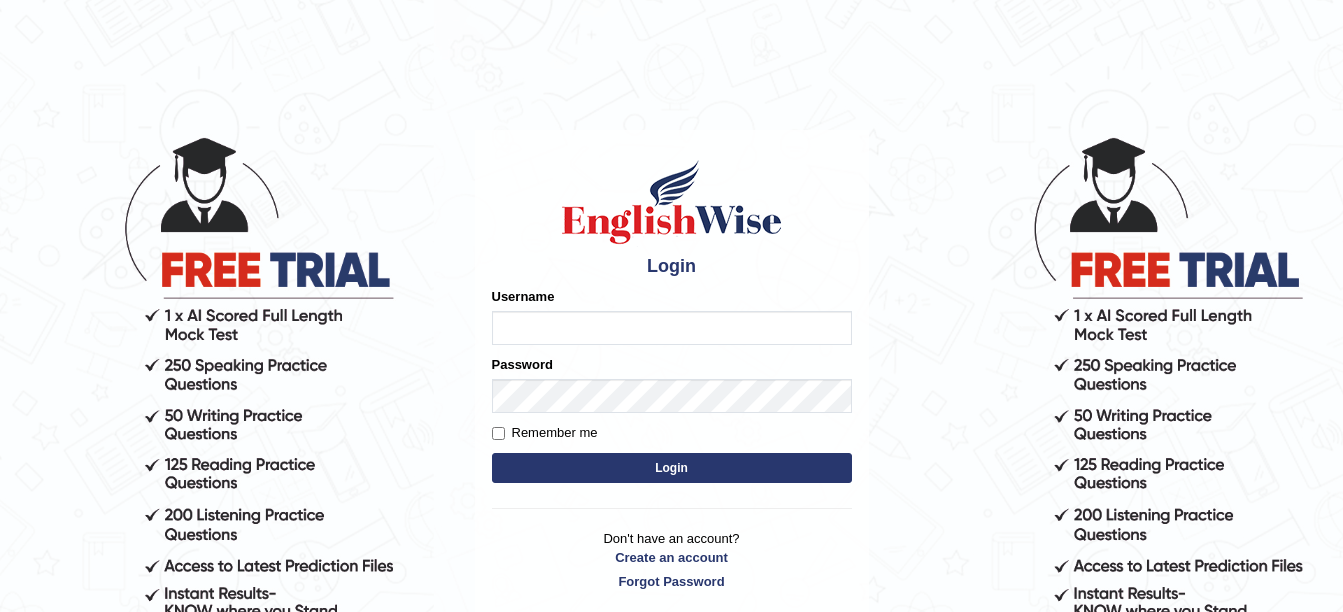 scroll, scrollTop: 0, scrollLeft: 0, axis: both 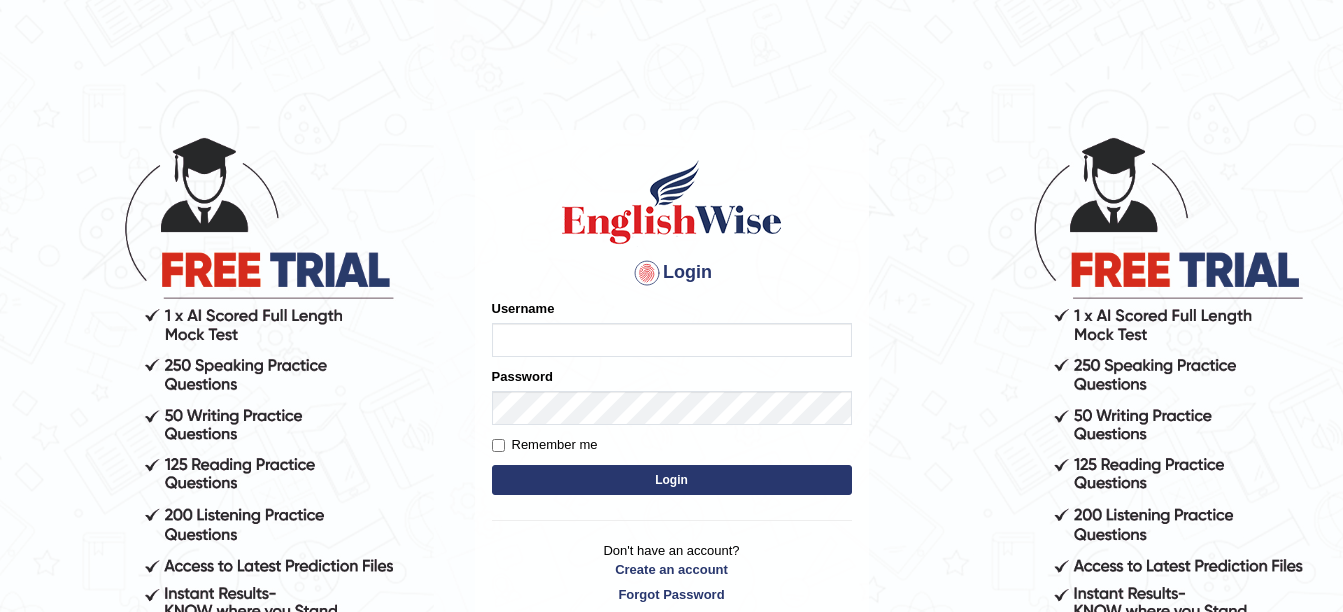 type on "tipayanjo" 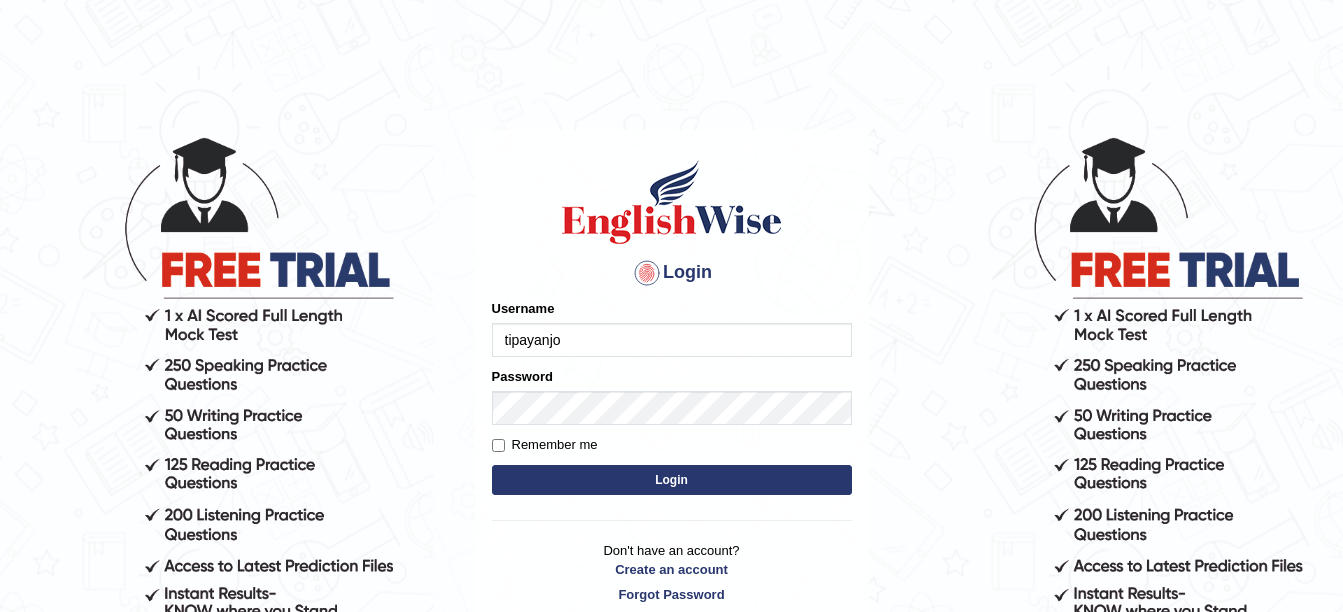 click on "Login" at bounding box center [672, 480] 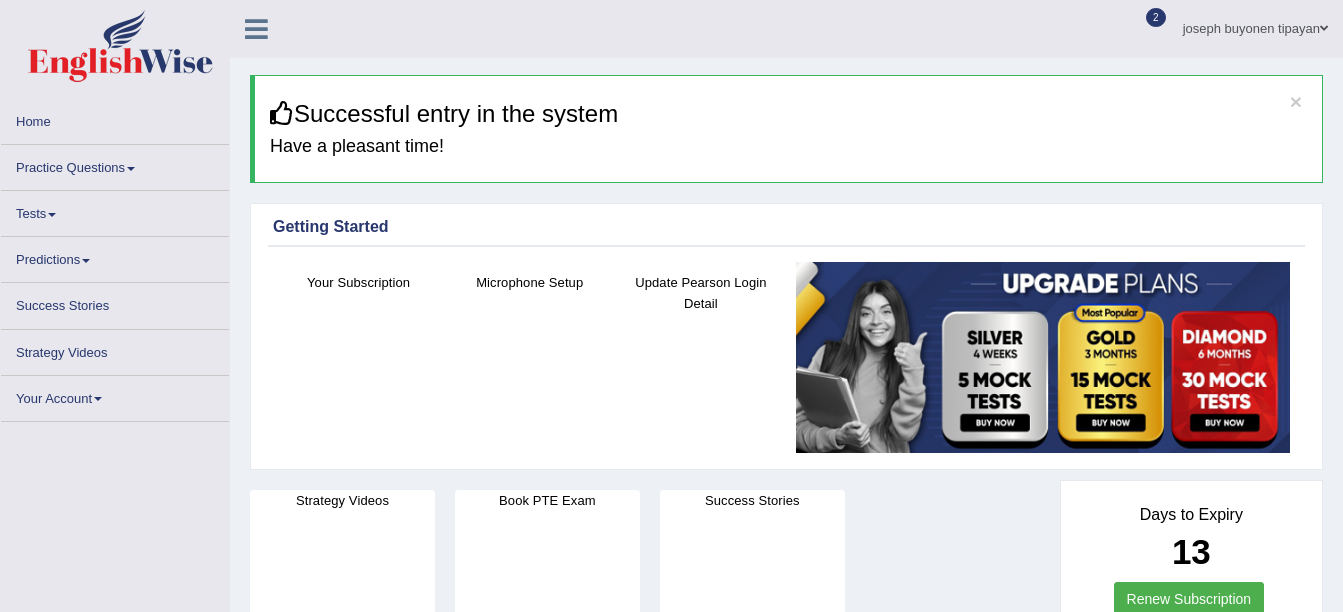 scroll, scrollTop: 0, scrollLeft: 0, axis: both 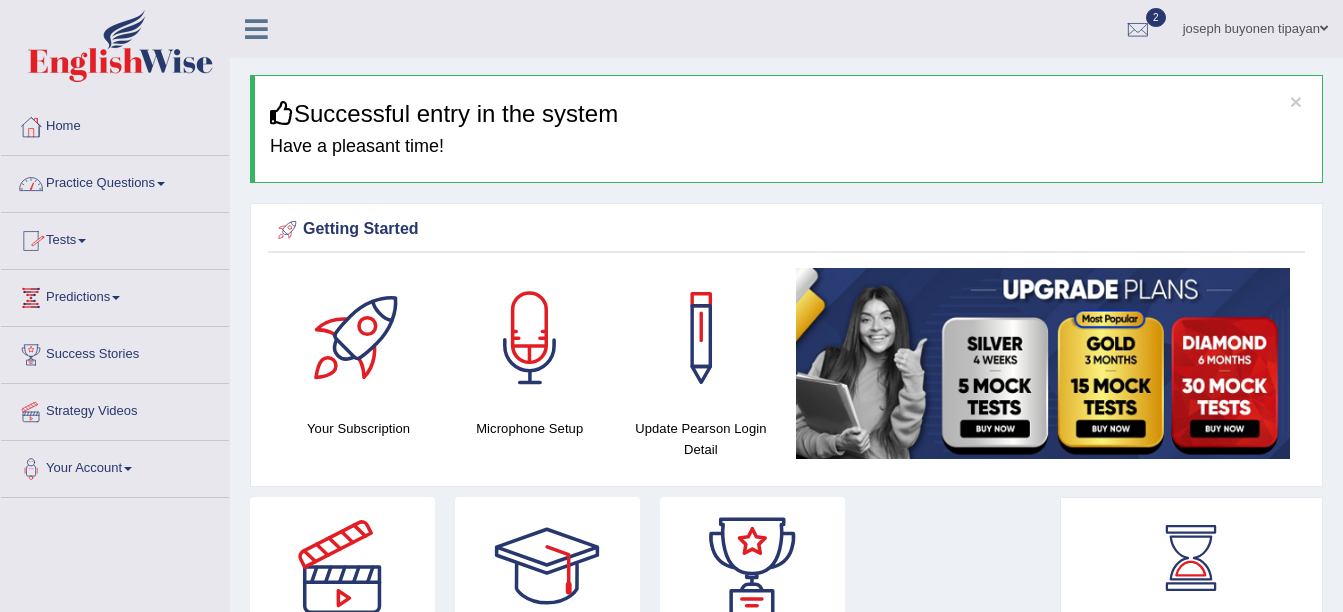 click on "Practice Questions" at bounding box center (115, 181) 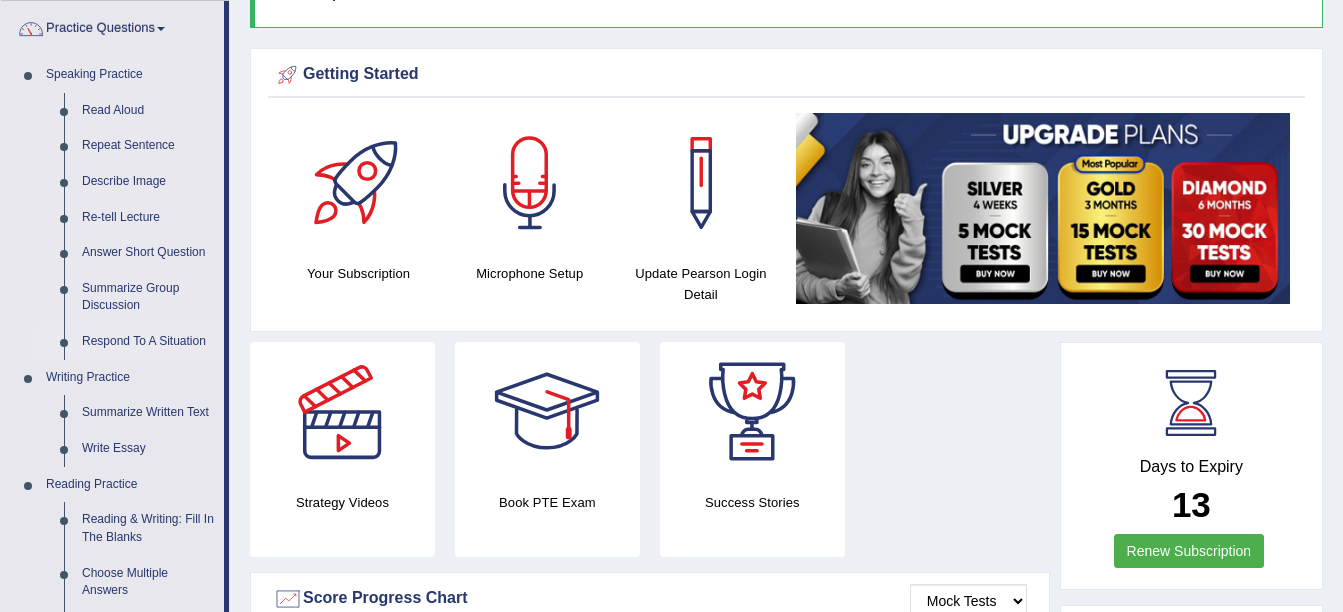 scroll, scrollTop: 200, scrollLeft: 0, axis: vertical 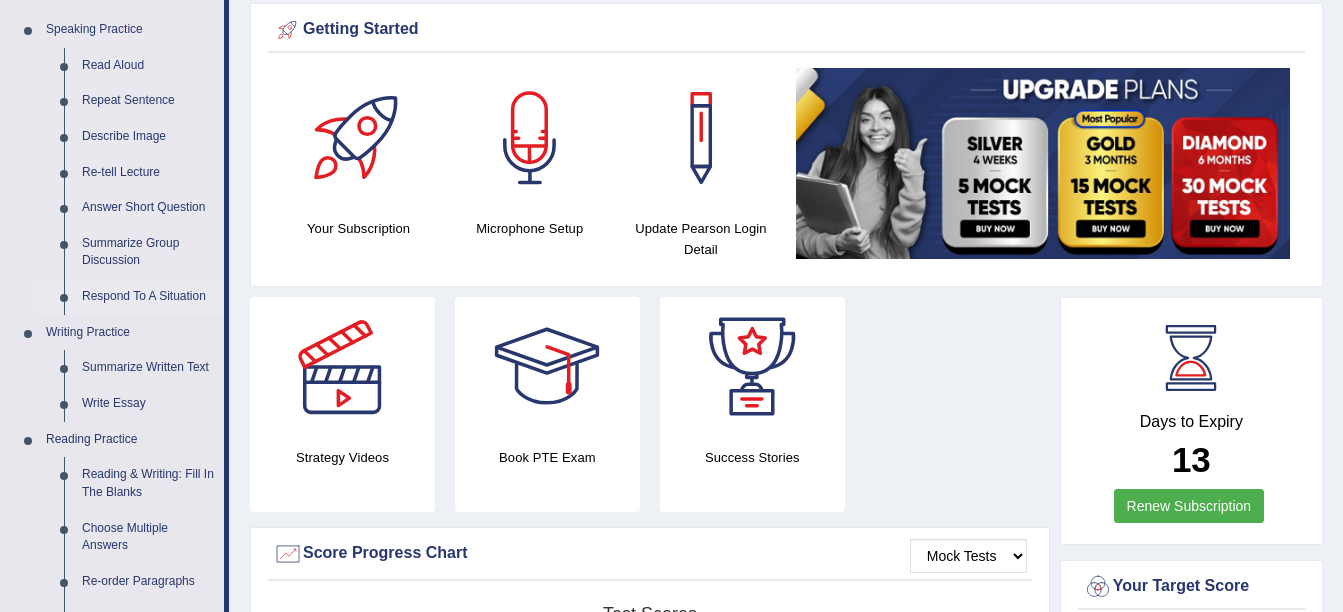click on "Respond To A Situation" at bounding box center (148, 297) 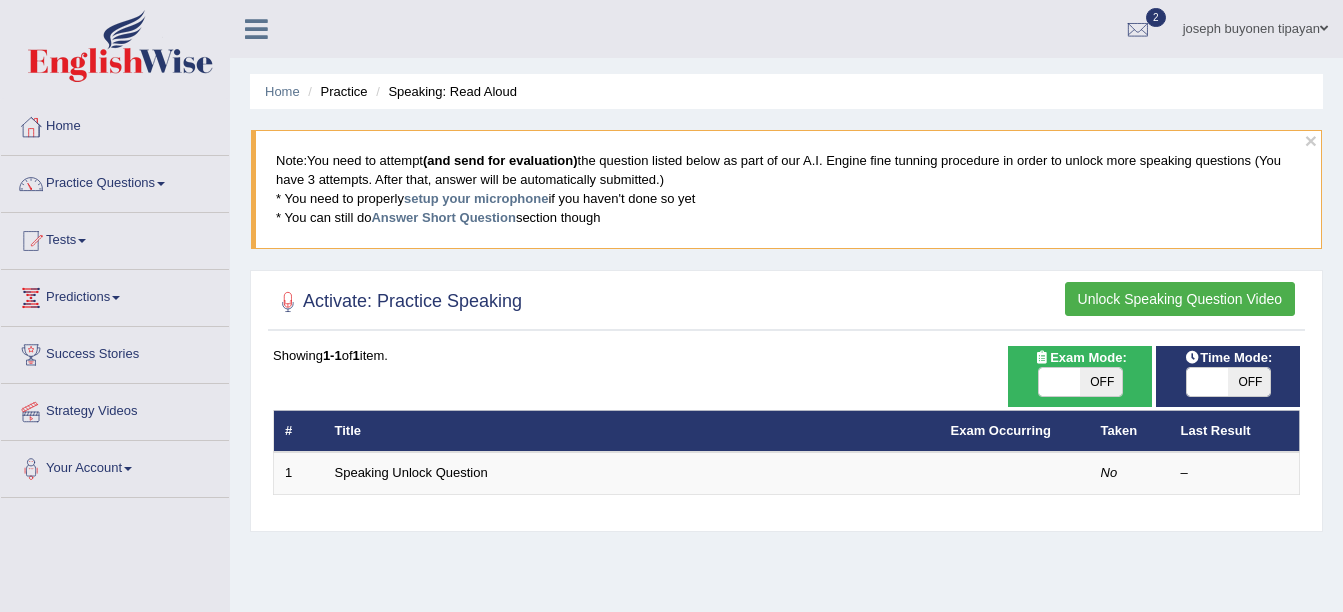 scroll, scrollTop: 0, scrollLeft: 0, axis: both 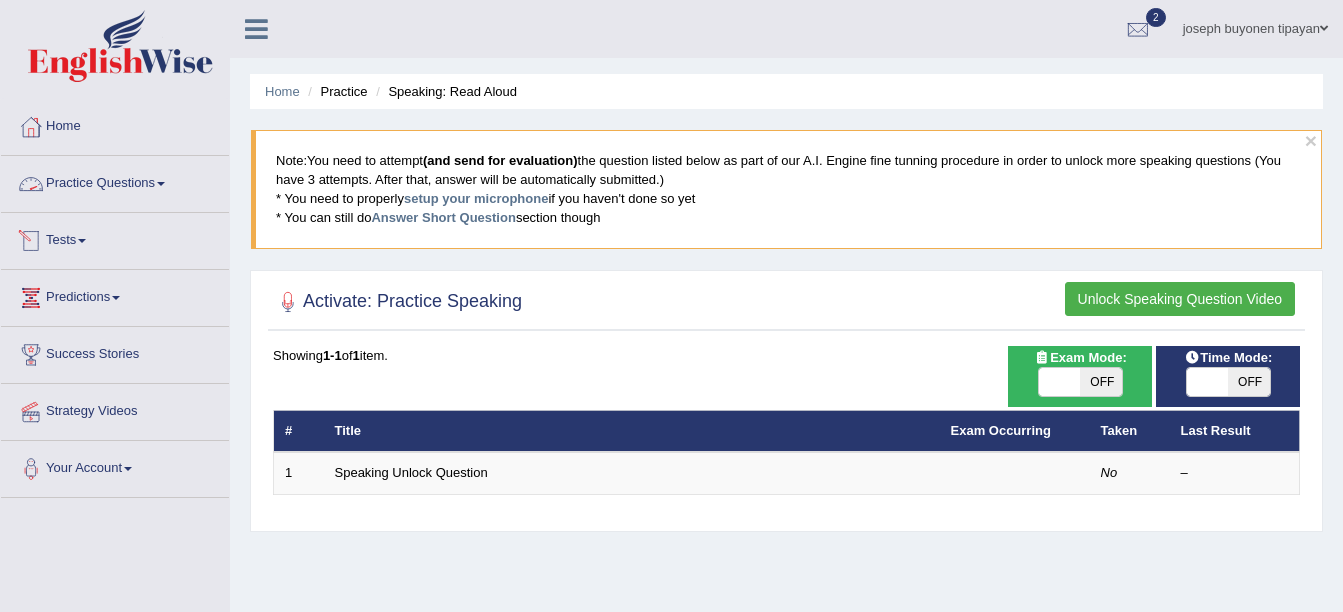 click on "Practice Questions" at bounding box center [115, 181] 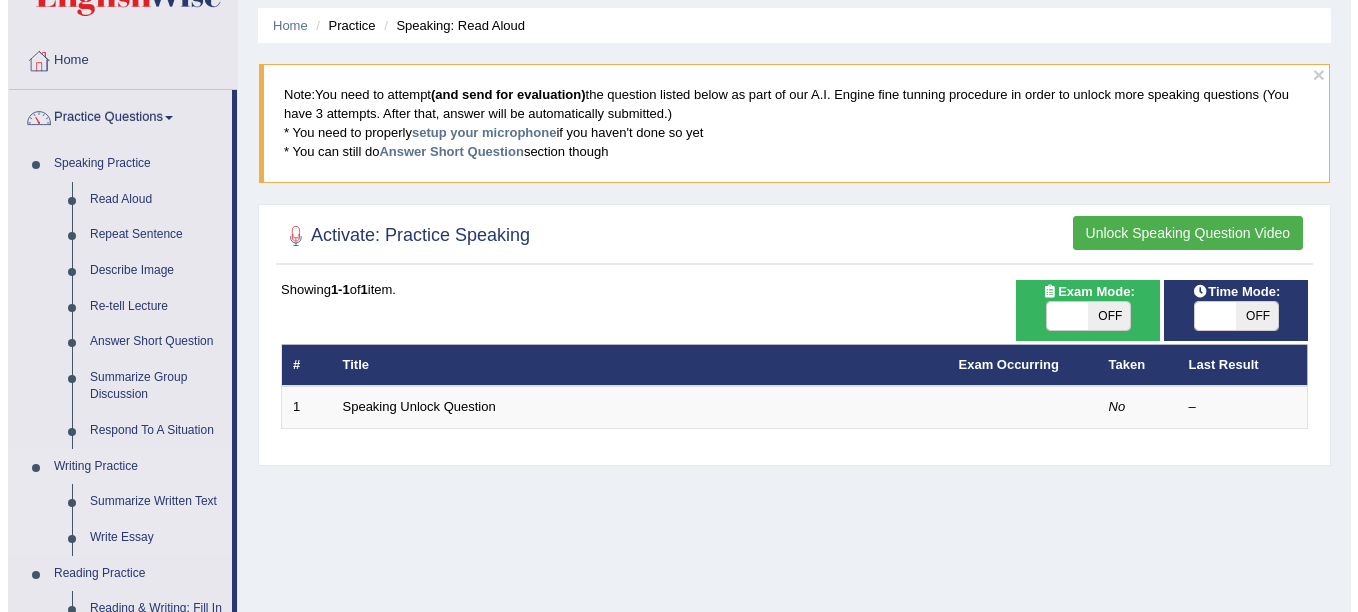 scroll, scrollTop: 100, scrollLeft: 0, axis: vertical 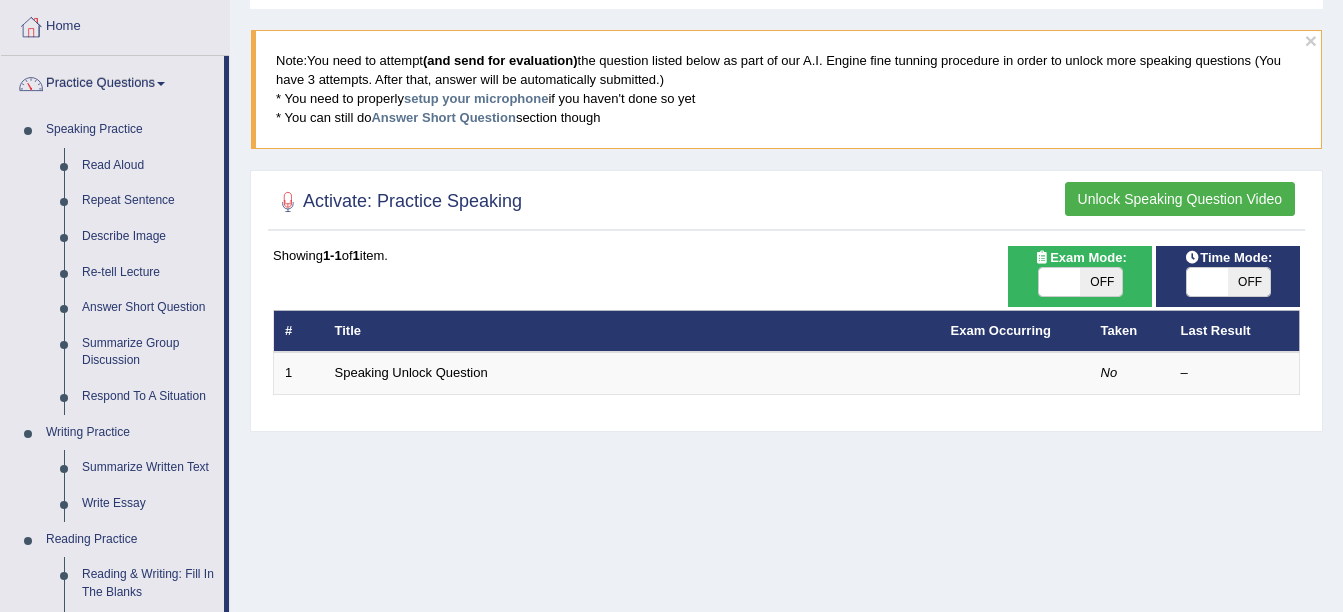 click on "OFF" at bounding box center [1249, 282] 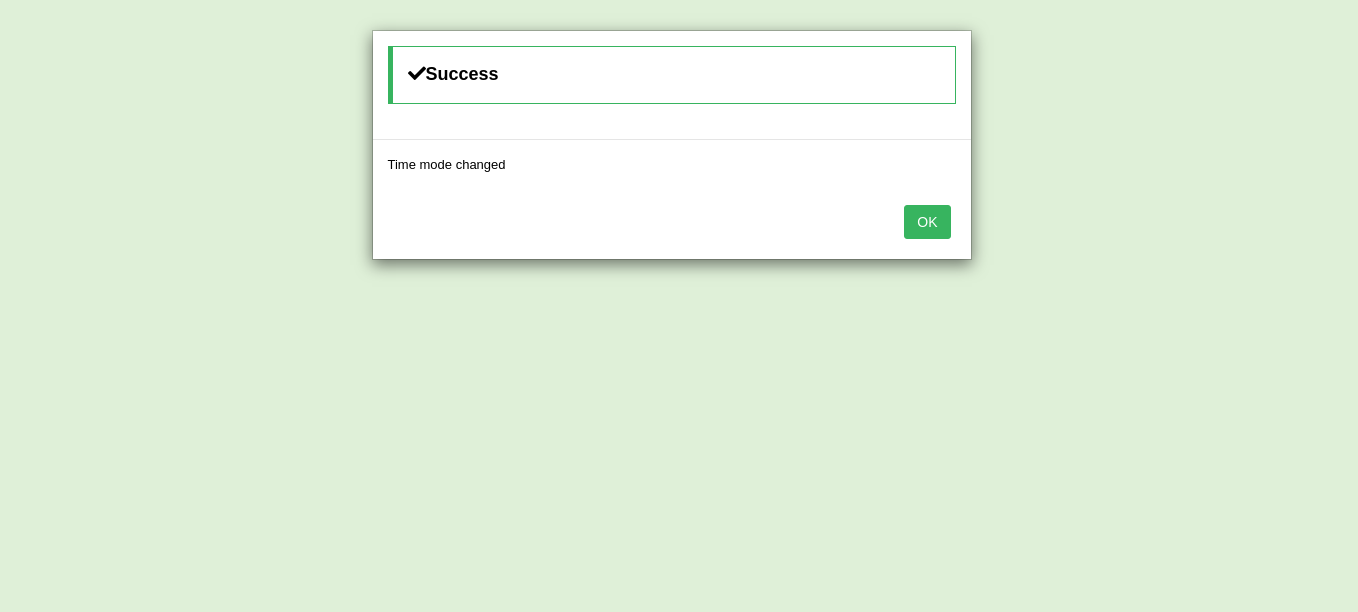 click on "OK" at bounding box center [927, 222] 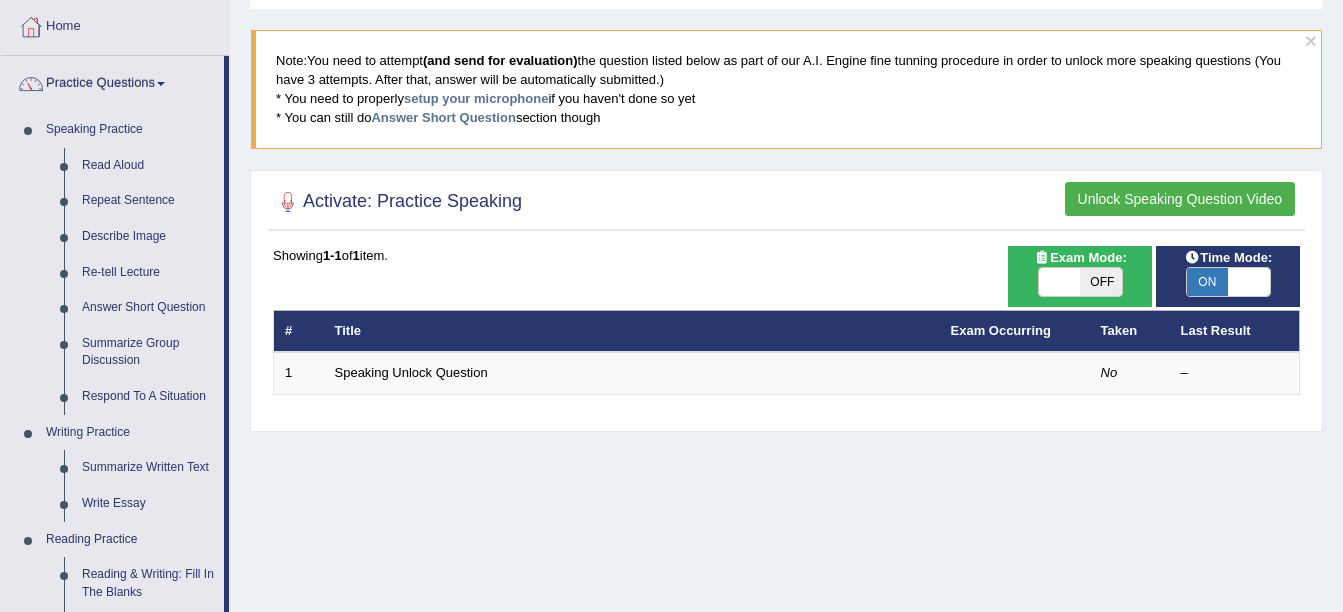 click on "OFF" at bounding box center [1101, 282] 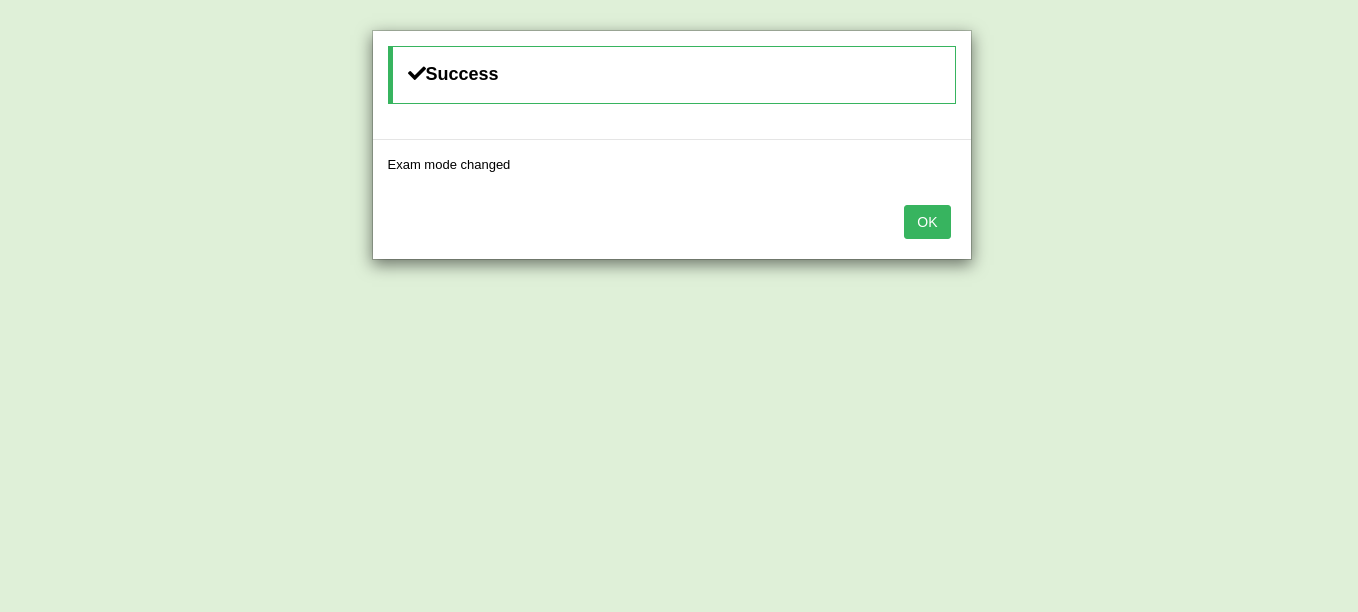 click on "OK" at bounding box center [927, 222] 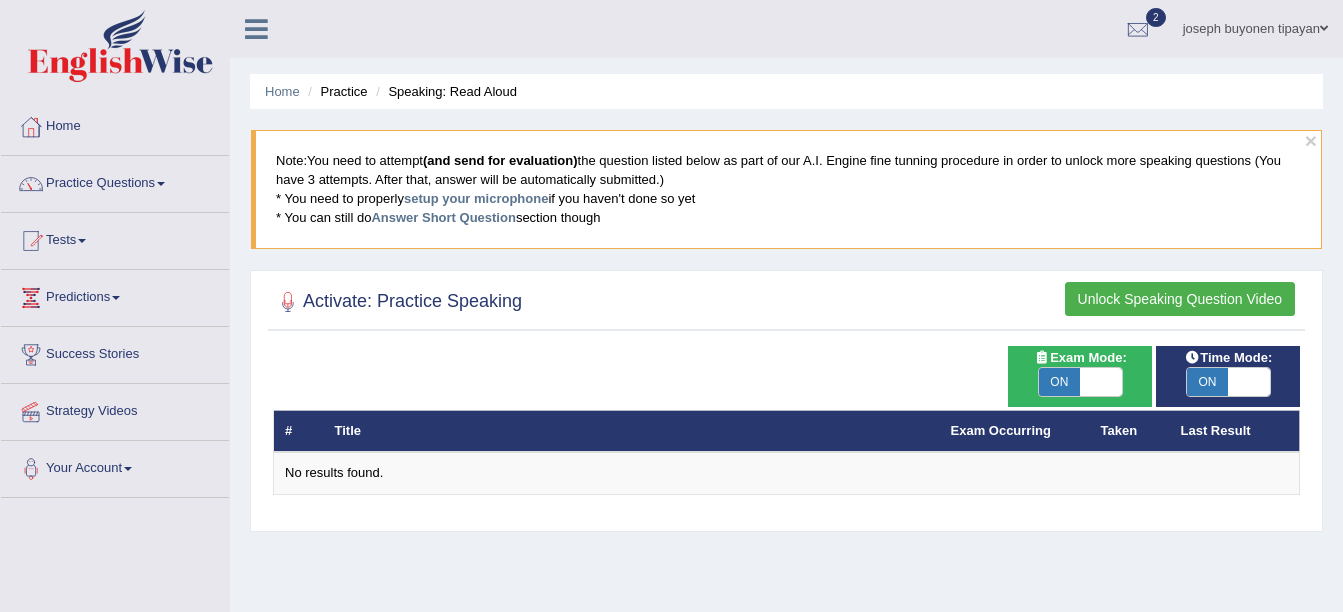 scroll, scrollTop: 100, scrollLeft: 0, axis: vertical 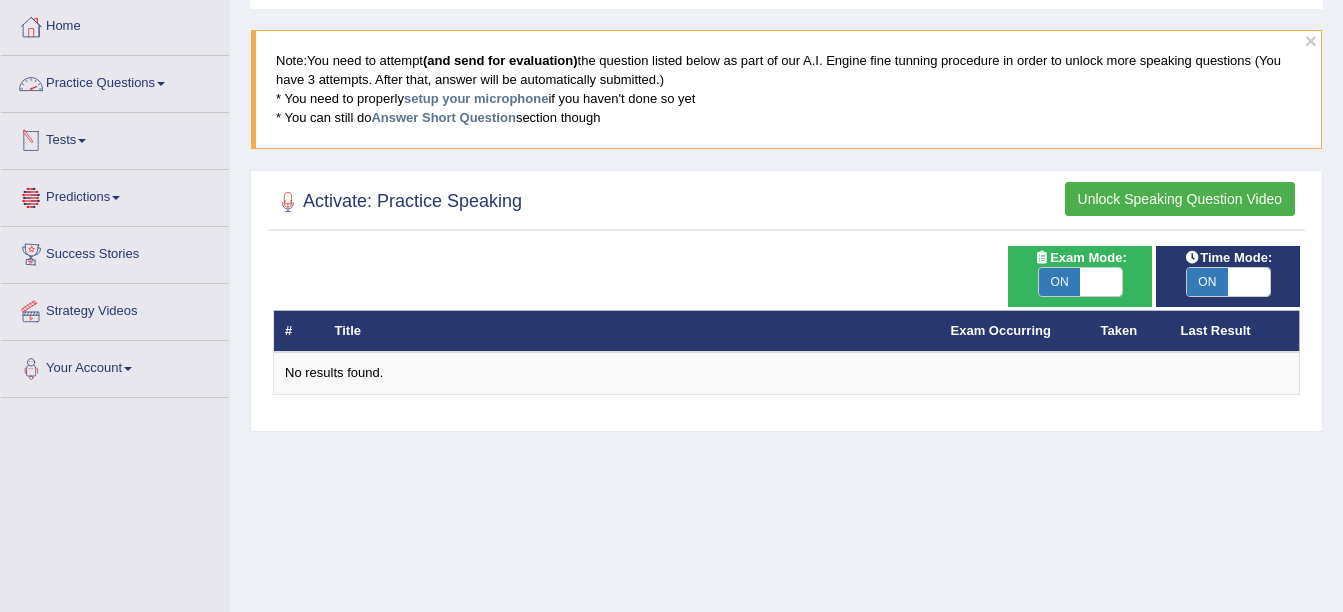 click on "Practice Questions" at bounding box center [115, 81] 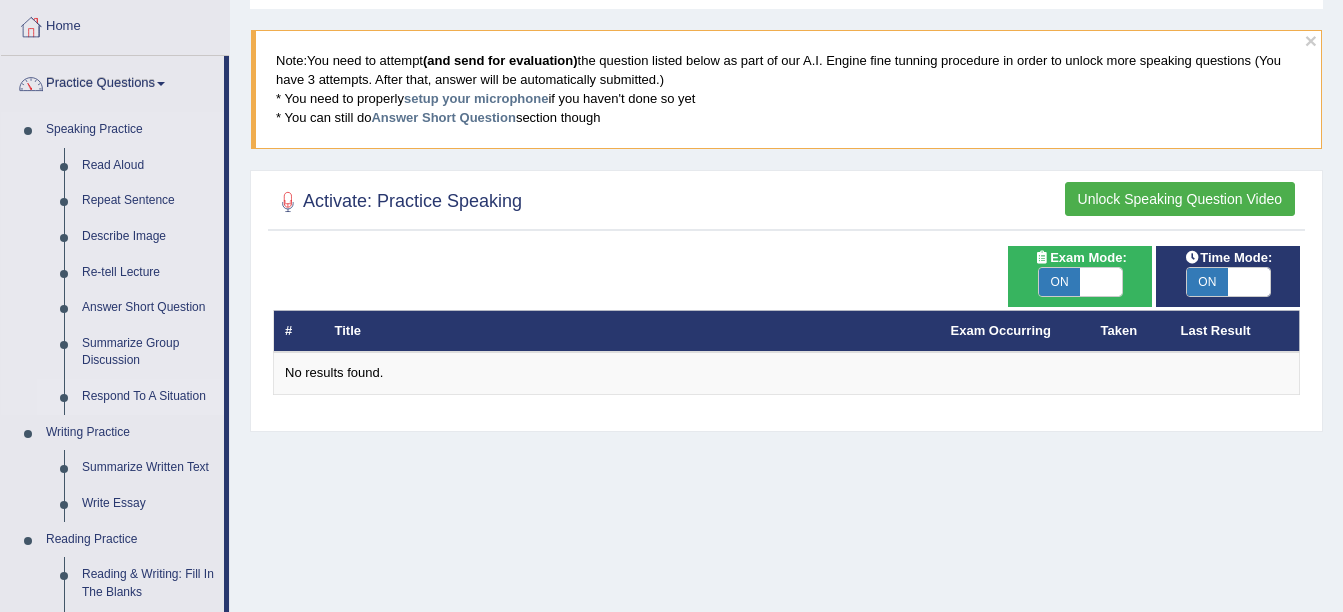 click on "Respond To A Situation" at bounding box center (148, 397) 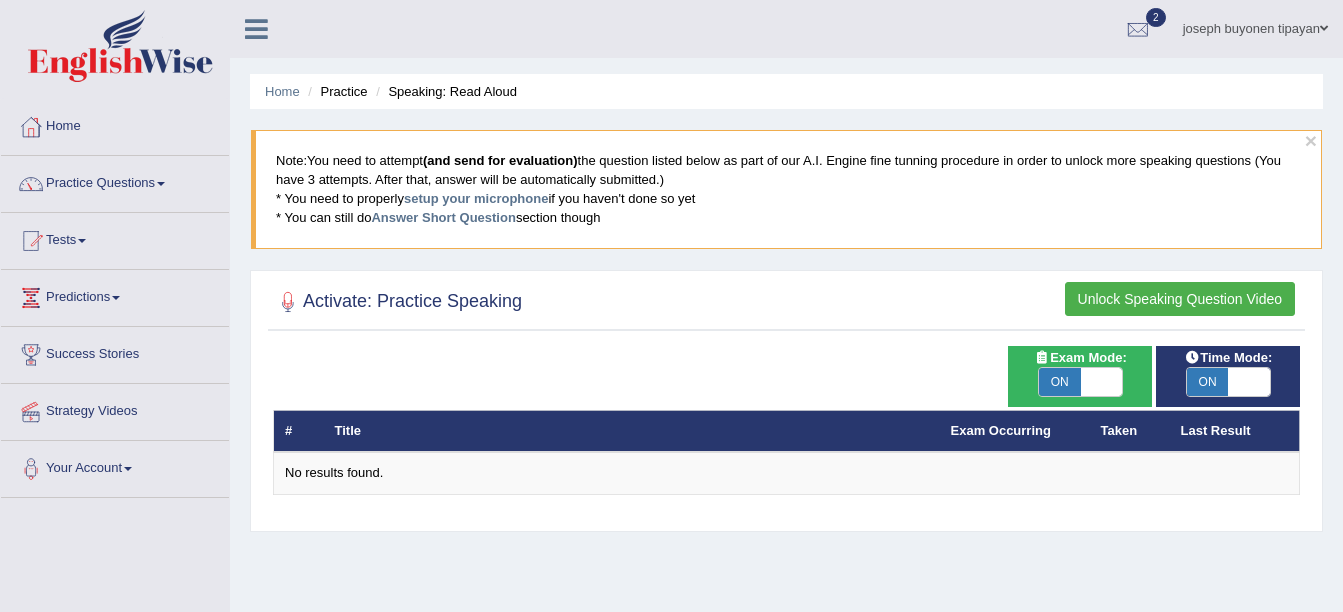 scroll, scrollTop: 0, scrollLeft: 0, axis: both 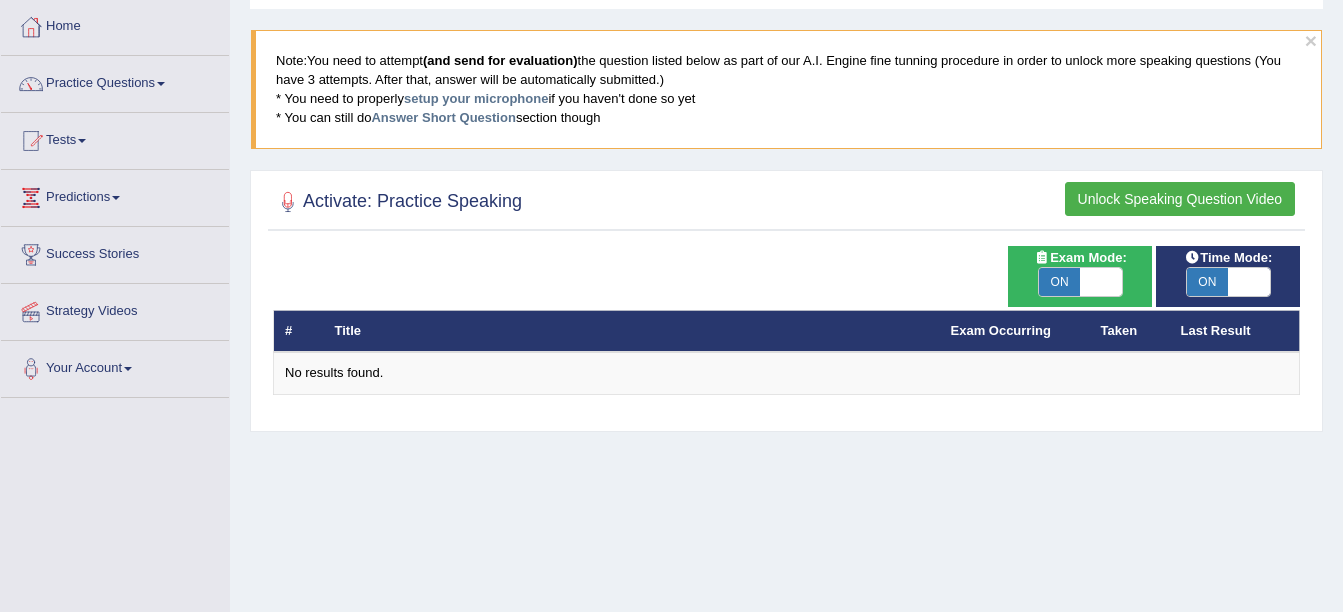 click on "Unlock Speaking Question Video" at bounding box center [1180, 199] 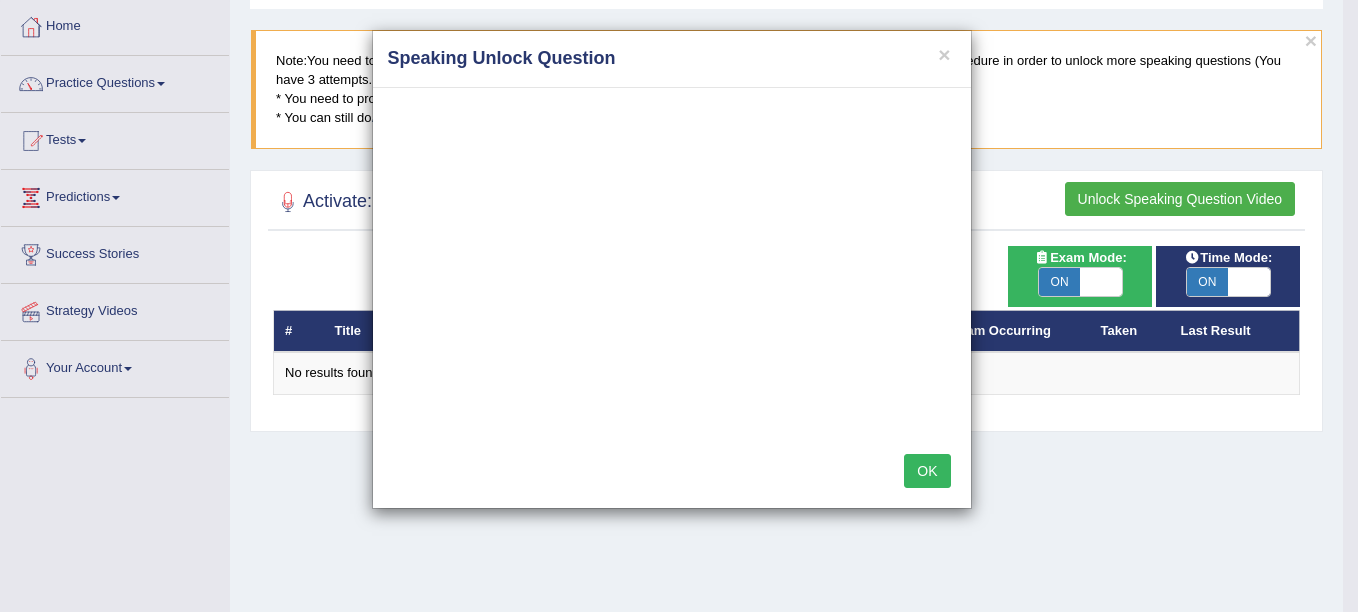 click on "OK" at bounding box center [927, 471] 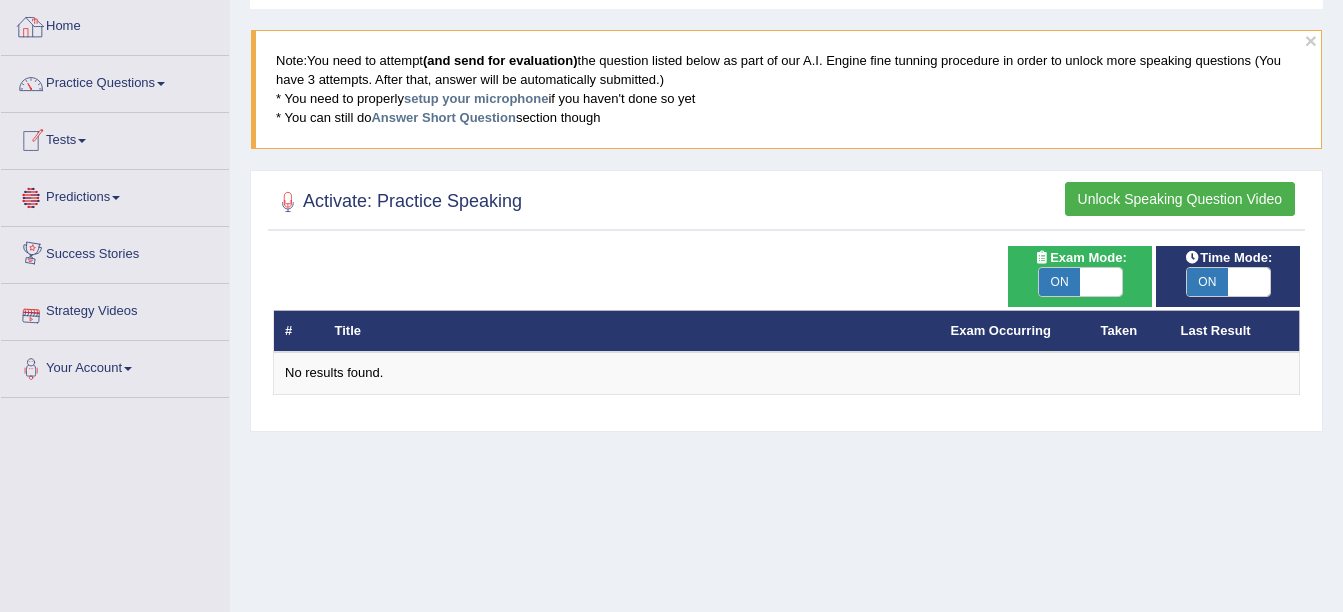 click on "Home" at bounding box center (115, 24) 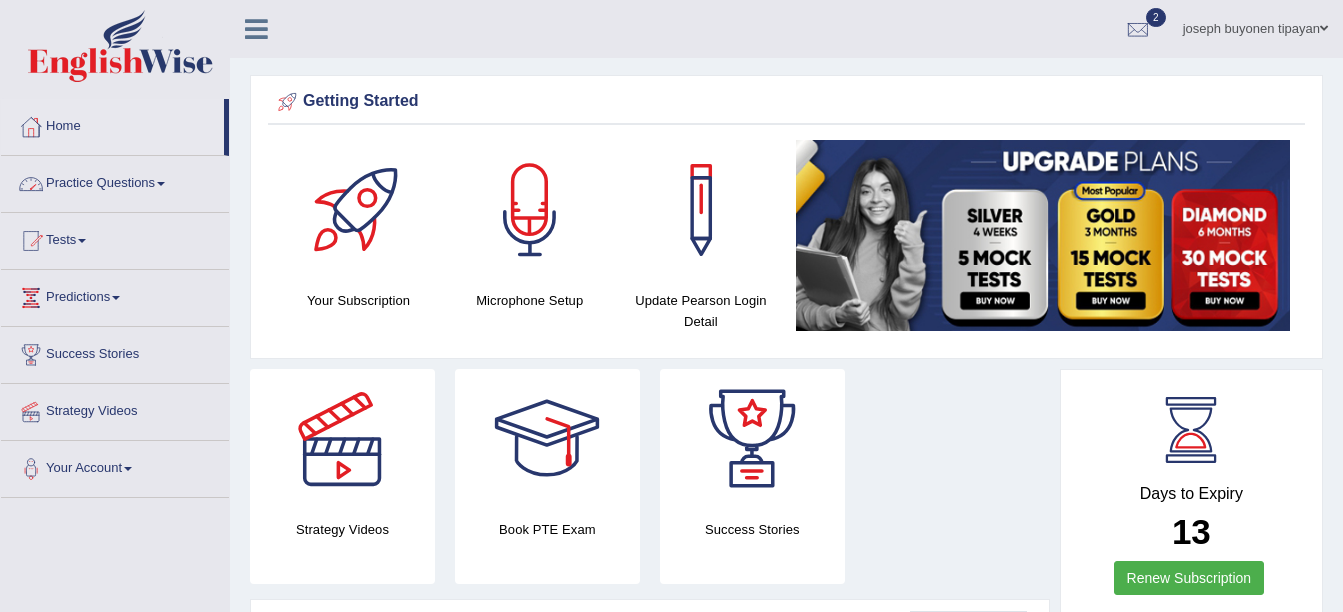 scroll, scrollTop: 0, scrollLeft: 0, axis: both 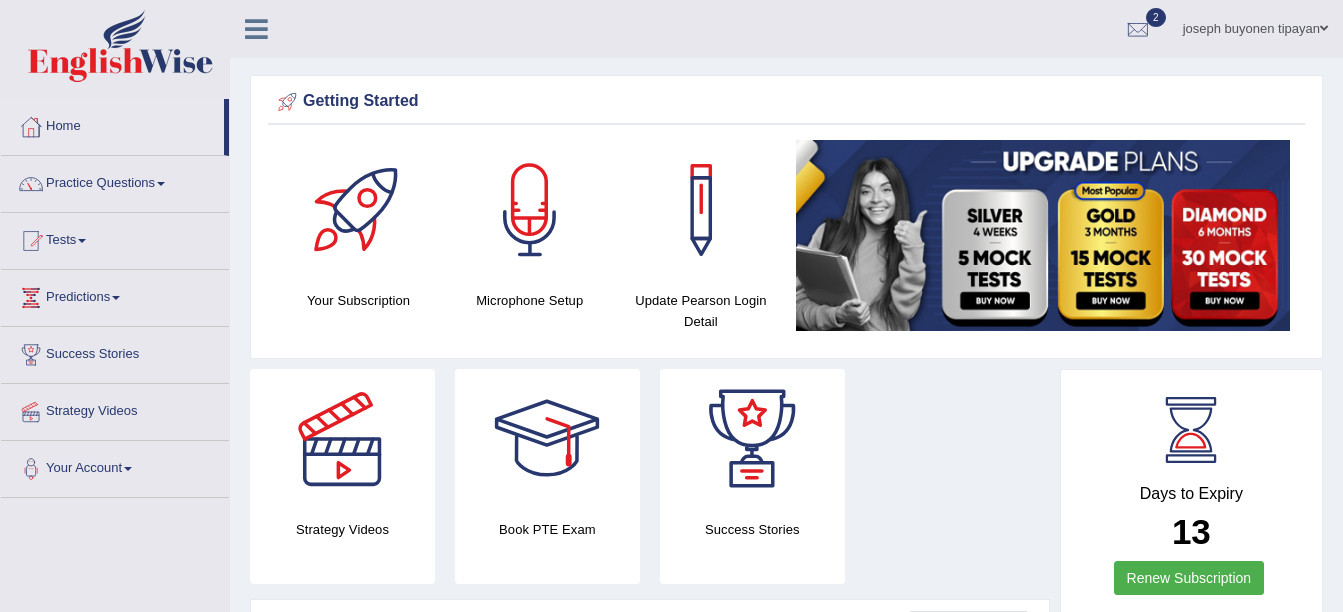 click on "Practice Questions" at bounding box center [115, 181] 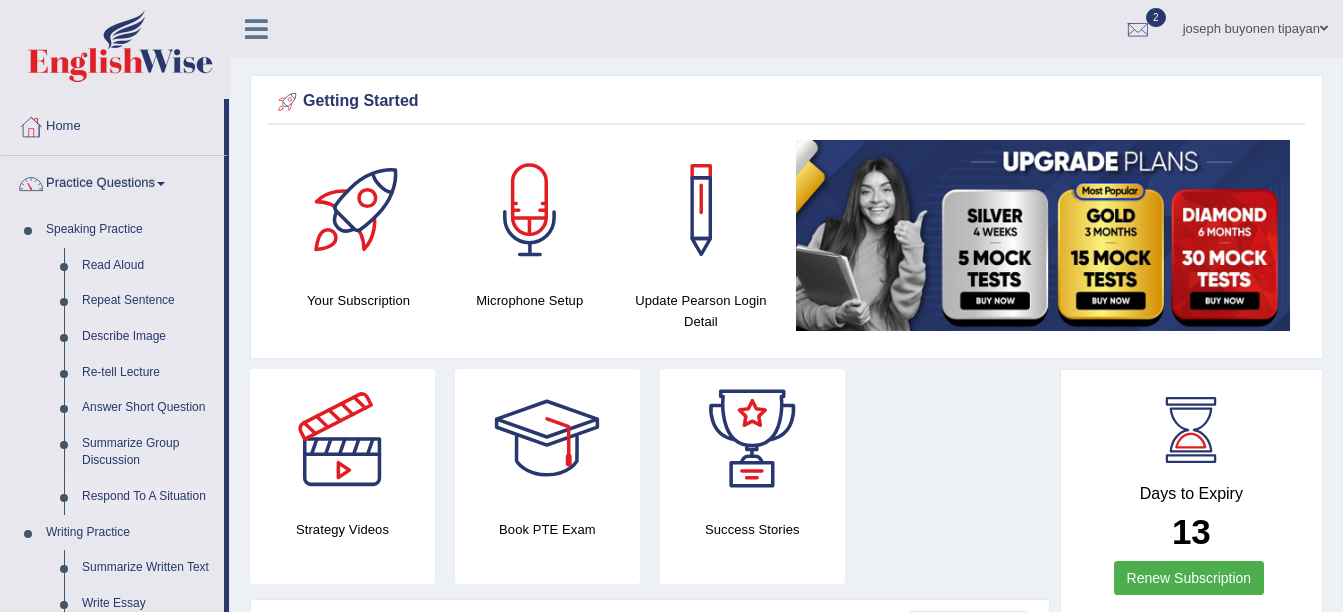 click on "Respond To A Situation" at bounding box center (148, 497) 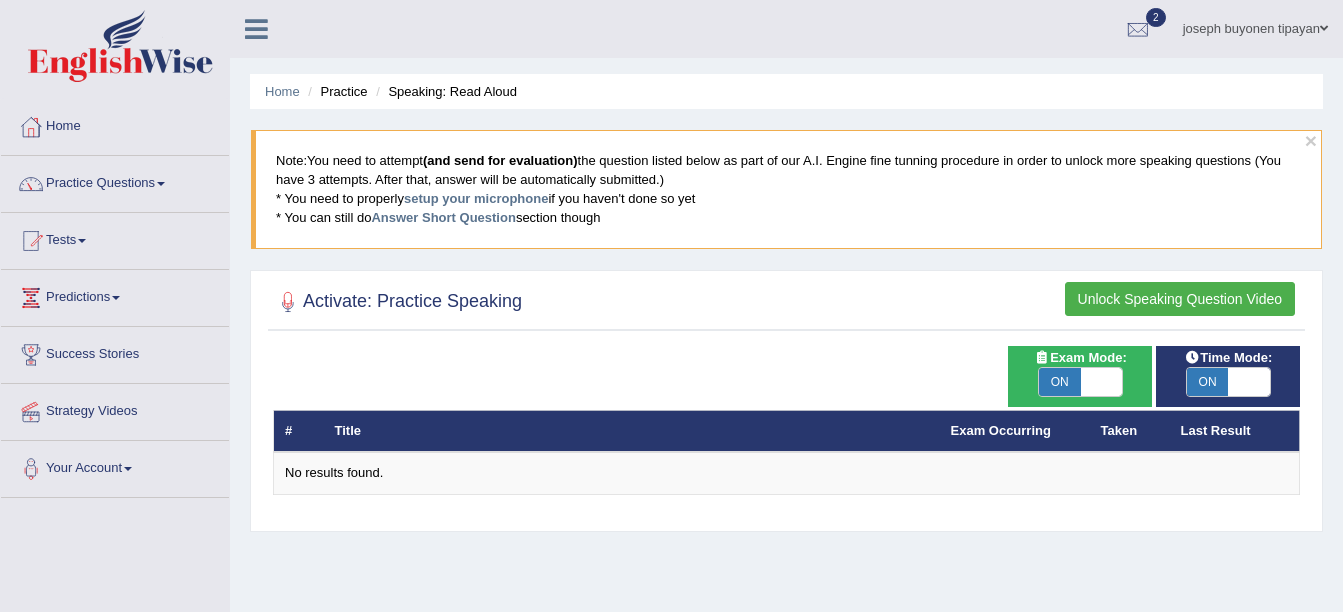 scroll, scrollTop: 0, scrollLeft: 0, axis: both 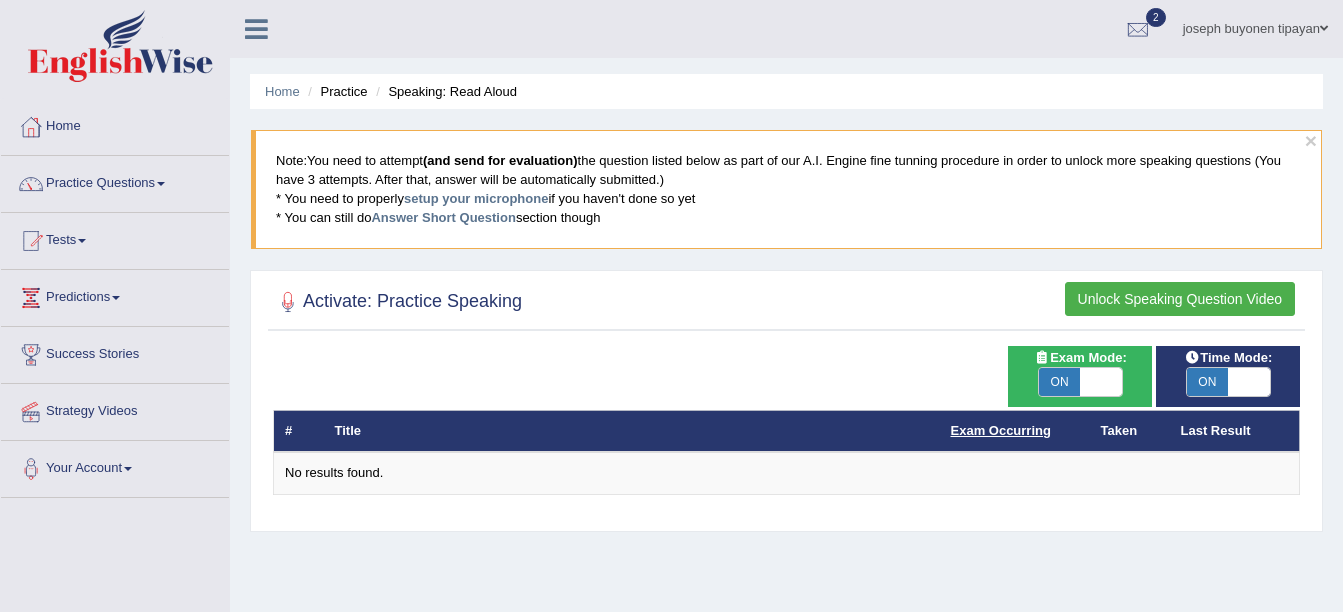 click on "Exam Occurring" at bounding box center [1001, 430] 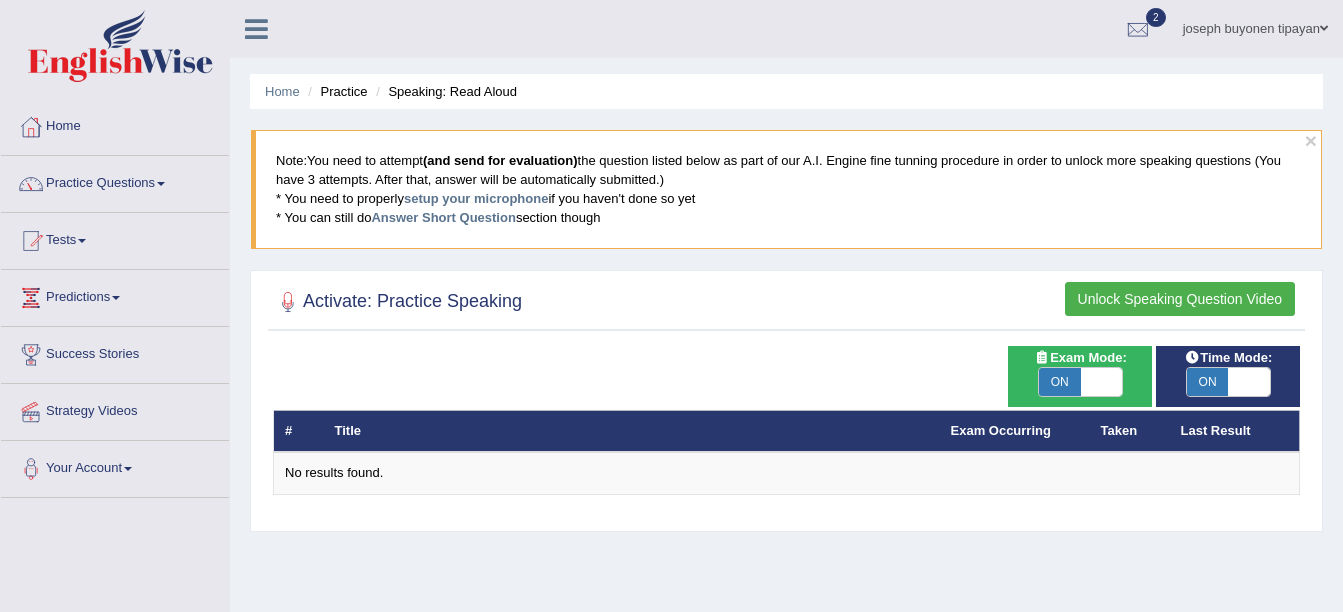 scroll, scrollTop: 0, scrollLeft: 0, axis: both 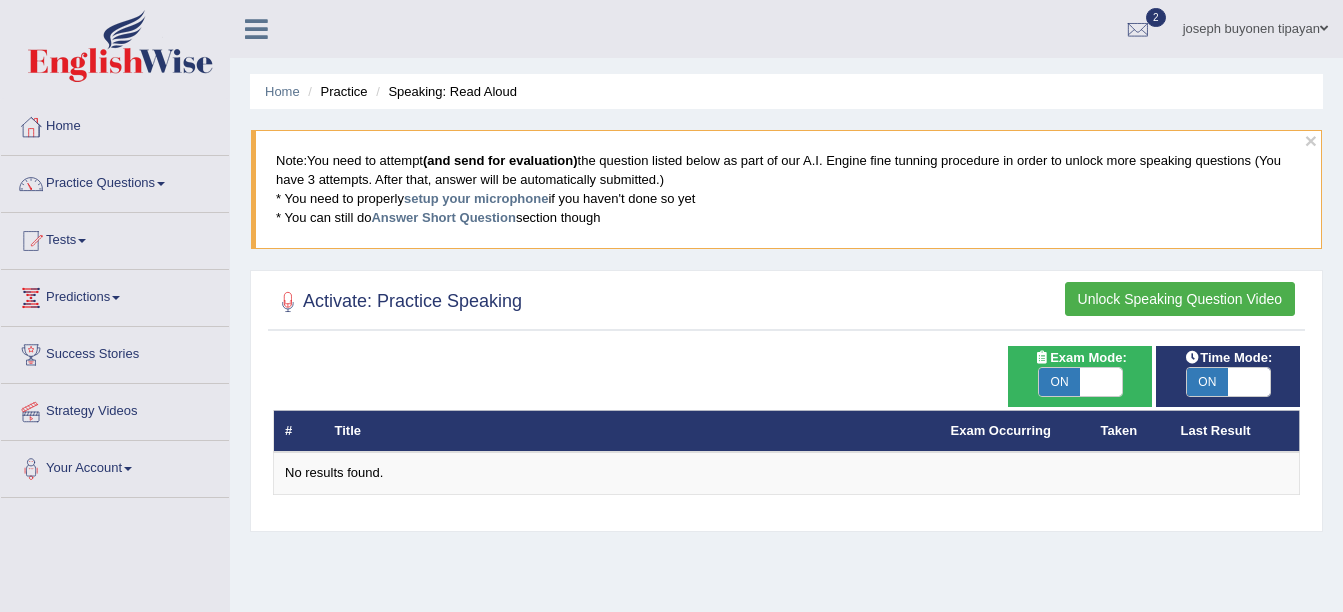click on "Unlock Speaking Question Video" at bounding box center [1180, 299] 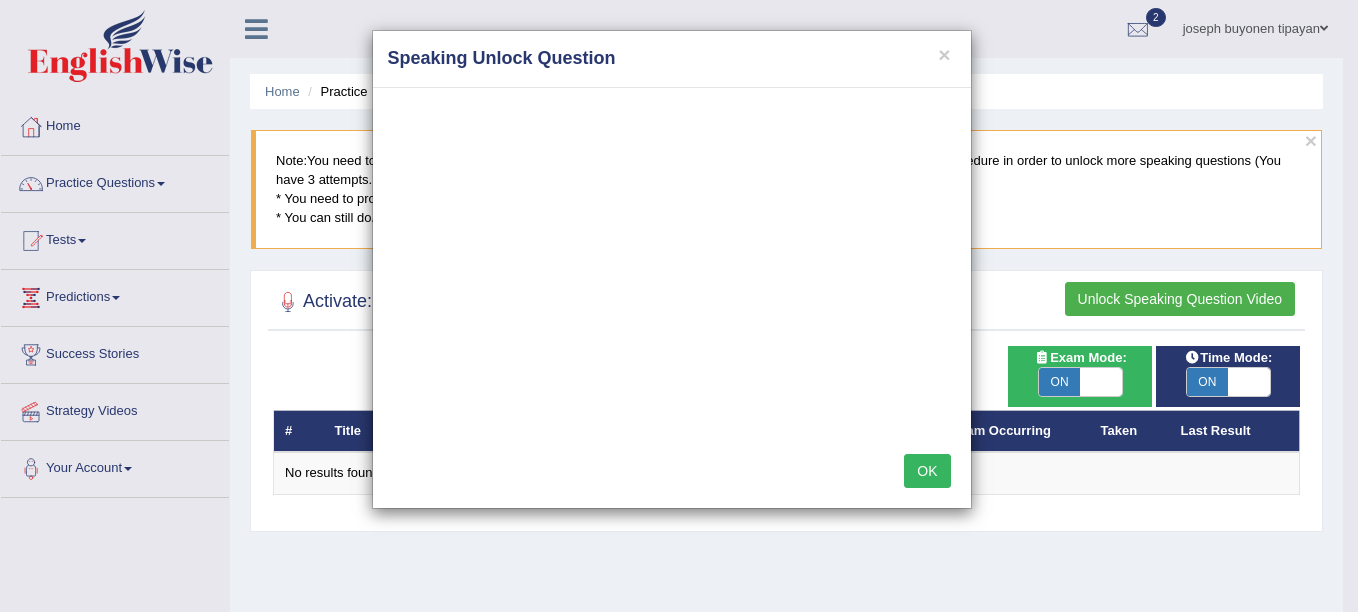 click on "OK" at bounding box center [927, 471] 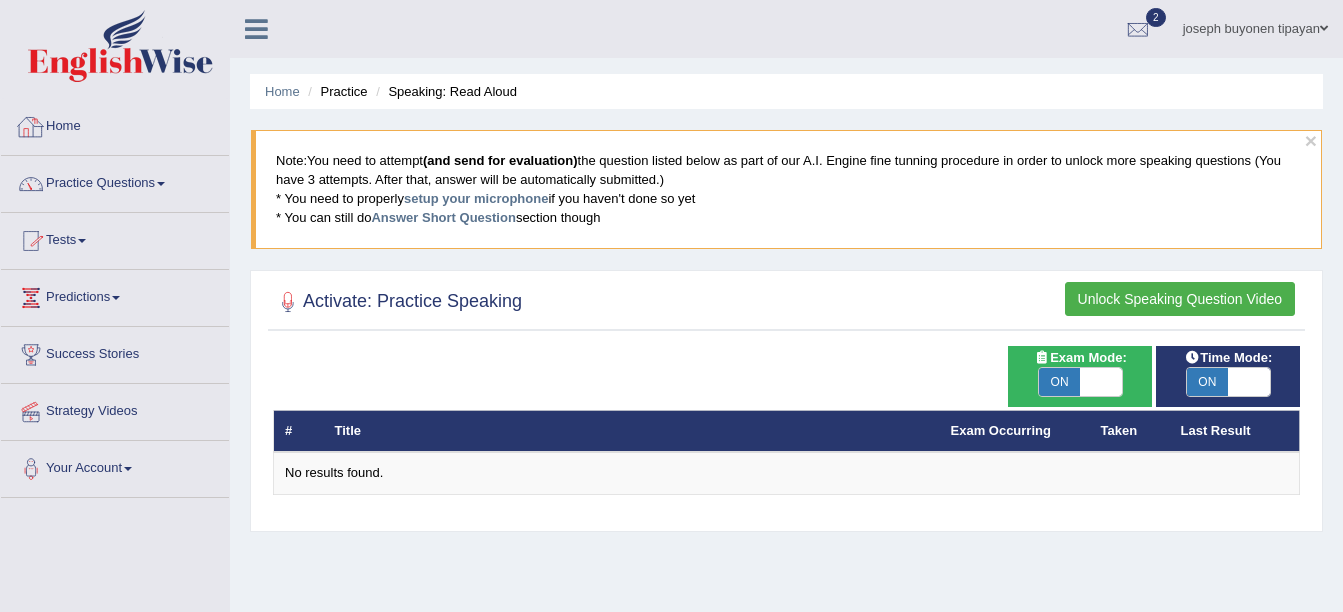 click on "Home" at bounding box center [115, 124] 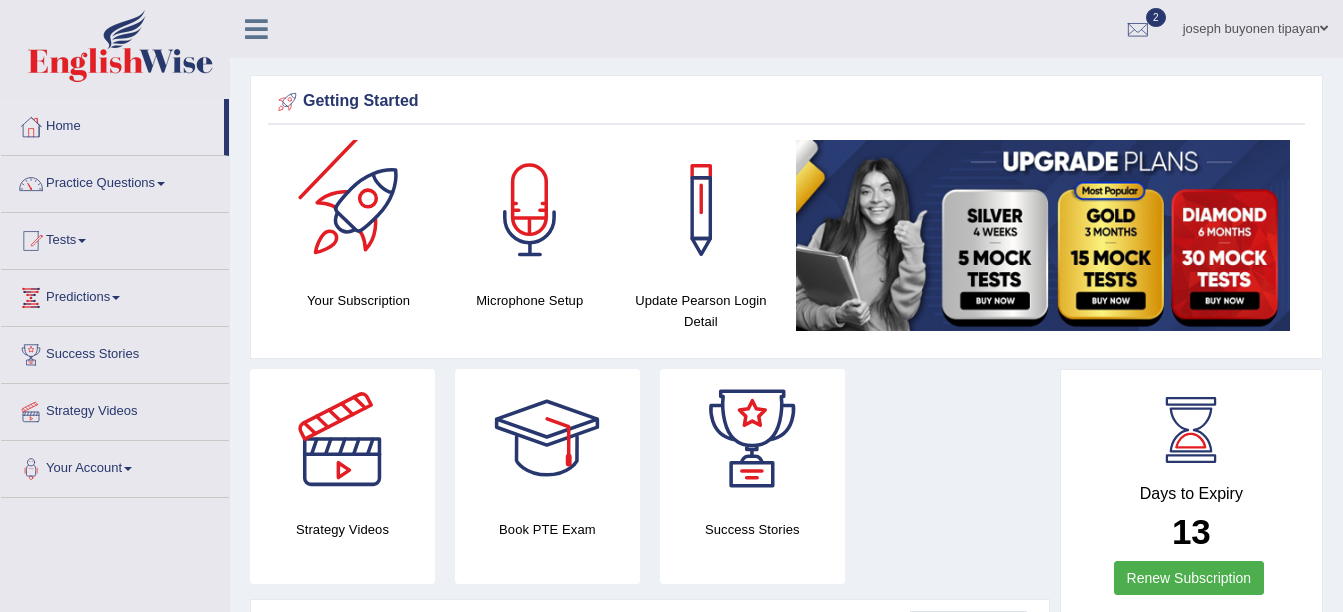 scroll, scrollTop: 0, scrollLeft: 0, axis: both 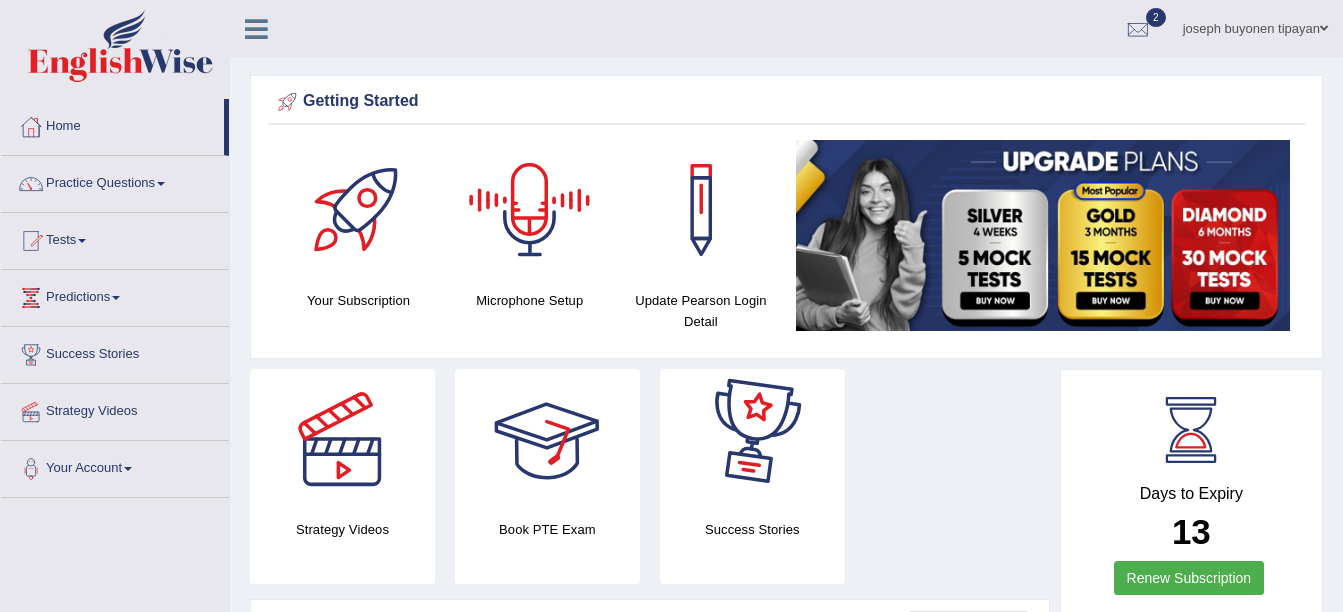 click at bounding box center [530, 210] 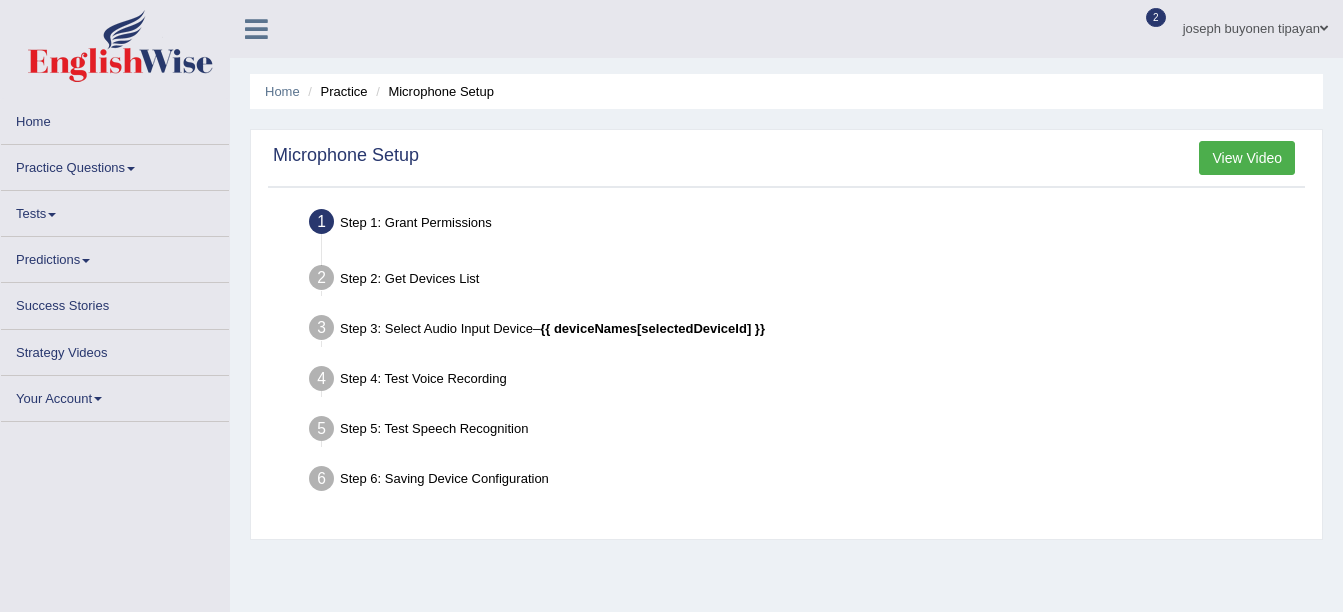scroll, scrollTop: 0, scrollLeft: 0, axis: both 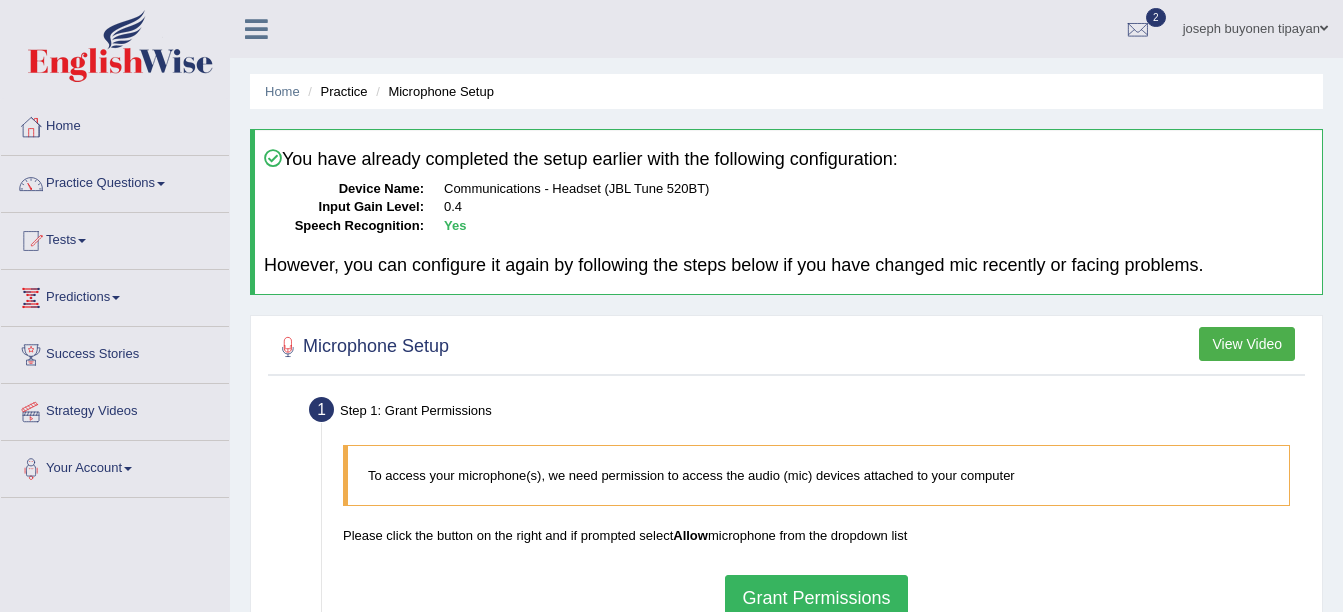 click at bounding box center (786, 347) 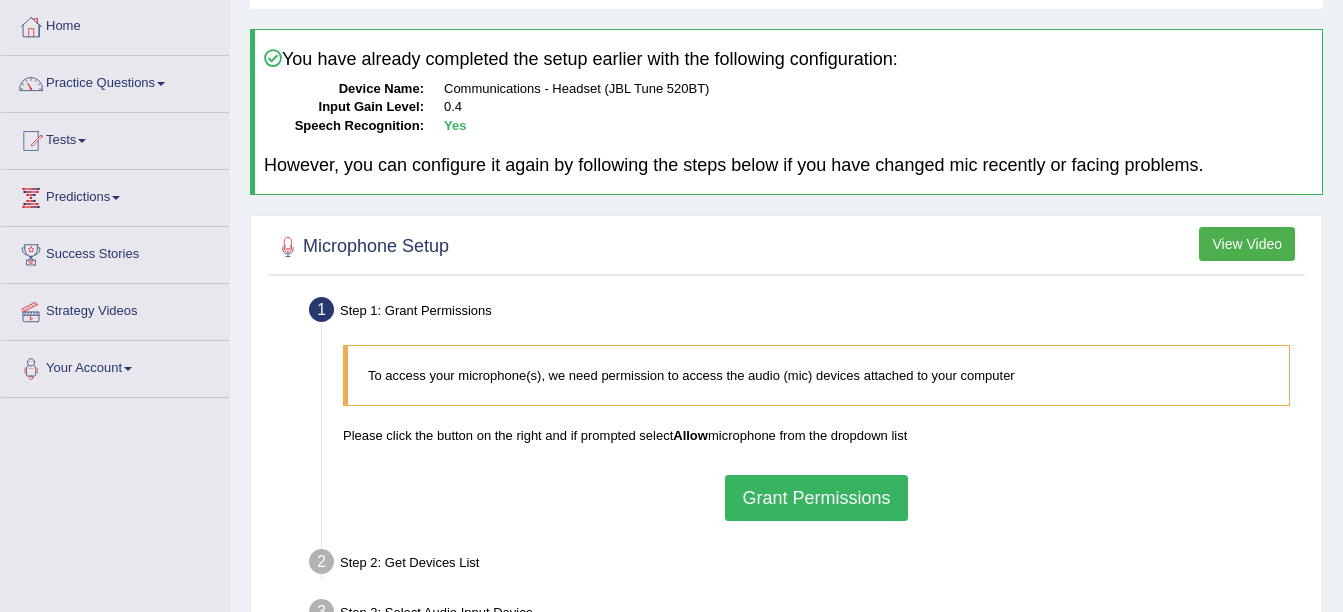 scroll, scrollTop: 200, scrollLeft: 0, axis: vertical 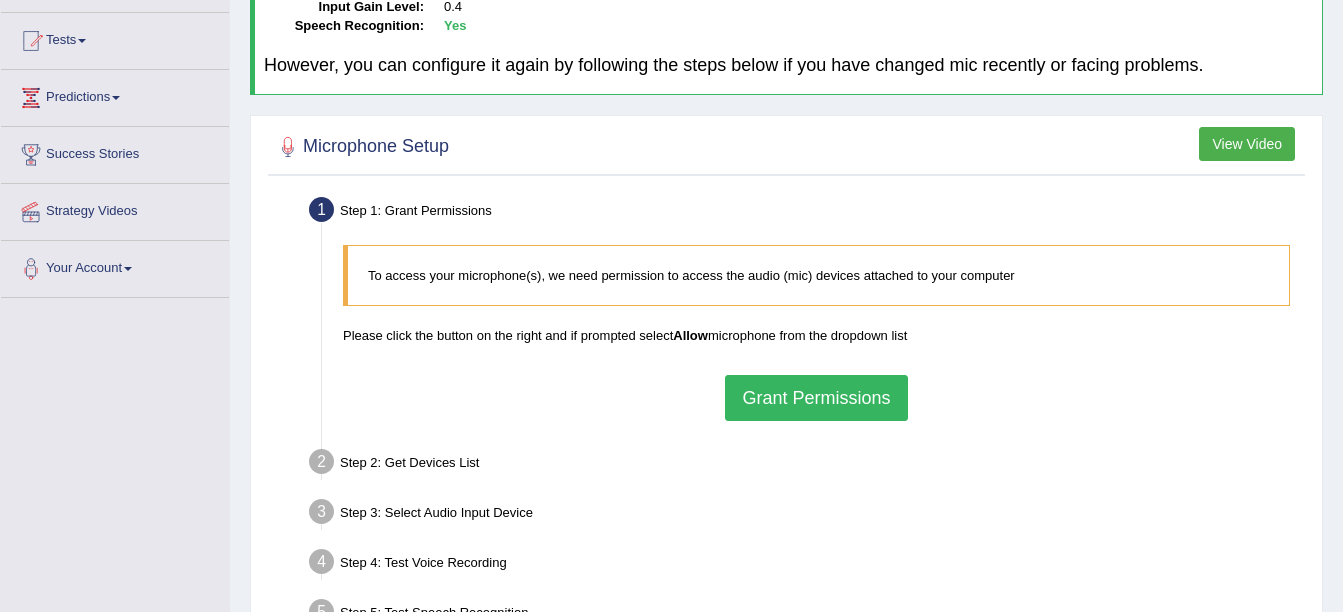 click on "Grant Permissions" at bounding box center (816, 398) 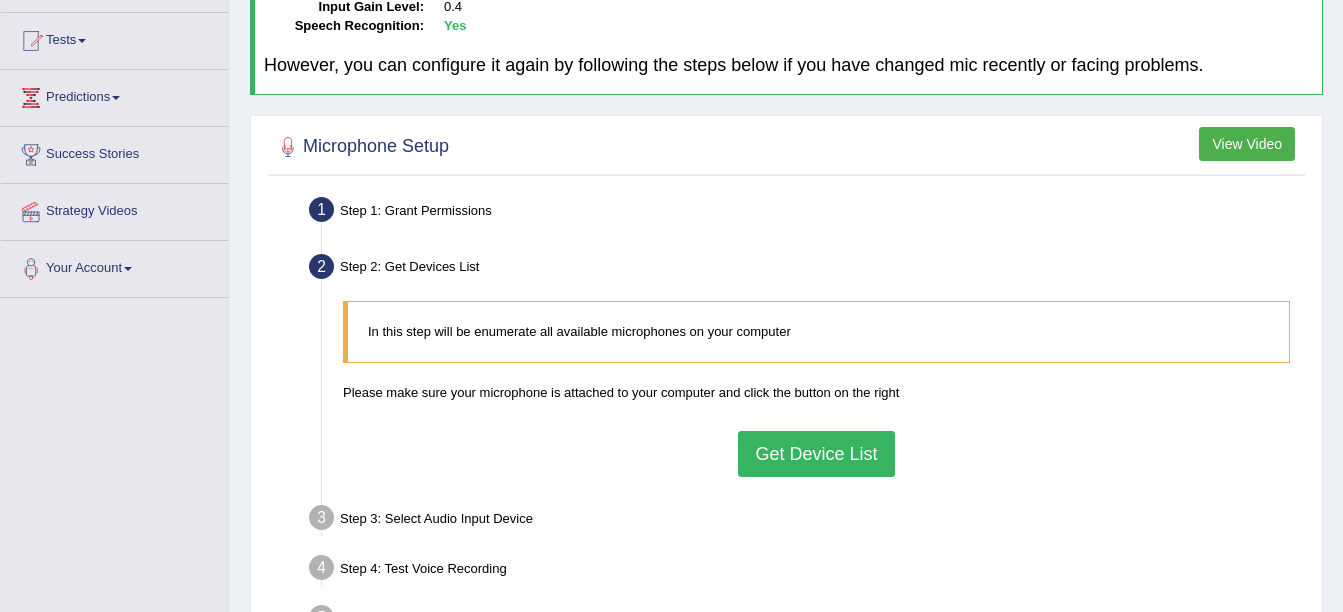 click on "Get Device List" at bounding box center (816, 454) 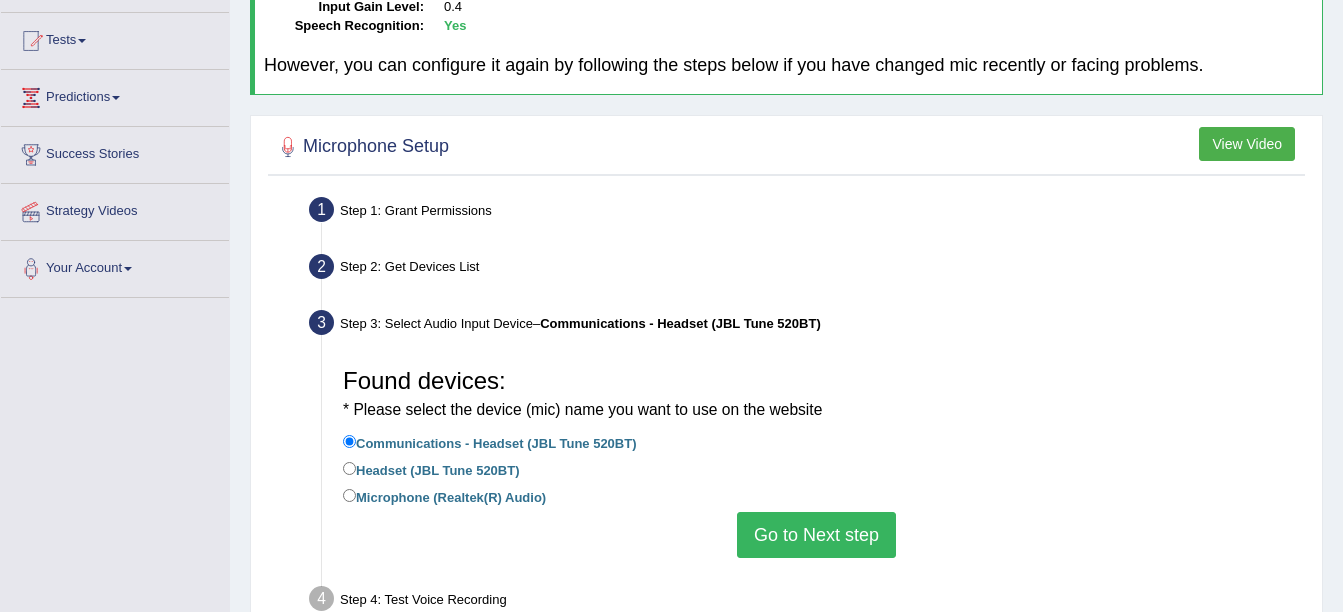 click on "Go to Next step" at bounding box center (816, 535) 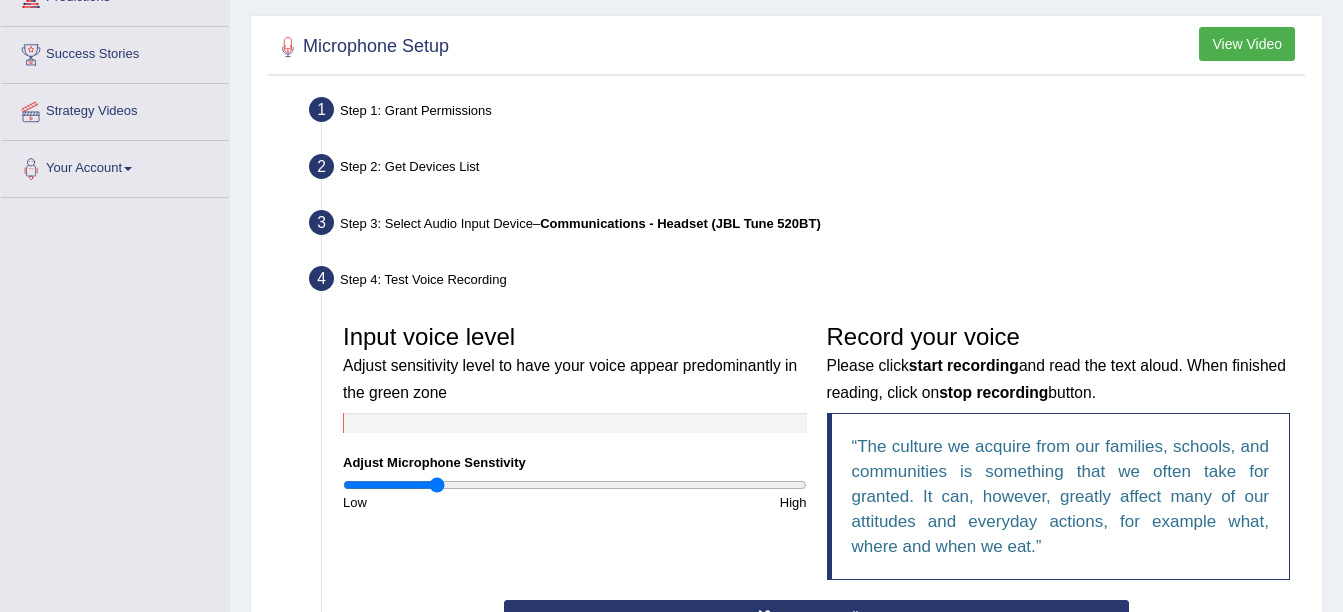 scroll, scrollTop: 400, scrollLeft: 0, axis: vertical 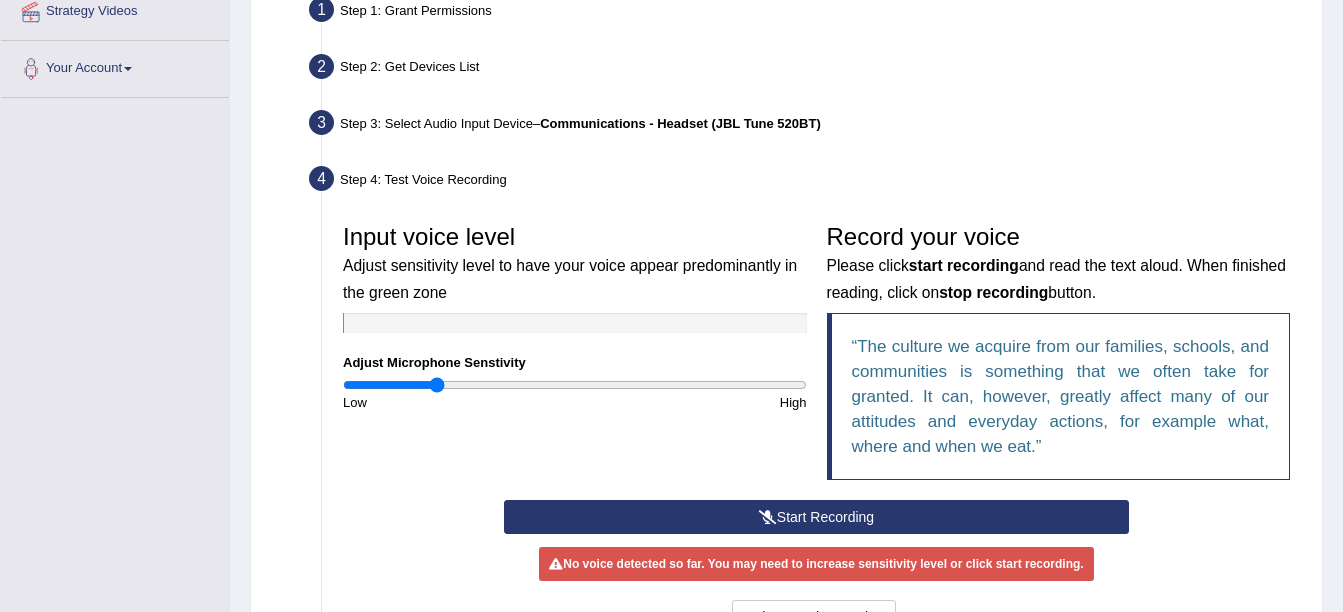click on "Start Recording" at bounding box center [816, 517] 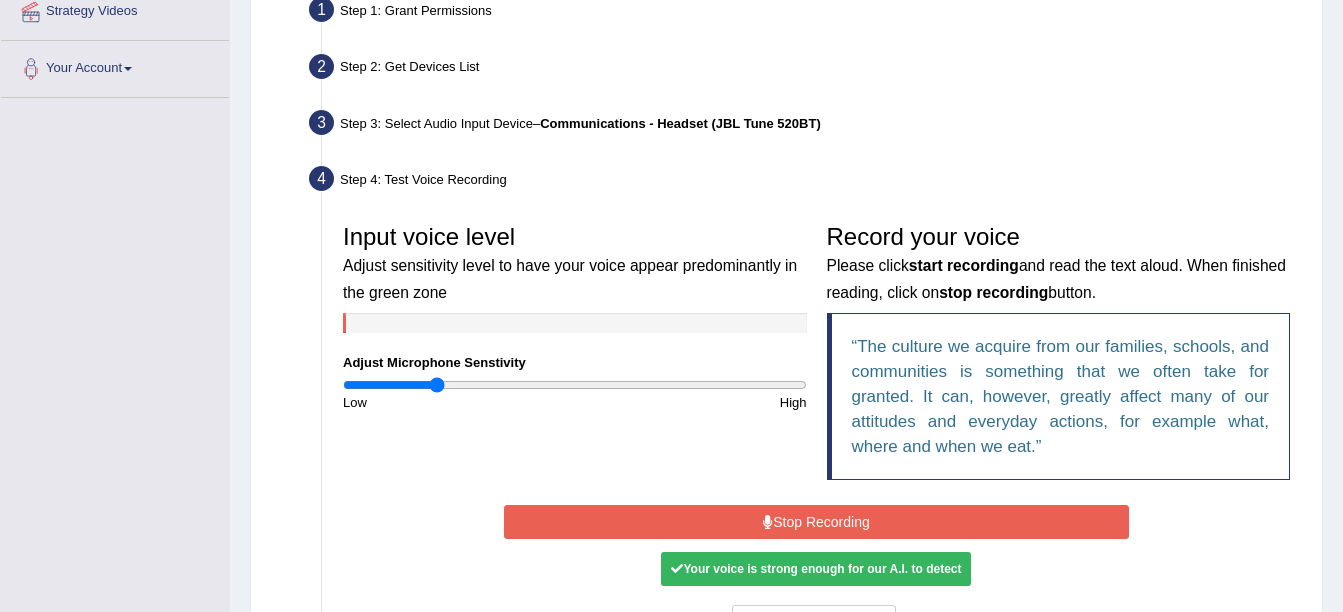 click on "Stop Recording" at bounding box center [816, 522] 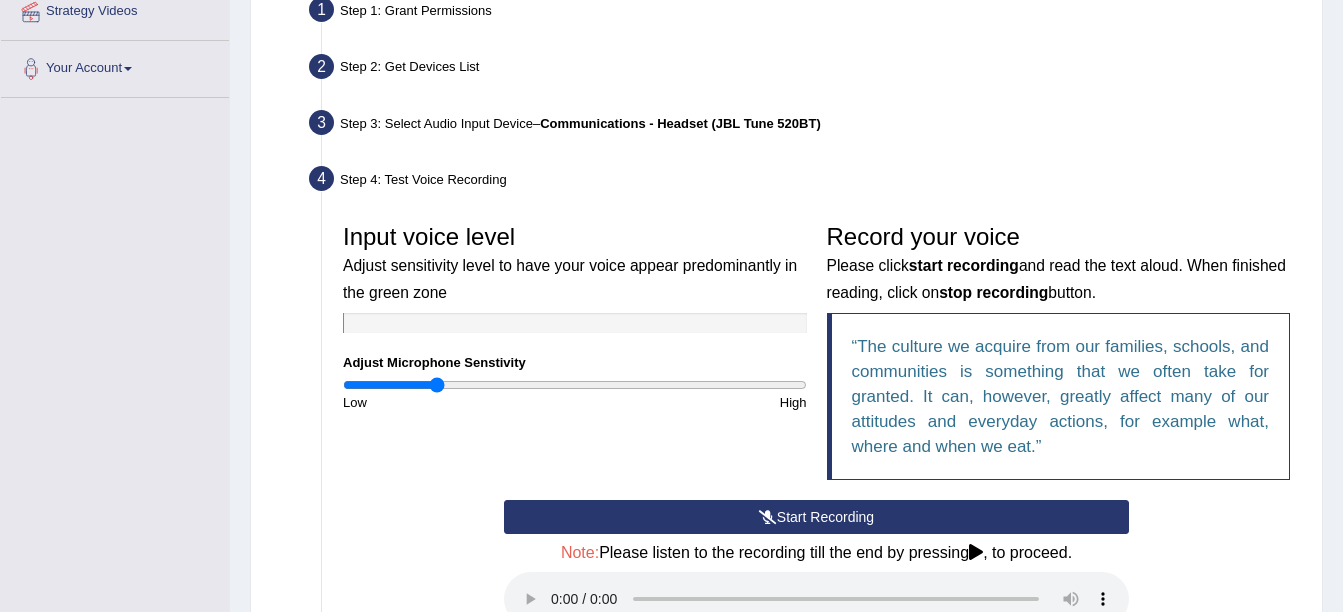 scroll, scrollTop: 500, scrollLeft: 0, axis: vertical 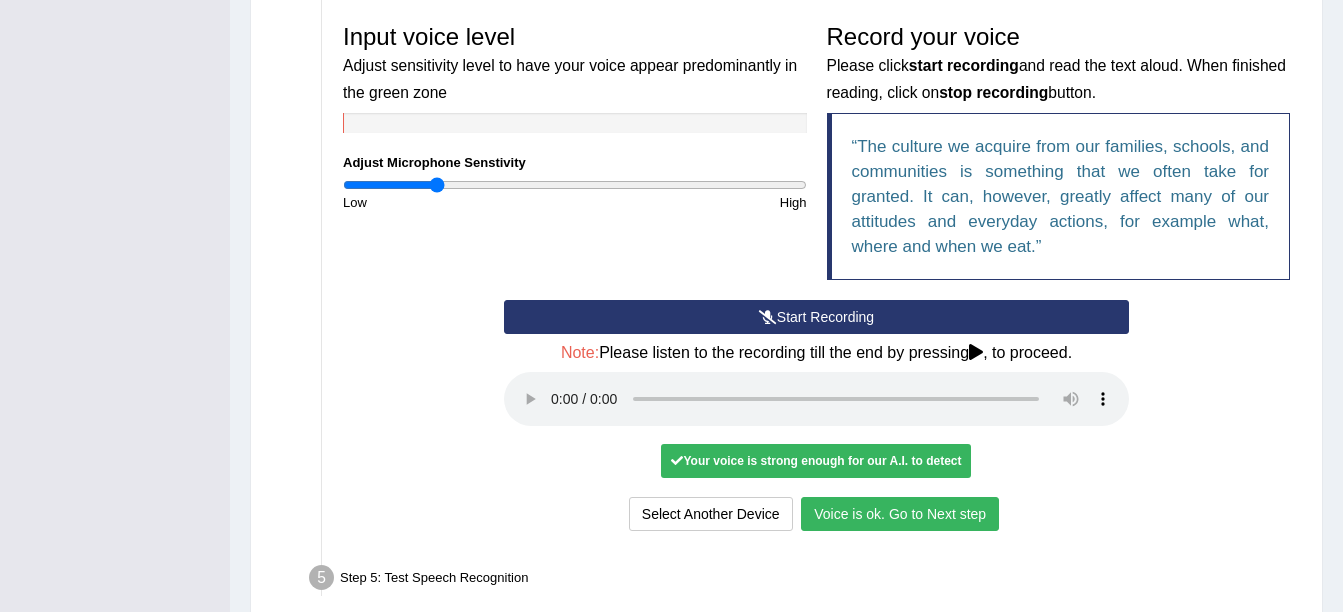click on "Voice is ok. Go to Next step" at bounding box center [900, 514] 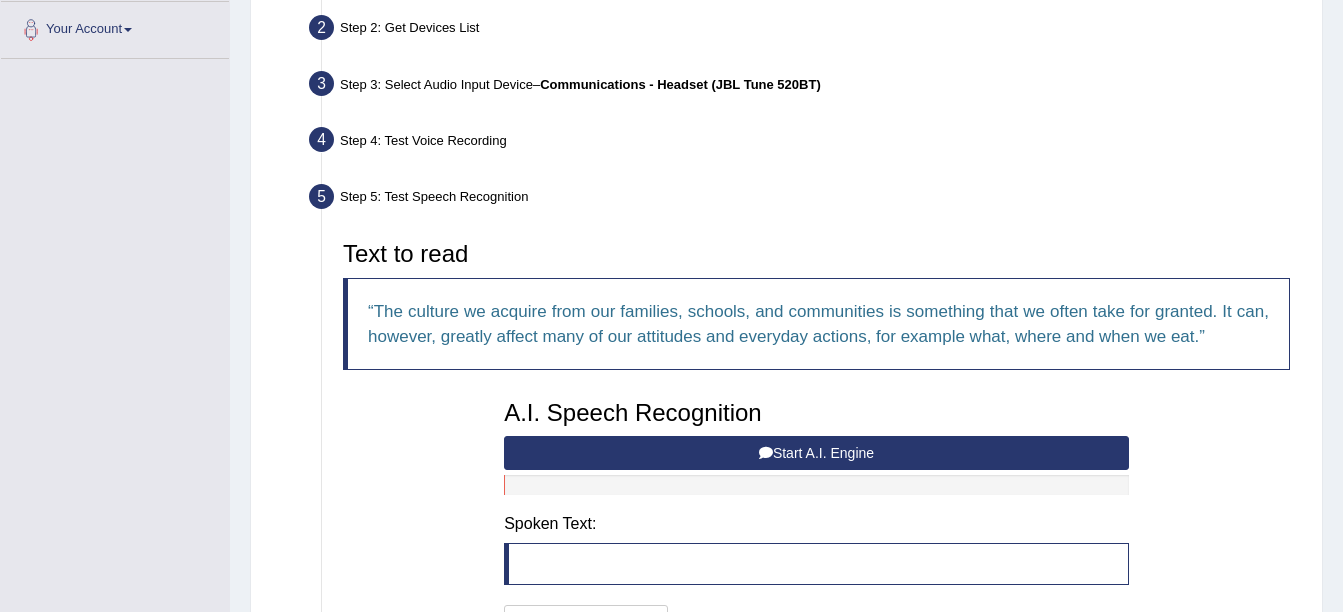 scroll, scrollTop: 539, scrollLeft: 0, axis: vertical 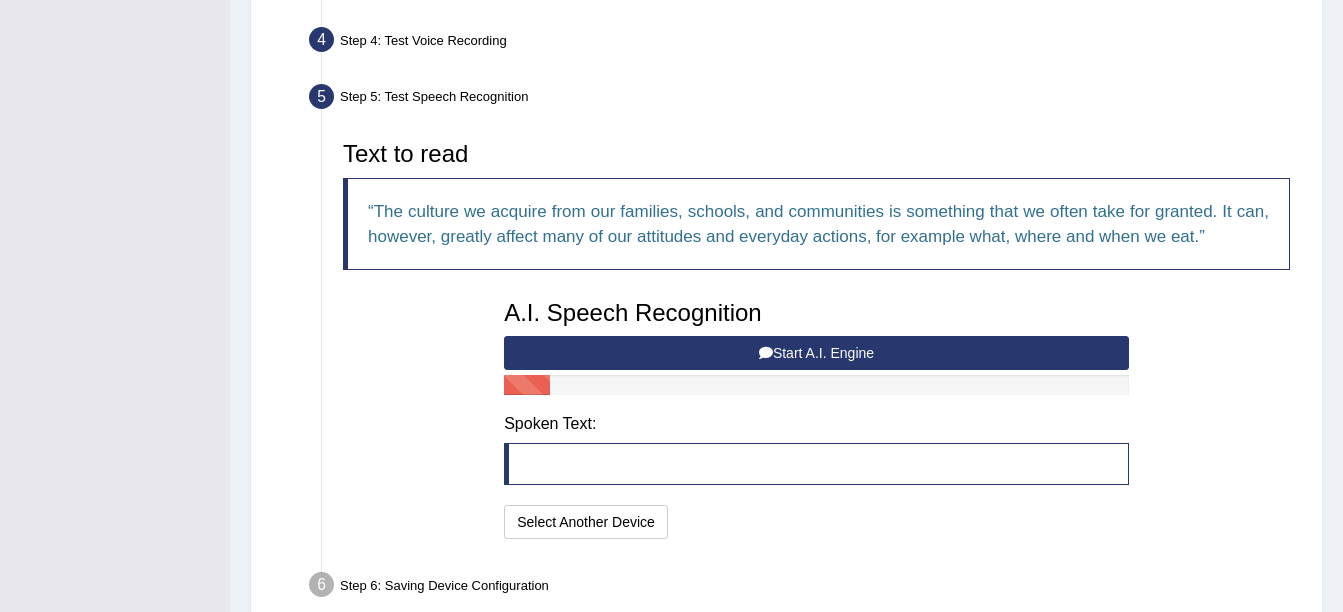 click on "Start A.I. Engine" at bounding box center (816, 353) 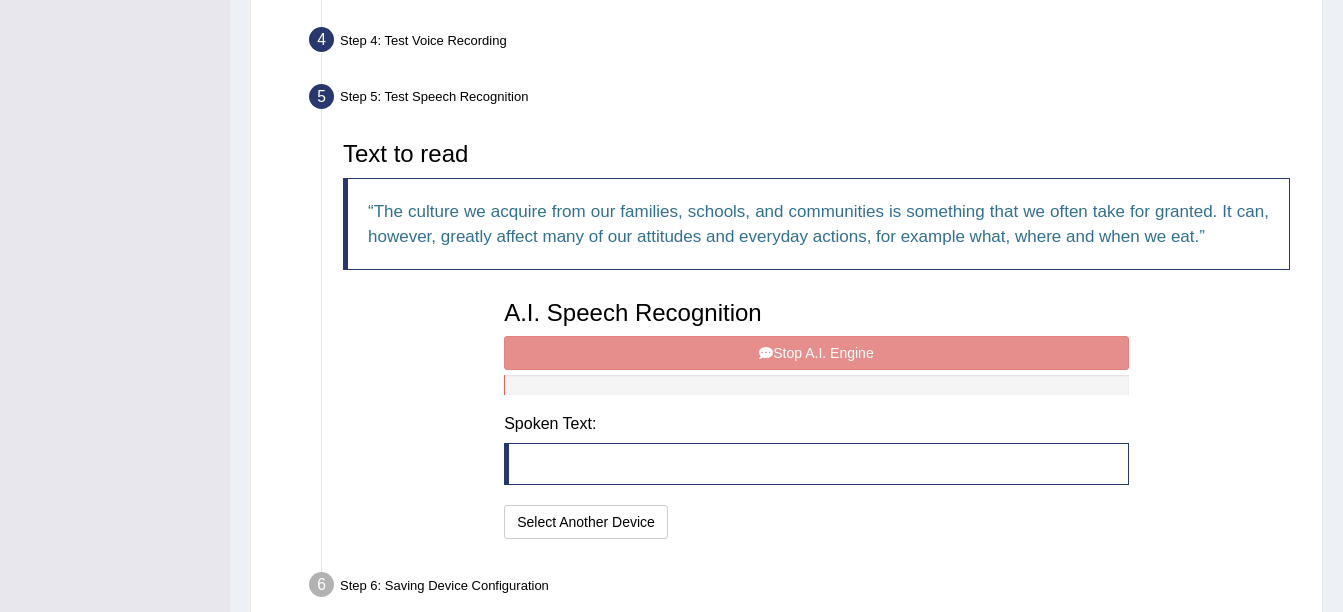click on "A.I. Speech Recognition    Start A.I. Engine    Stop A.I. Engine     Note:  Please listen to the recording till the end by pressing  , to proceed.     Spoken Text:     I will practice without this feature   Select Another Device   Speech is ok. Go to Last step" at bounding box center [816, 417] 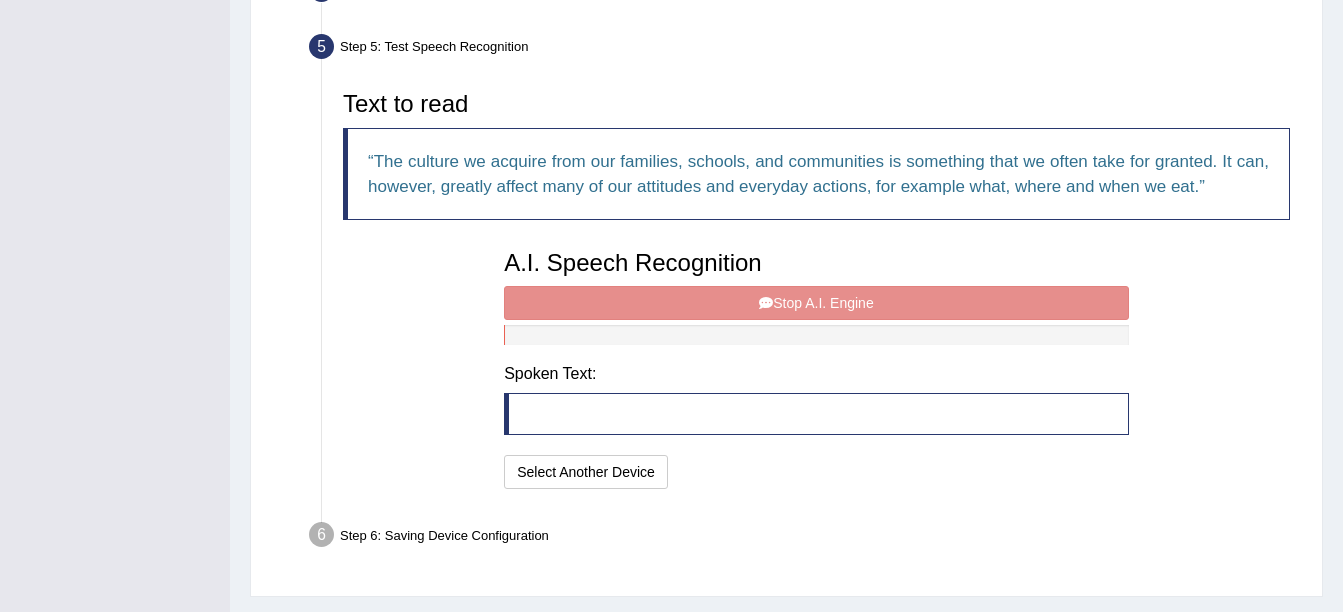 scroll, scrollTop: 639, scrollLeft: 0, axis: vertical 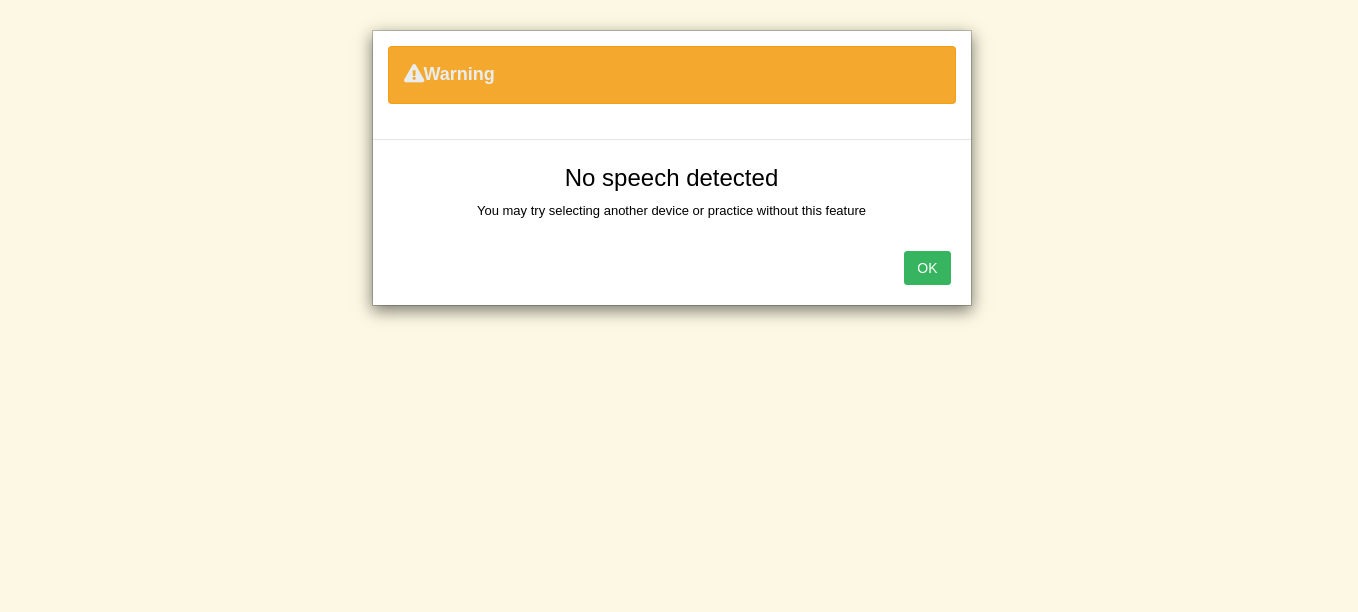 click on "Warning No speech detected You may try selecting another device or practice without this feature OK" at bounding box center (679, 306) 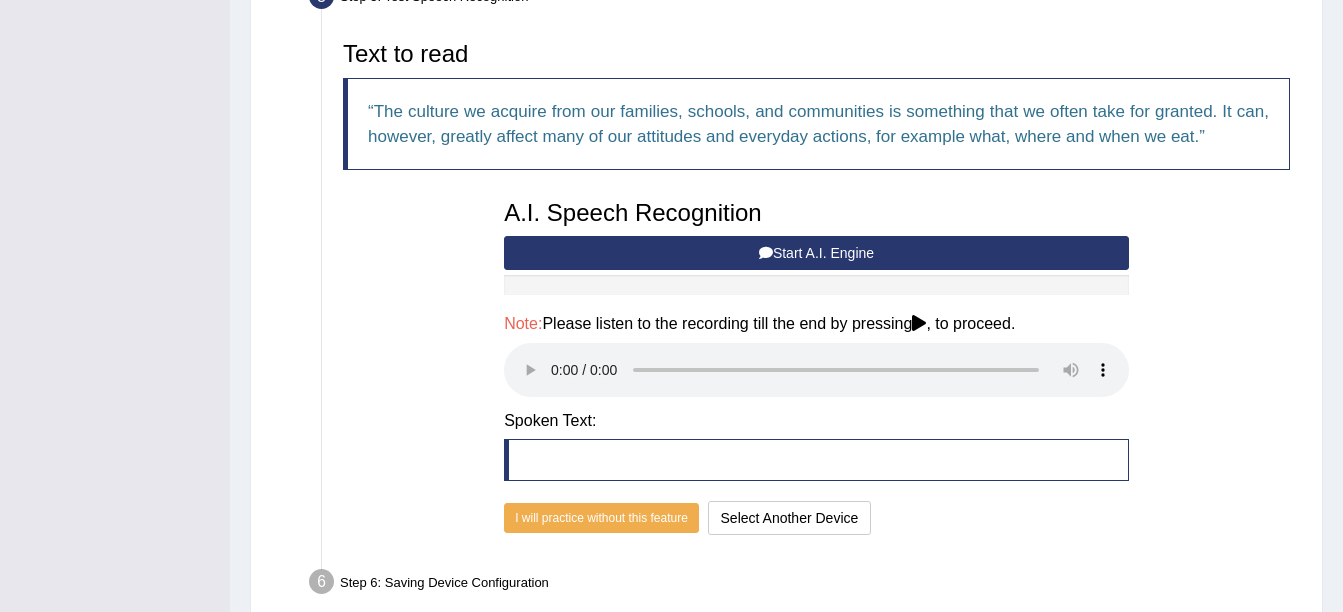 click at bounding box center (919, 323) 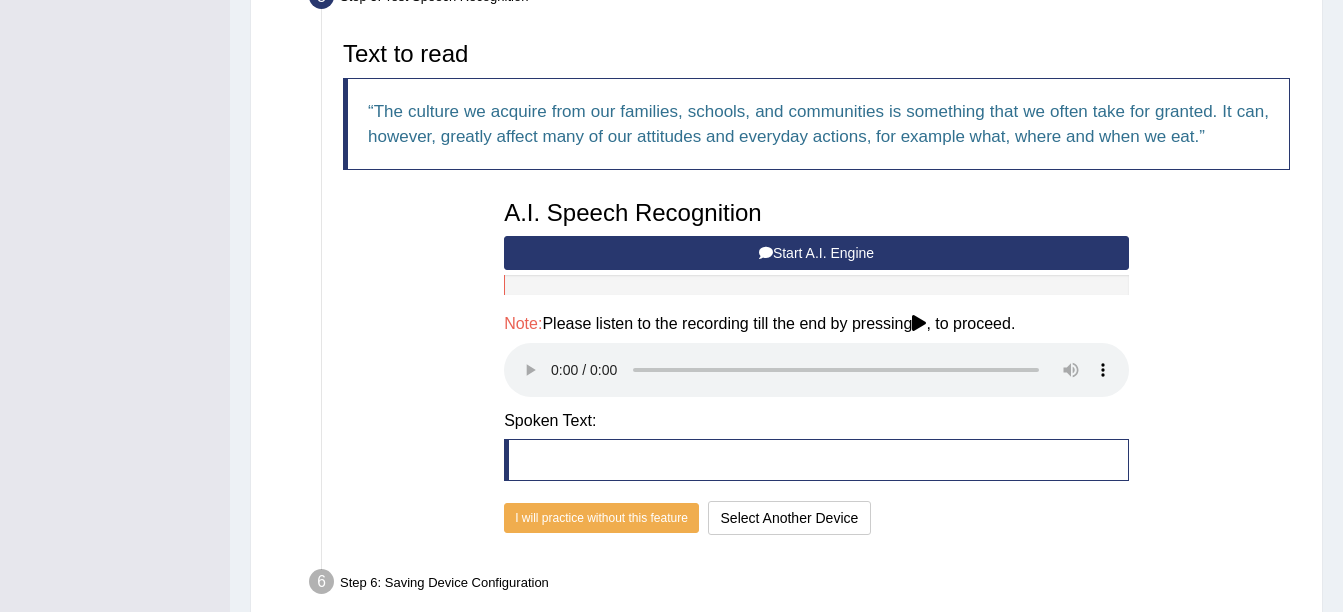 click on "Start A.I. Engine" at bounding box center (816, 253) 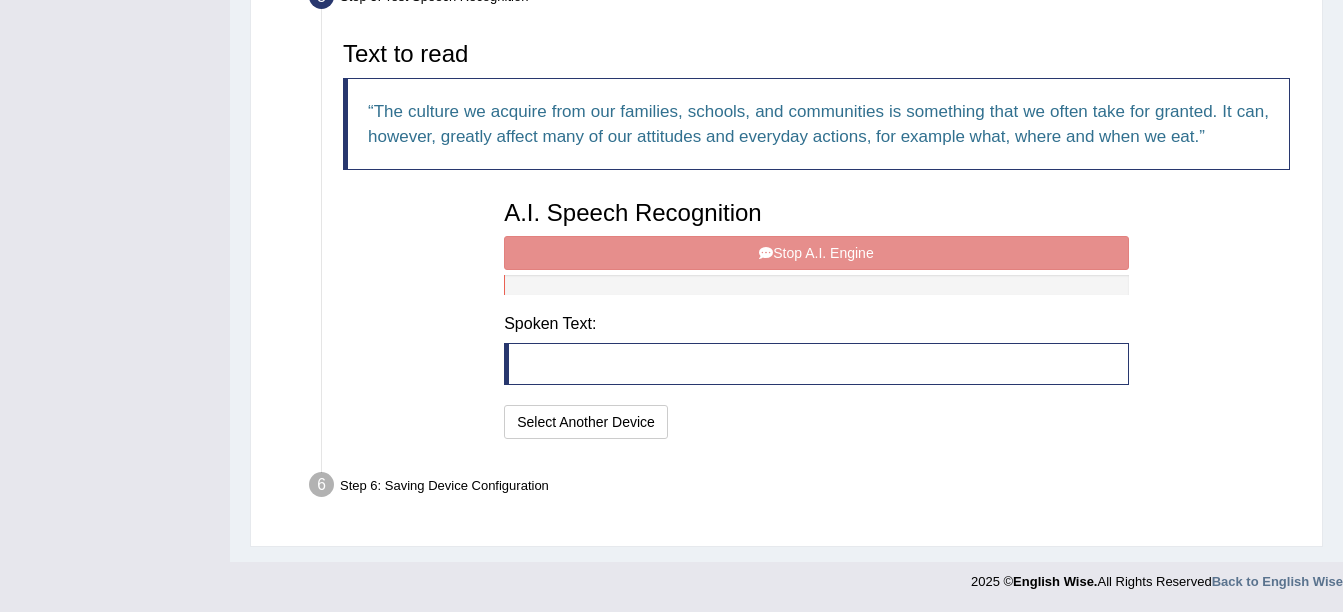 click on "A.I. Speech Recognition    Start A.I. Engine    Stop A.I. Engine     Note:  Please listen to the recording till the end by pressing  , to proceed.     Spoken Text:     I will practice without this feature   Select Another Device   Speech is ok. Go to Last step" at bounding box center (816, 317) 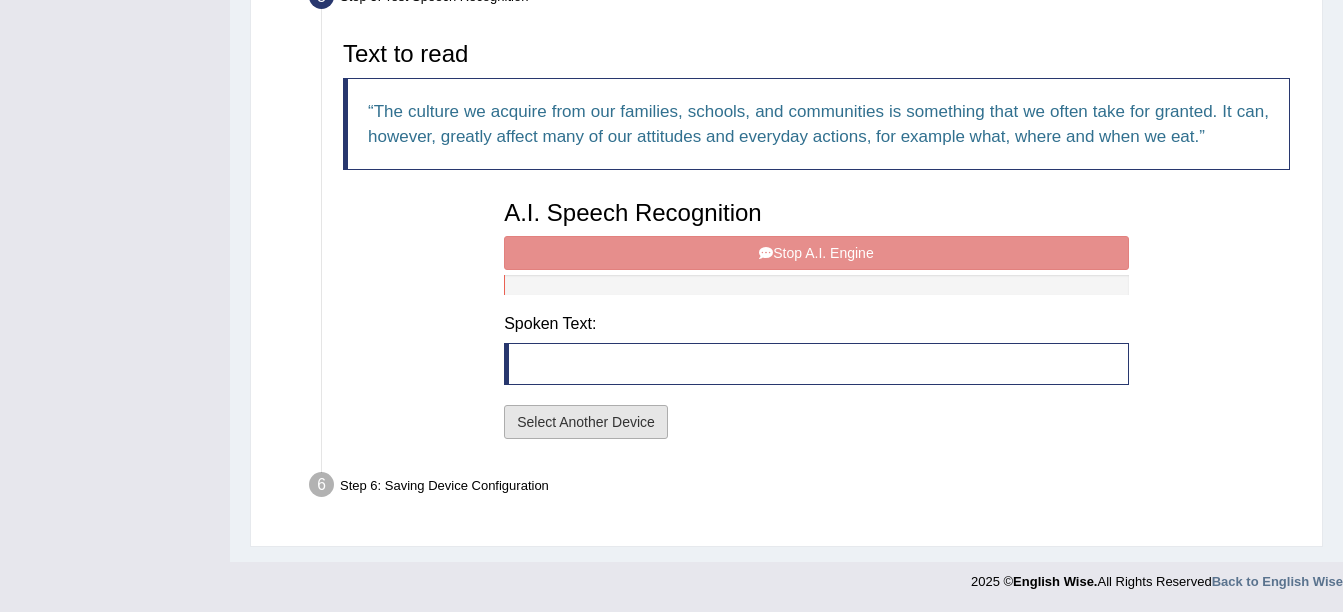click on "Select Another Device" at bounding box center [586, 422] 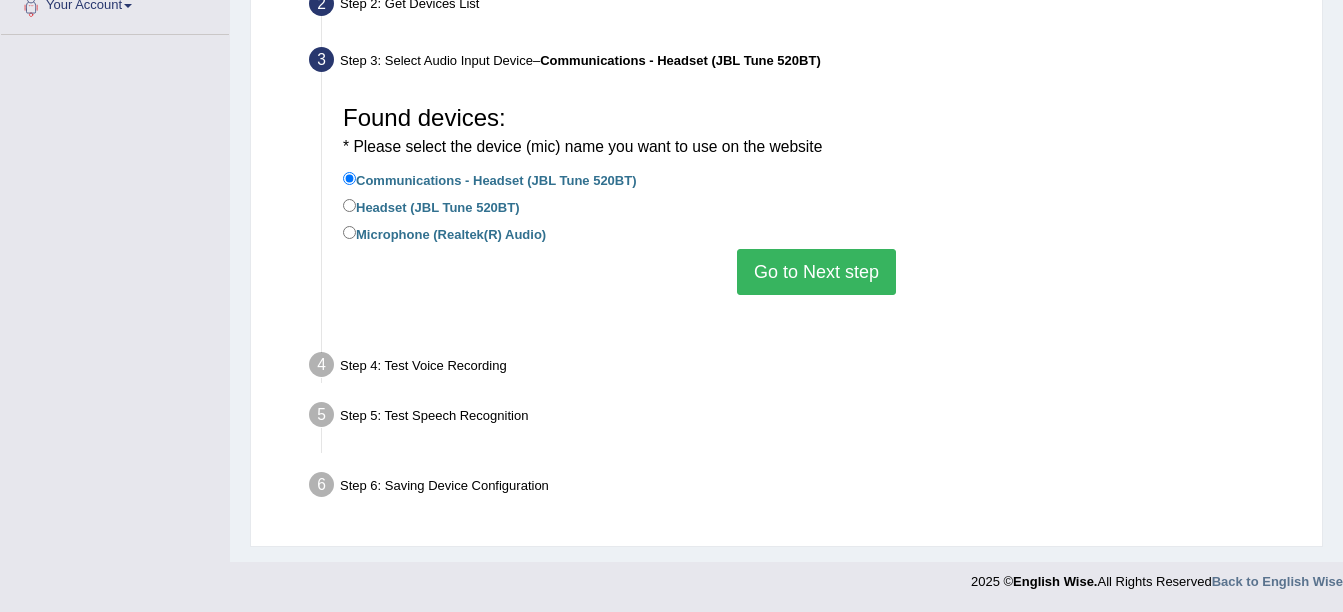 scroll, scrollTop: 438, scrollLeft: 0, axis: vertical 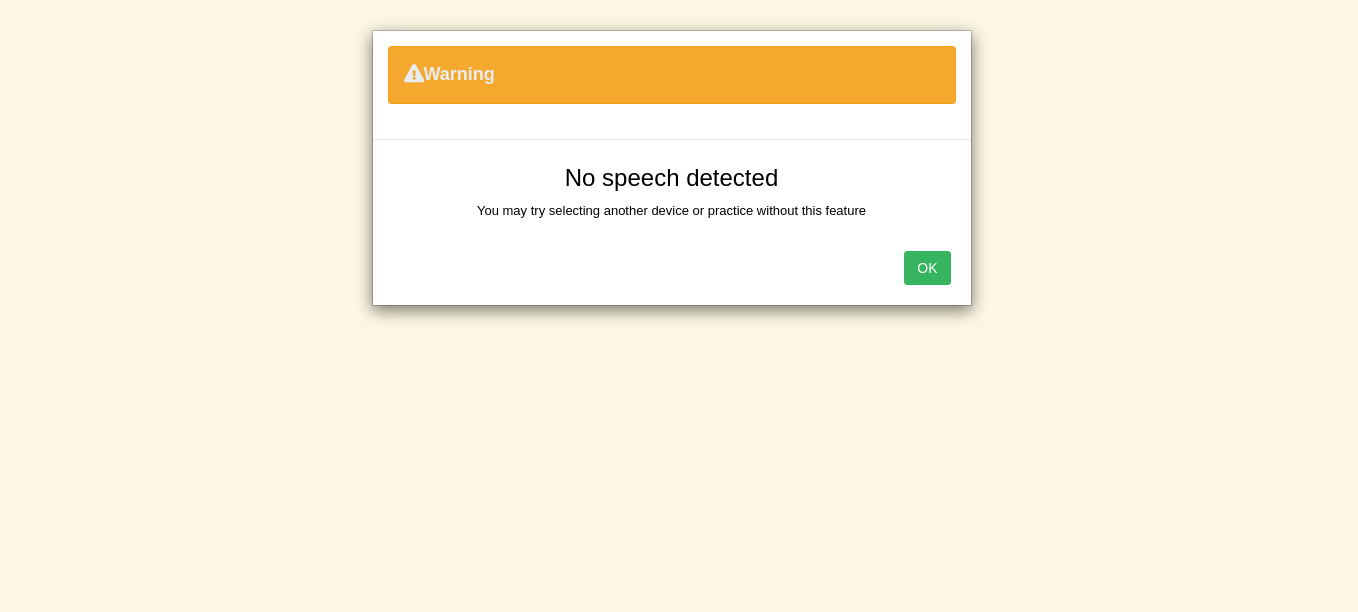click on "OK" at bounding box center (927, 268) 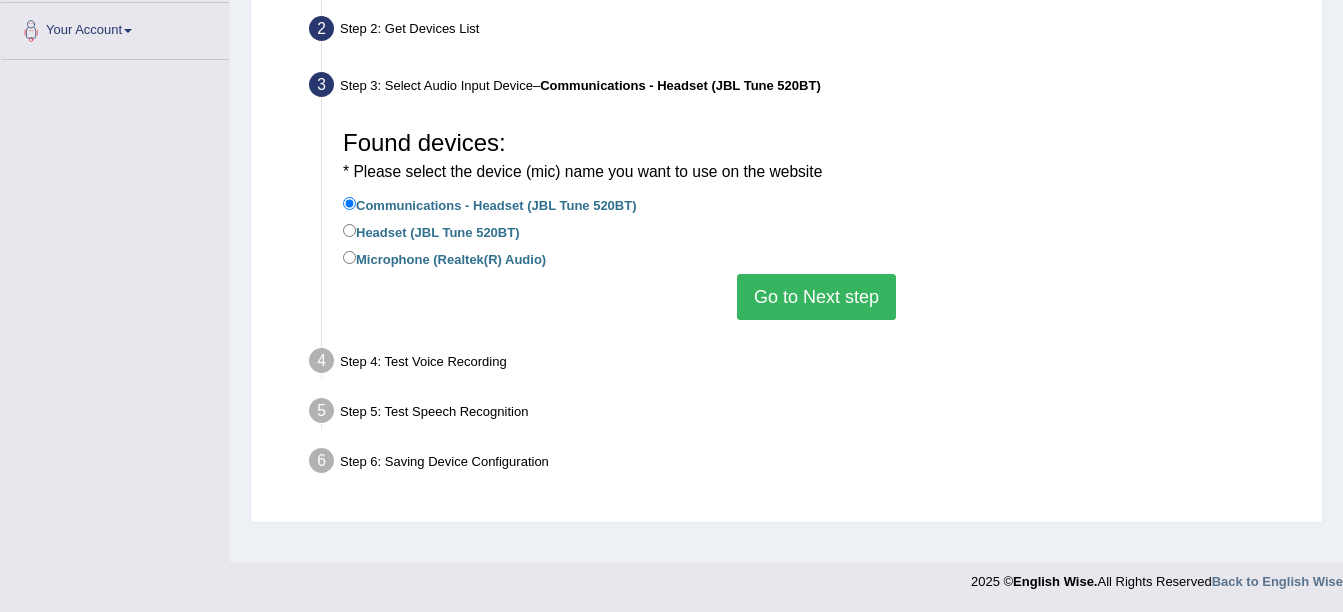 click on "Go to Next step" at bounding box center [816, 297] 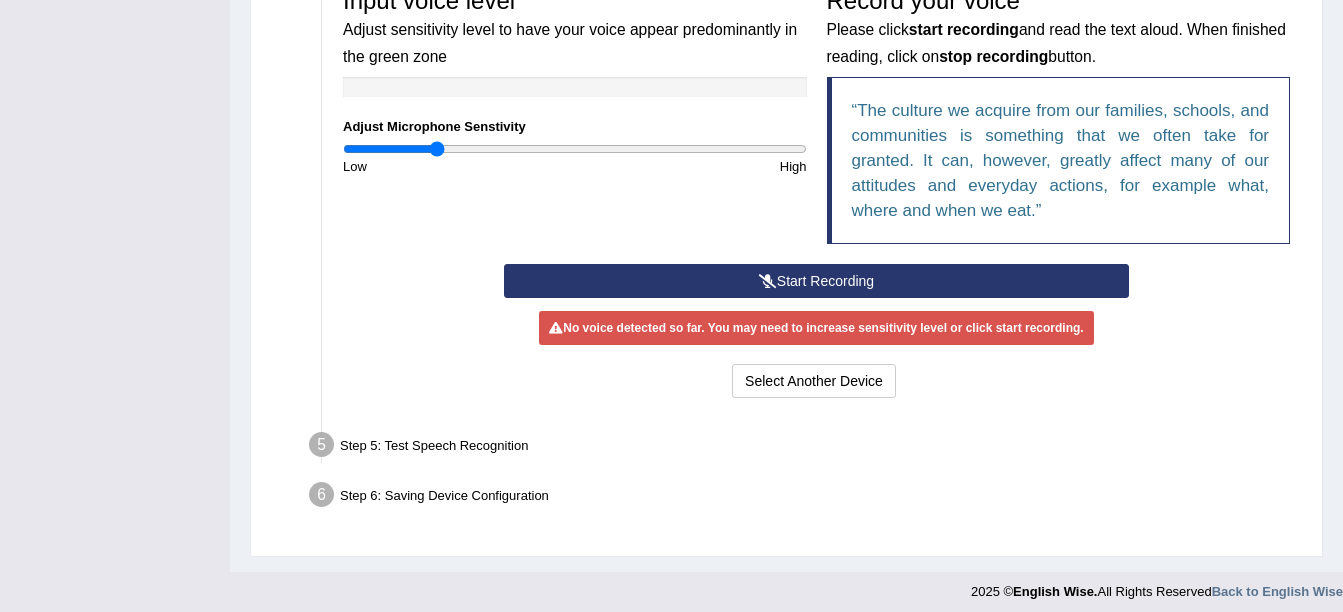 scroll, scrollTop: 638, scrollLeft: 0, axis: vertical 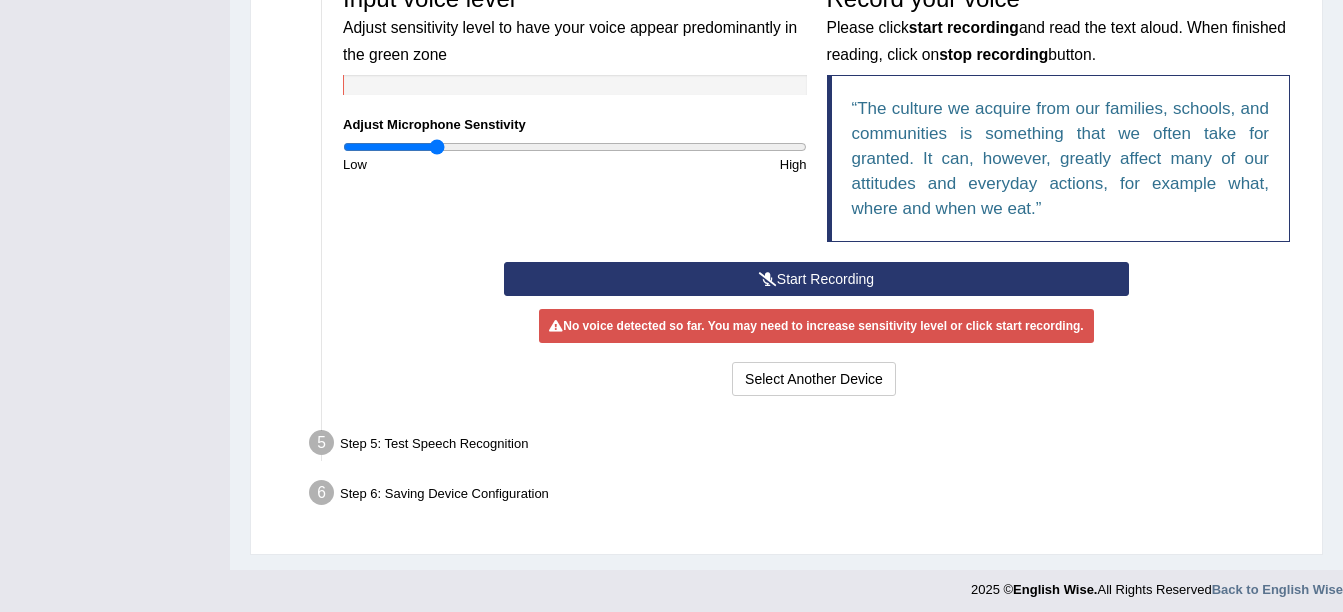 click on "Start Recording" at bounding box center (816, 279) 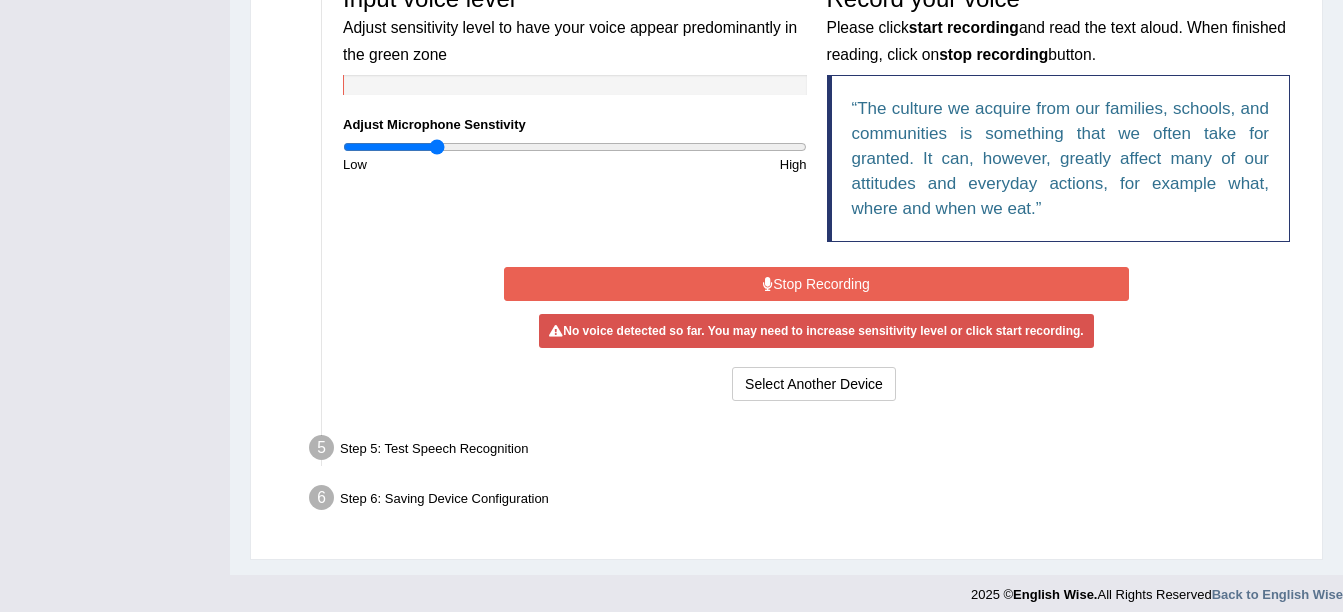 click on "Stop Recording" at bounding box center (816, 284) 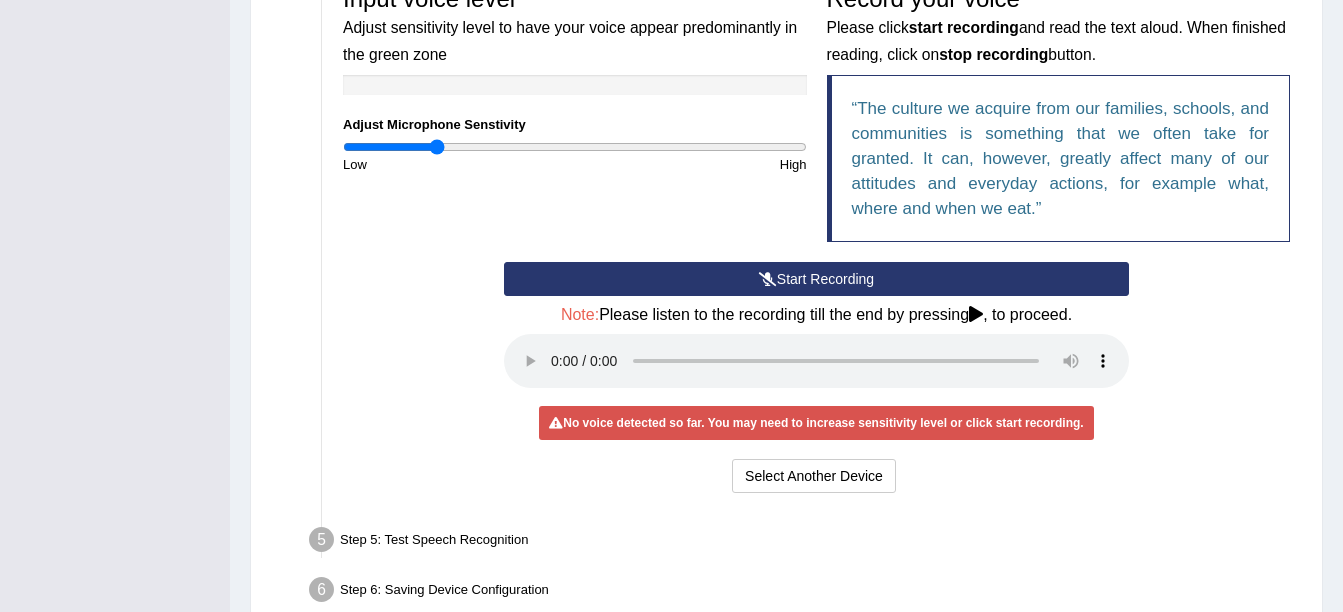 click at bounding box center (768, 279) 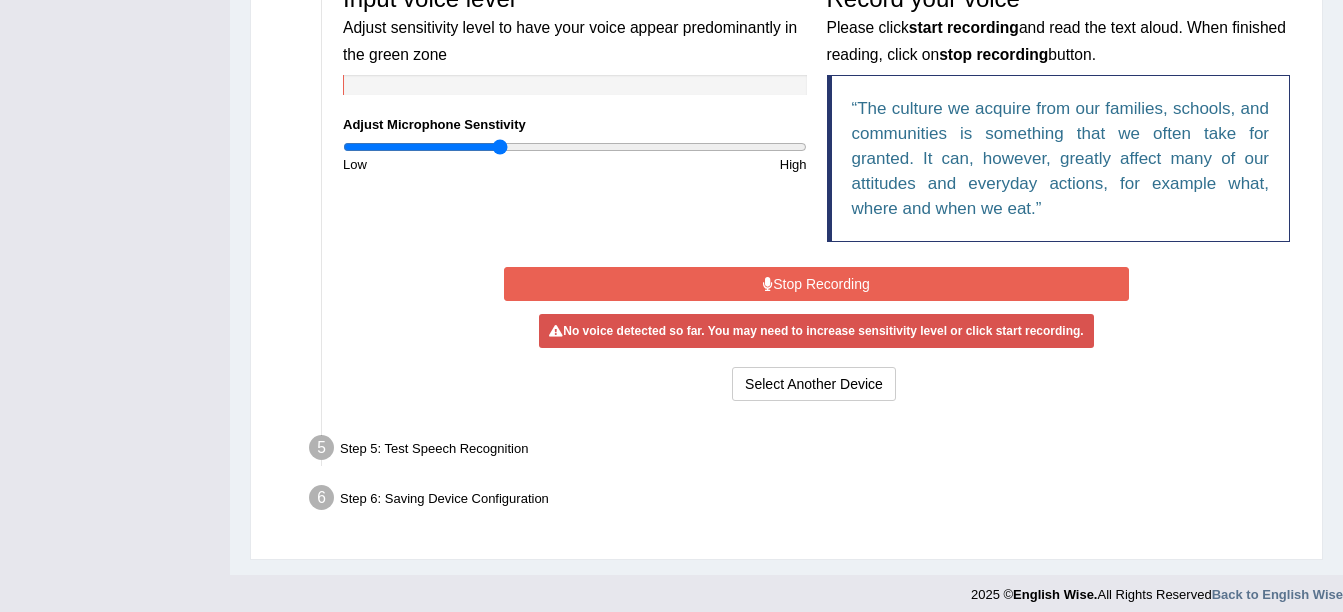 type on "0.68" 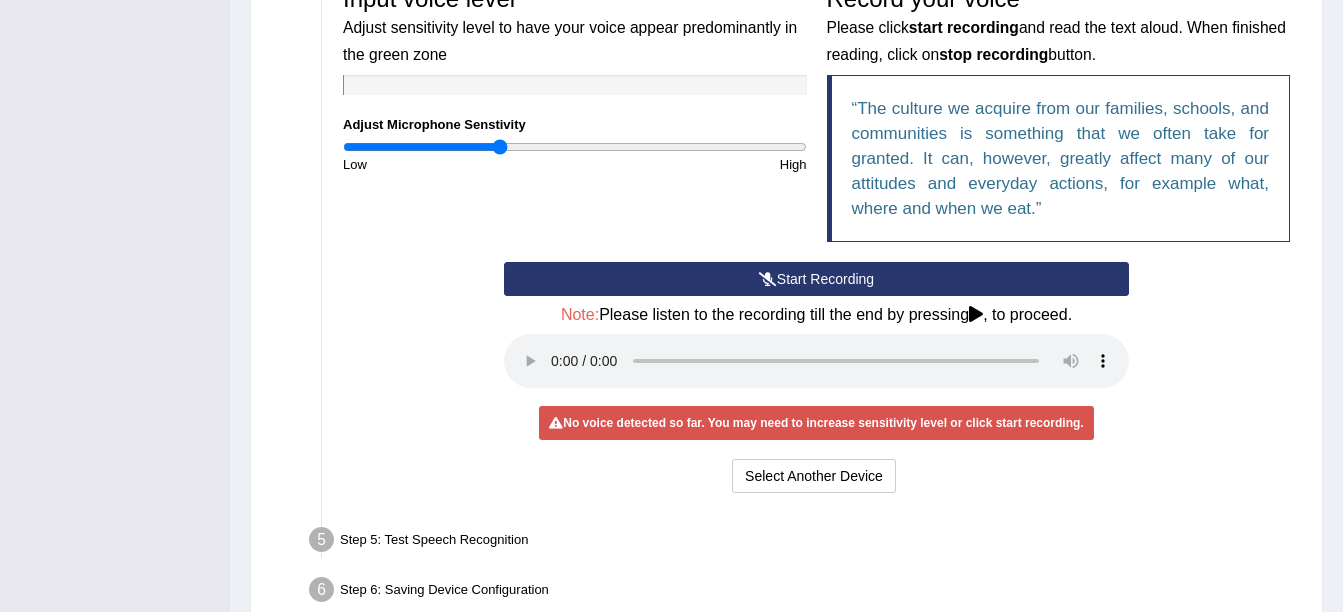 click on "Start Recording" at bounding box center (816, 279) 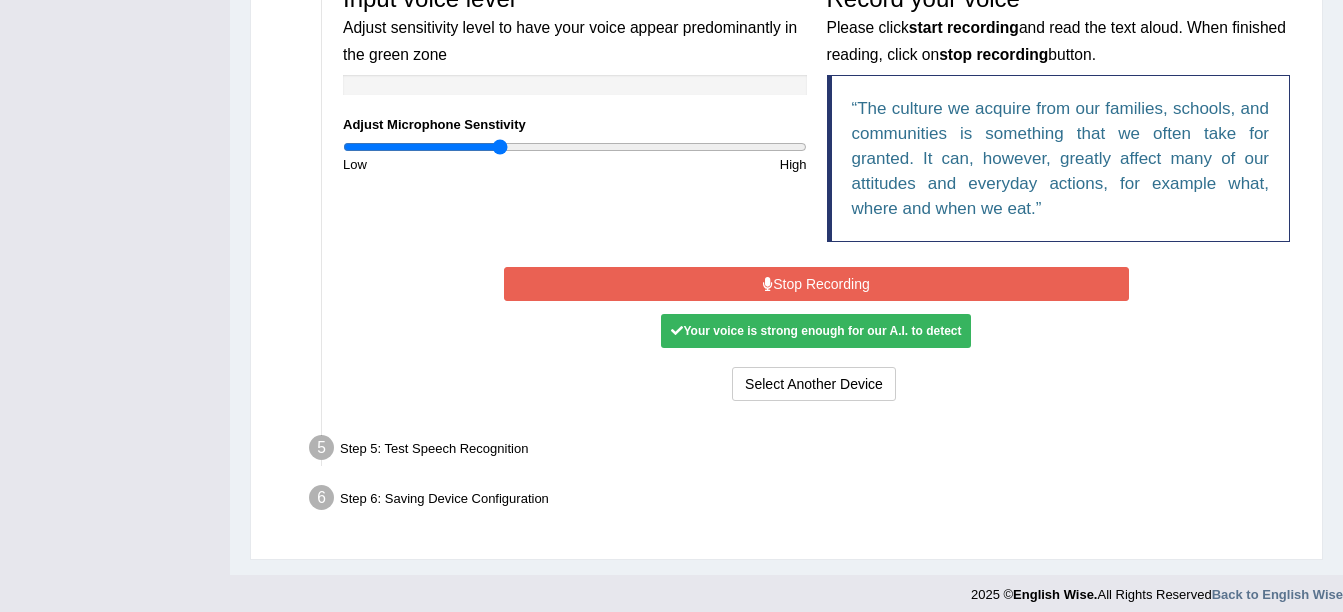 click on "Stop Recording" at bounding box center (816, 284) 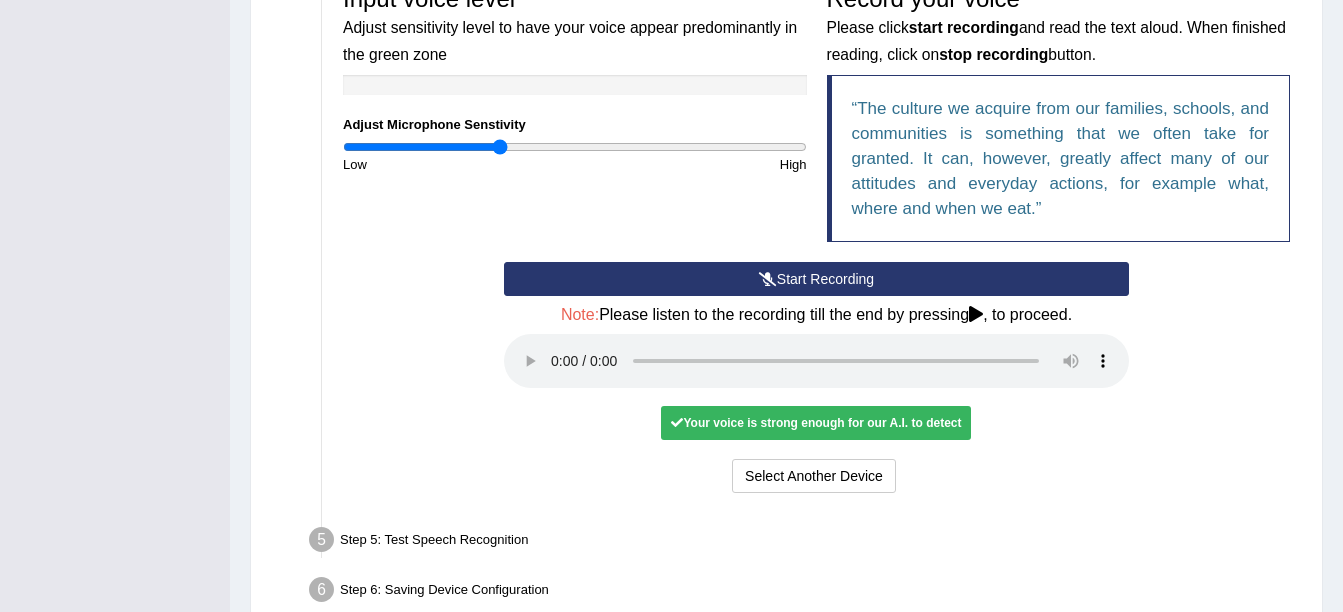 click on "Your voice is strong enough for our A.I. to detect" at bounding box center (816, 423) 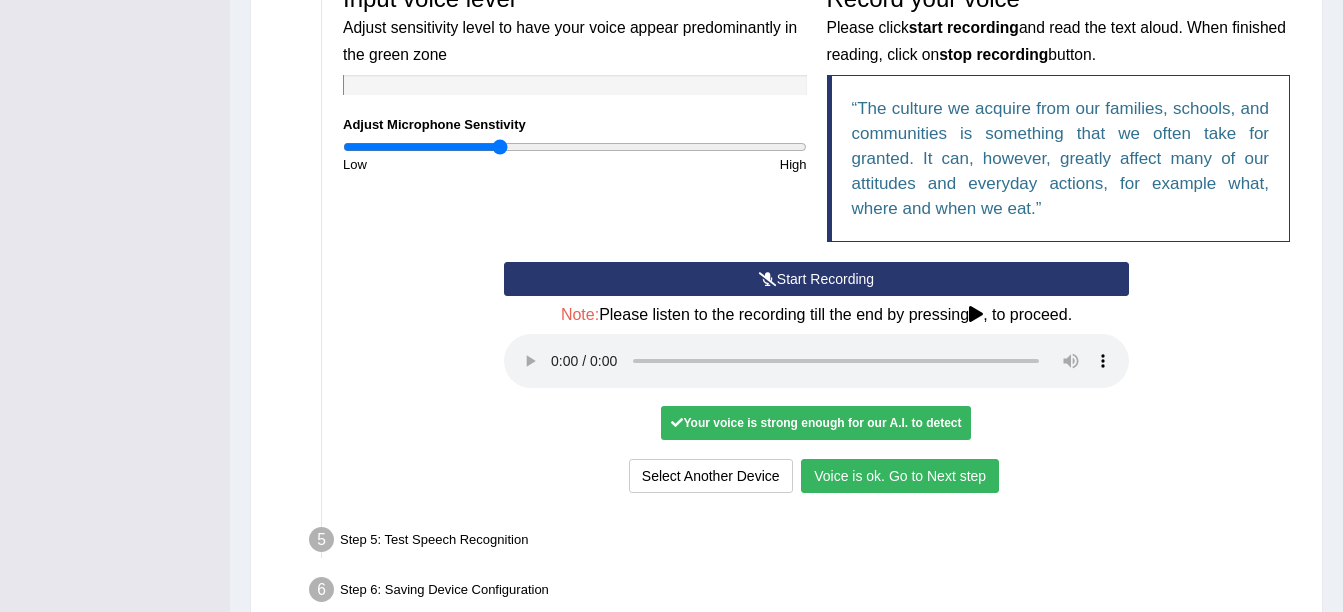 click on "Voice is ok. Go to Next step" at bounding box center [900, 476] 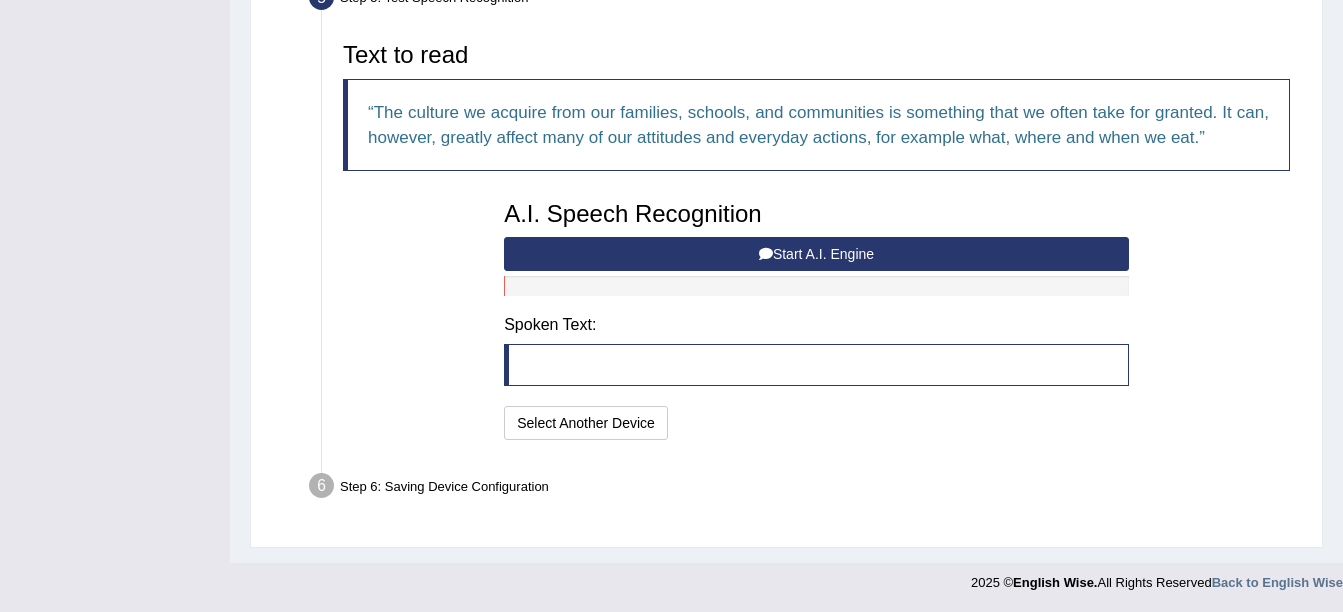 click on "Start A.I. Engine" at bounding box center (816, 254) 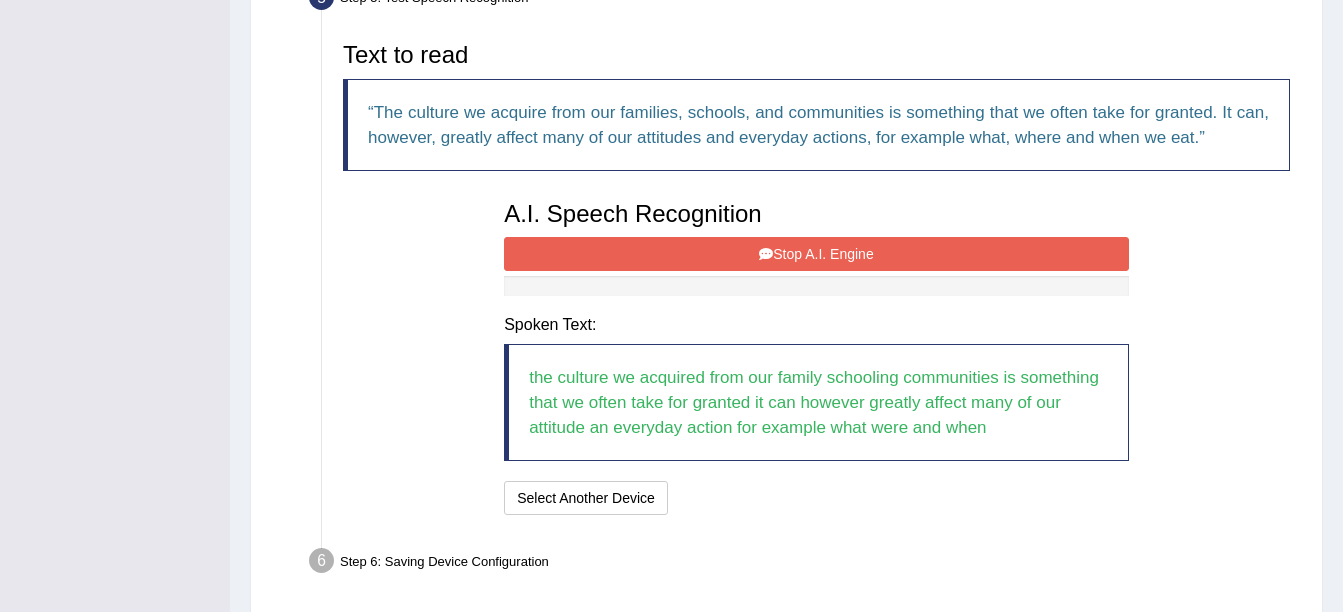 click on "Stop A.I. Engine" at bounding box center (816, 254) 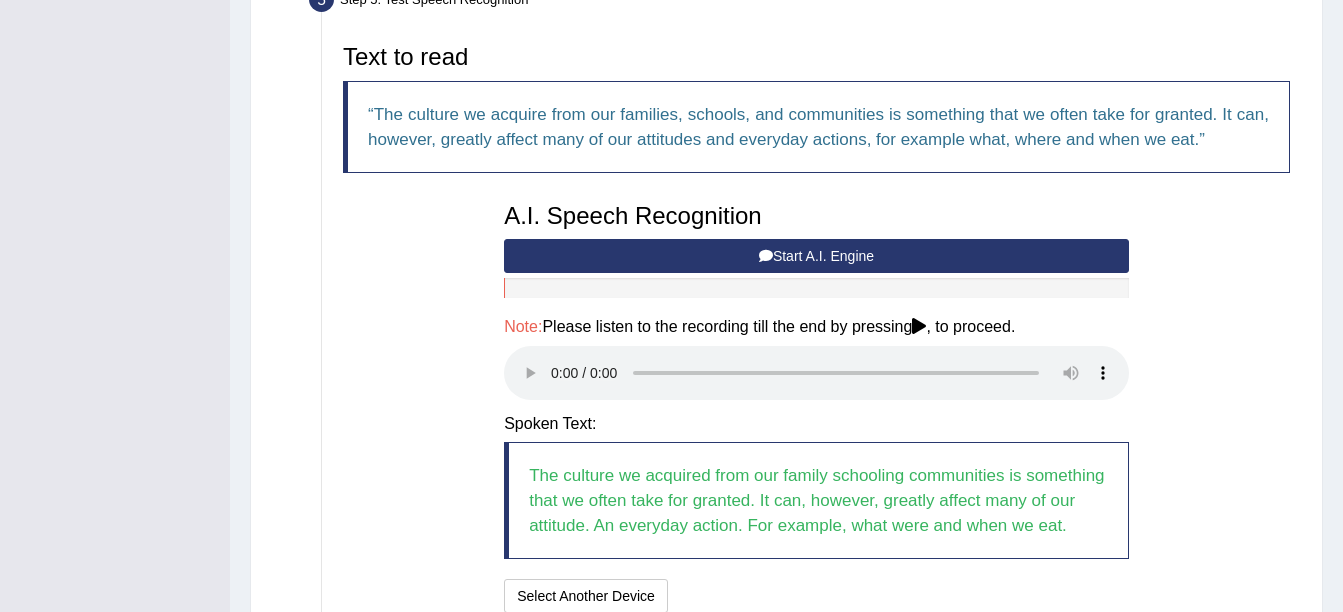 scroll, scrollTop: 436, scrollLeft: 0, axis: vertical 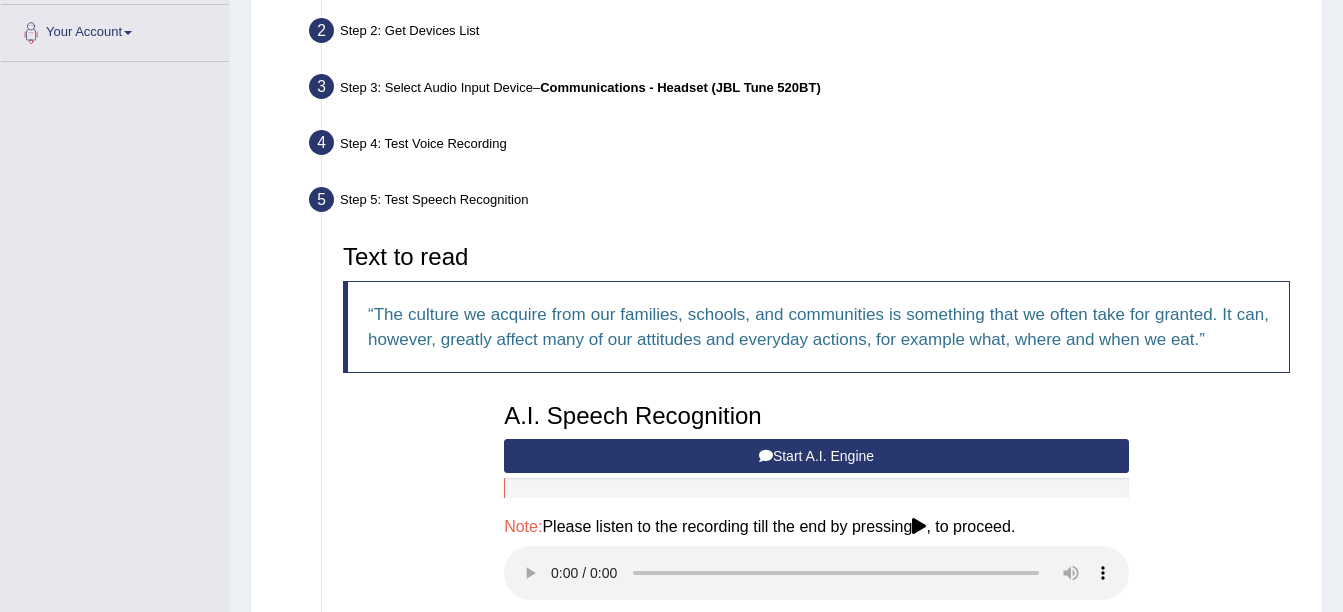 click on "Start A.I. Engine" at bounding box center [816, 456] 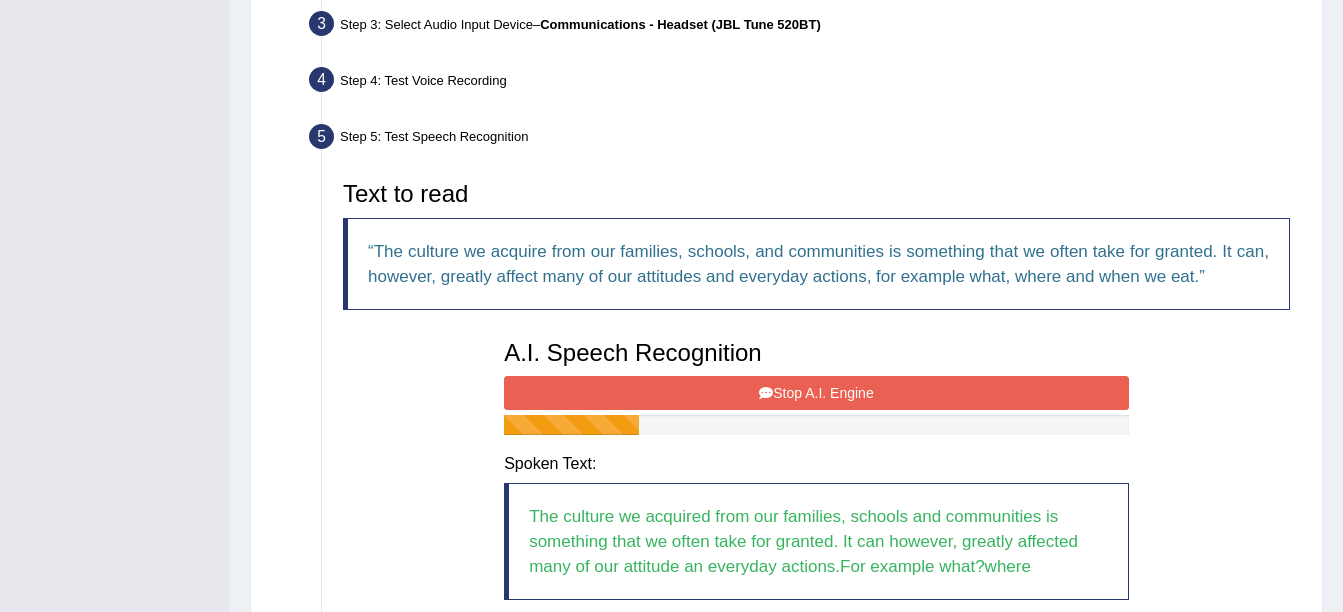 scroll, scrollTop: 536, scrollLeft: 0, axis: vertical 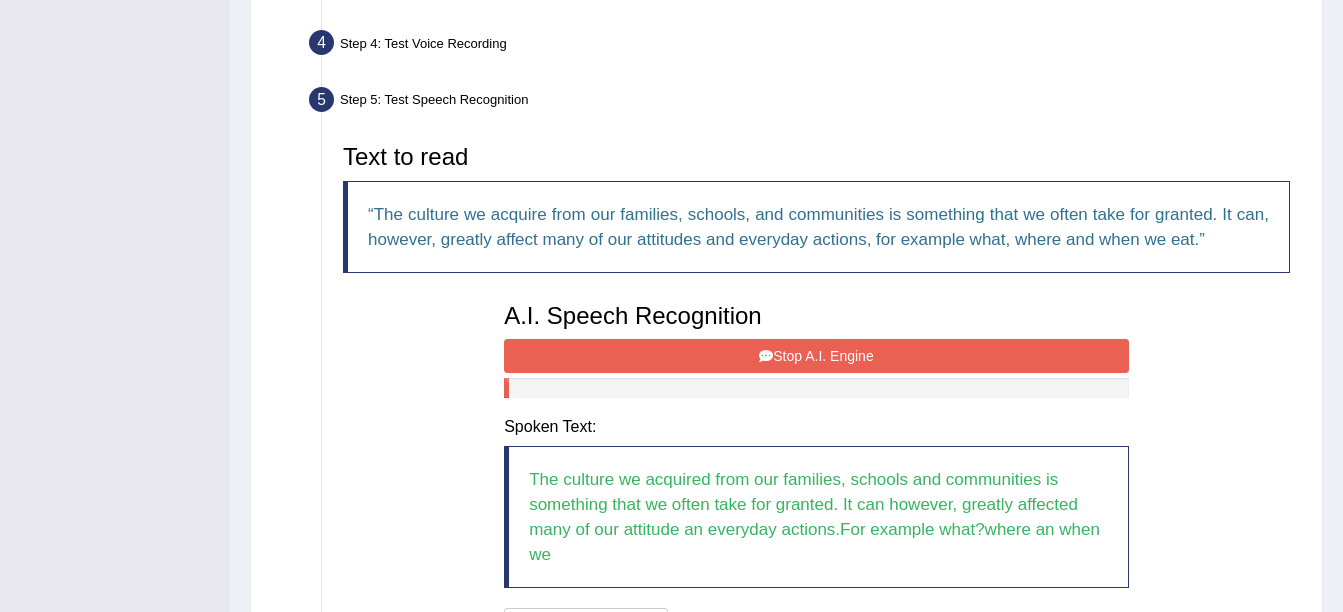 click on "Stop A.I. Engine" at bounding box center [816, 356] 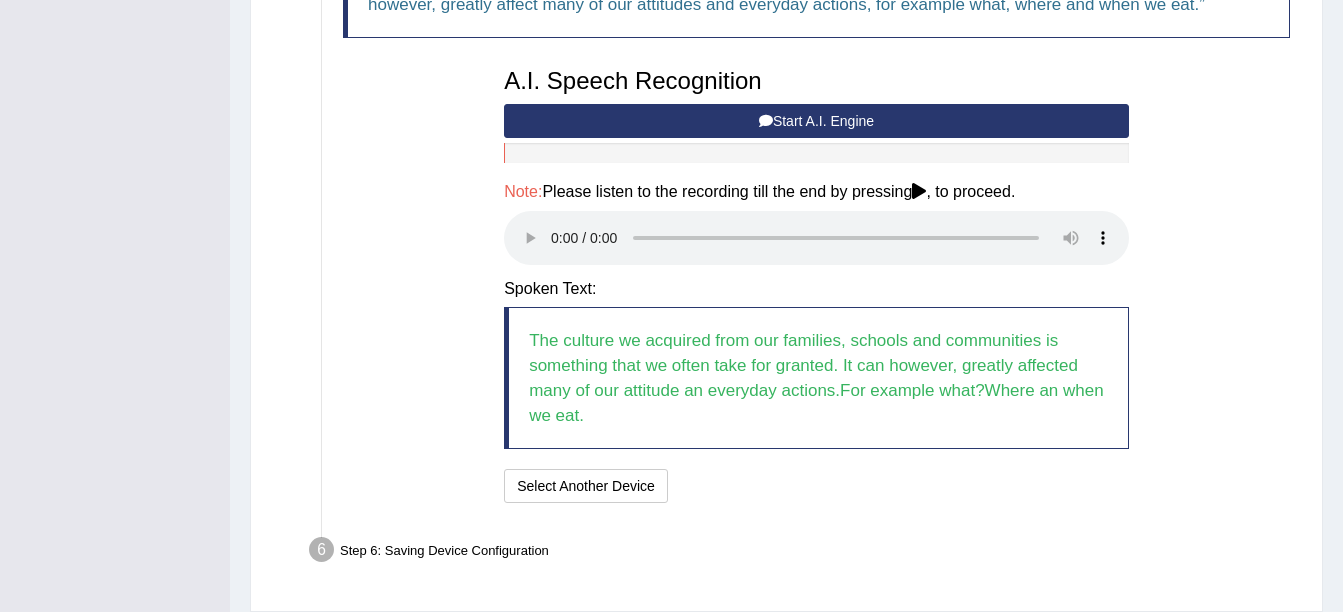 scroll, scrollTop: 736, scrollLeft: 0, axis: vertical 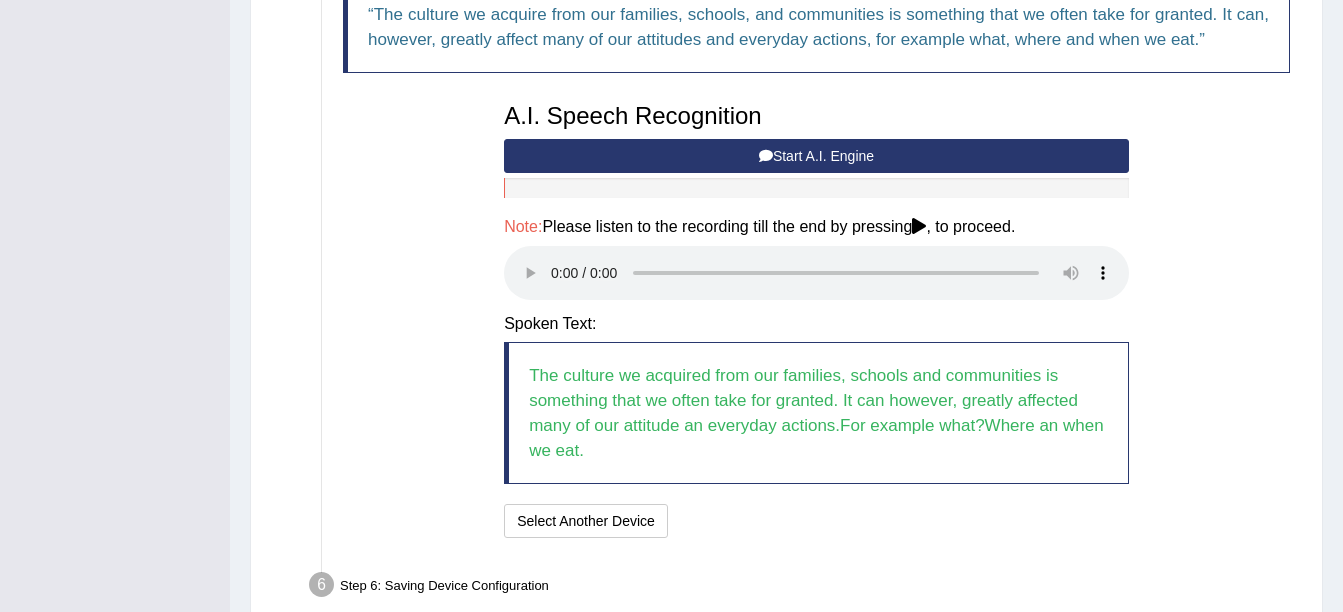 click at bounding box center (919, 226) 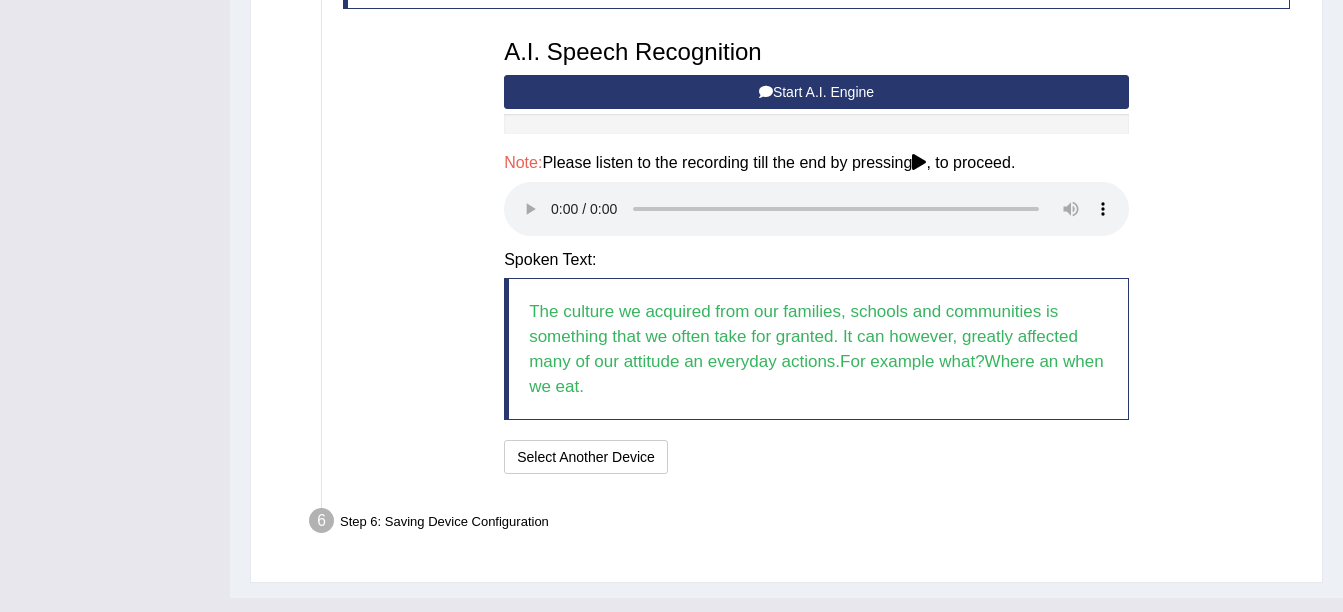 scroll, scrollTop: 836, scrollLeft: 0, axis: vertical 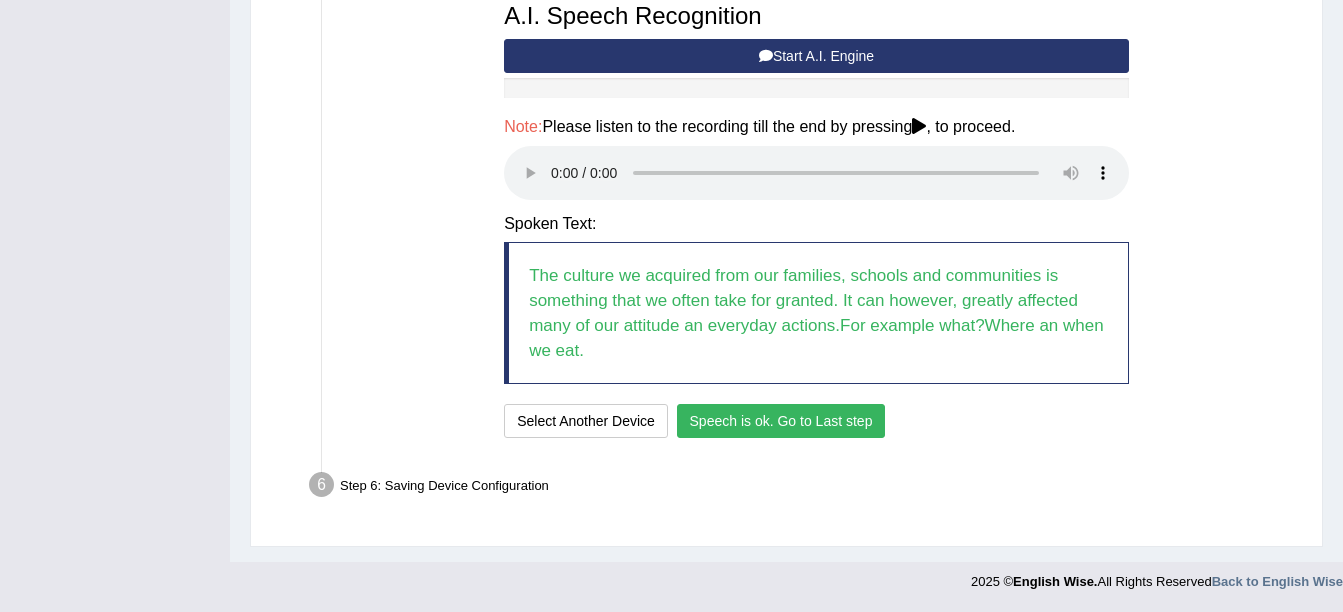 click on "Speech is ok. Go to Last step" at bounding box center [781, 421] 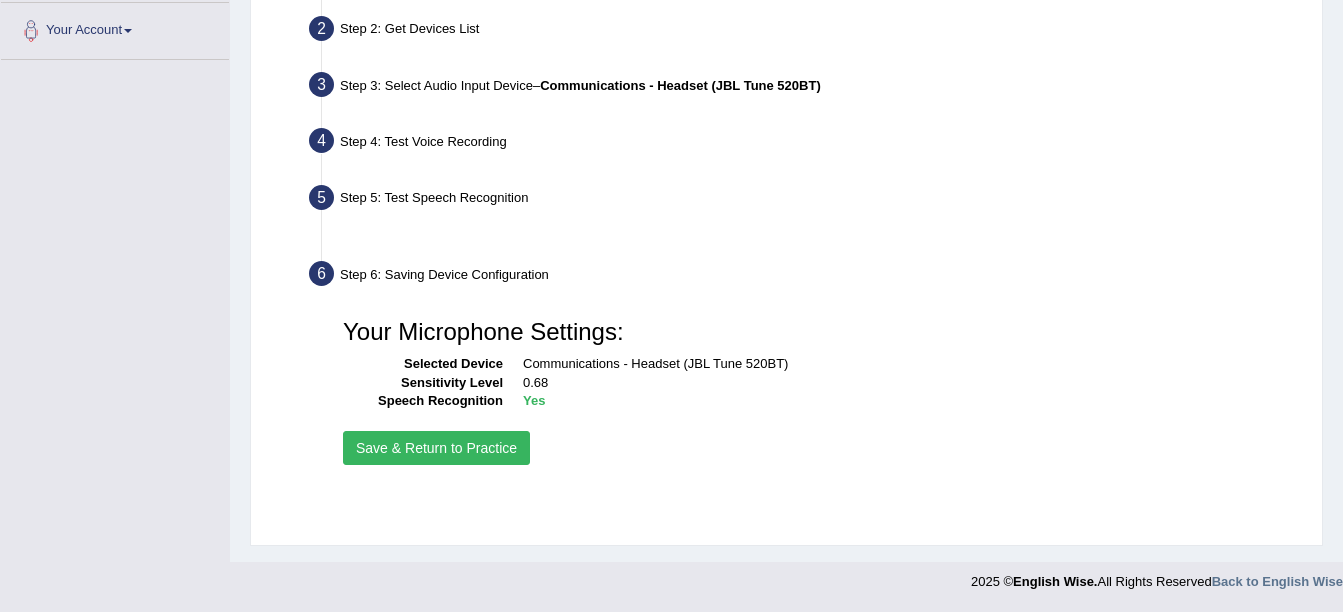 scroll, scrollTop: 438, scrollLeft: 0, axis: vertical 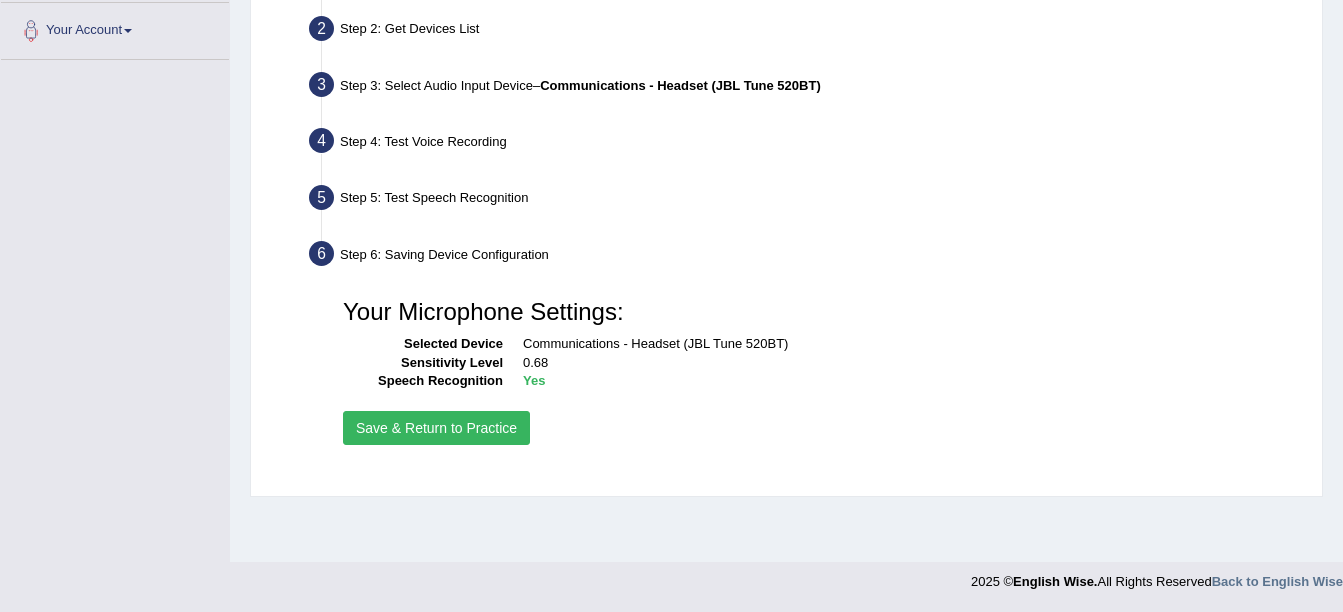 click on "Save & Return to Practice" at bounding box center (436, 428) 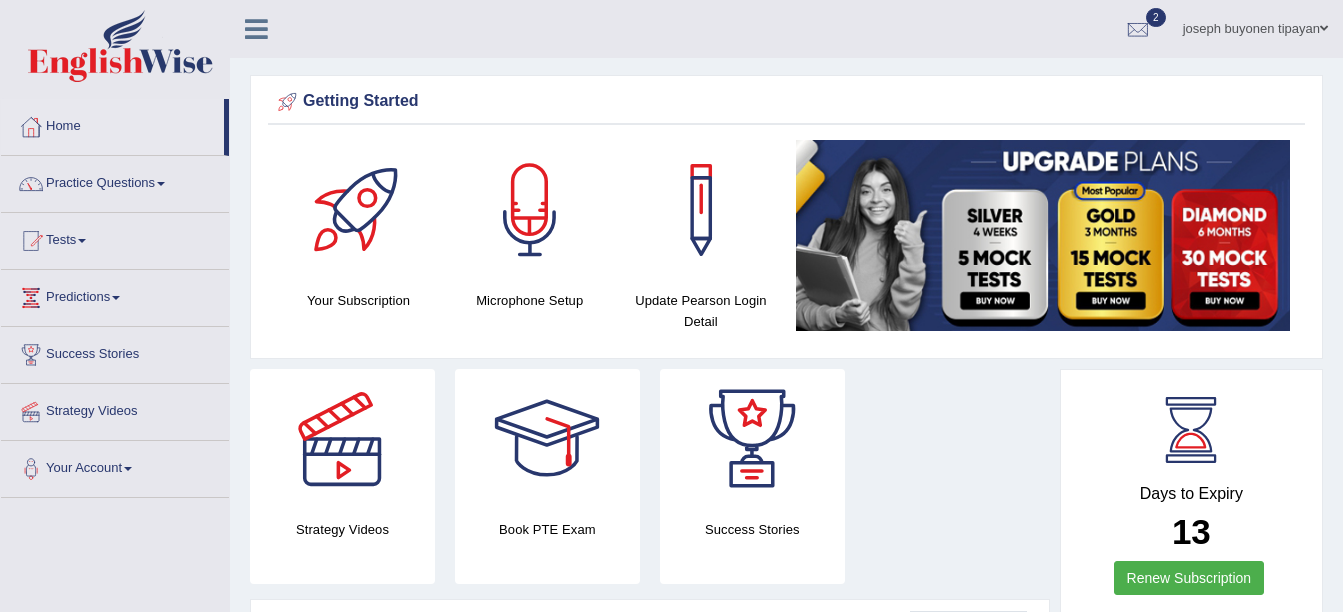 scroll, scrollTop: 0, scrollLeft: 0, axis: both 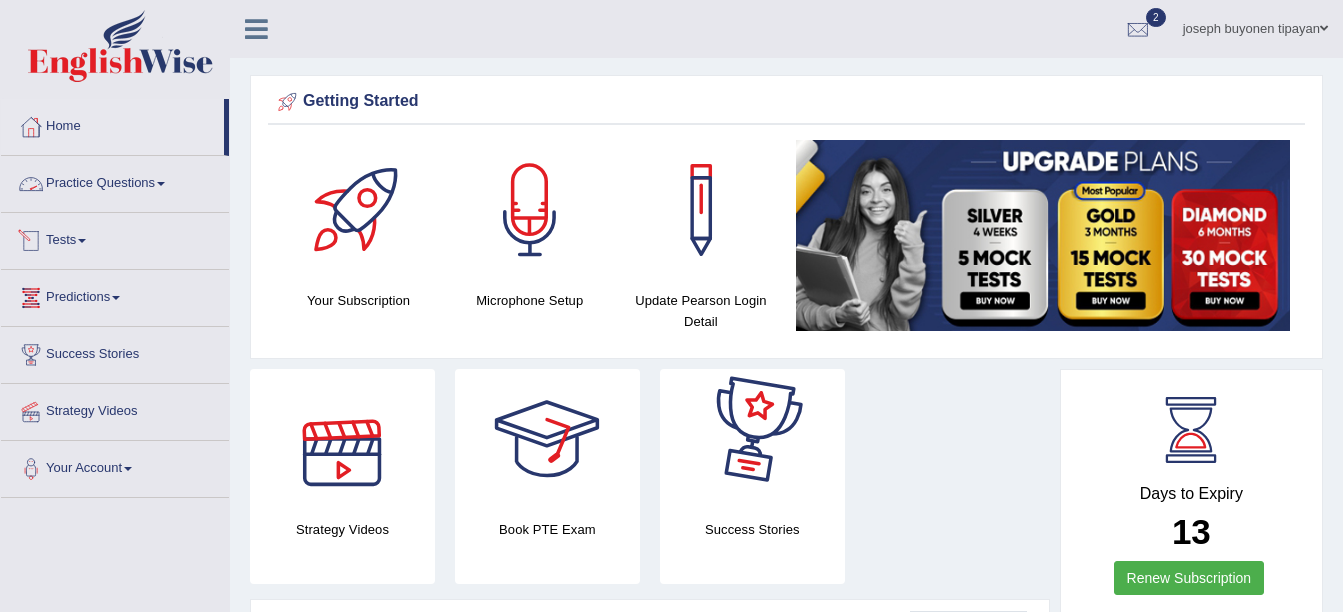 click at bounding box center [161, 184] 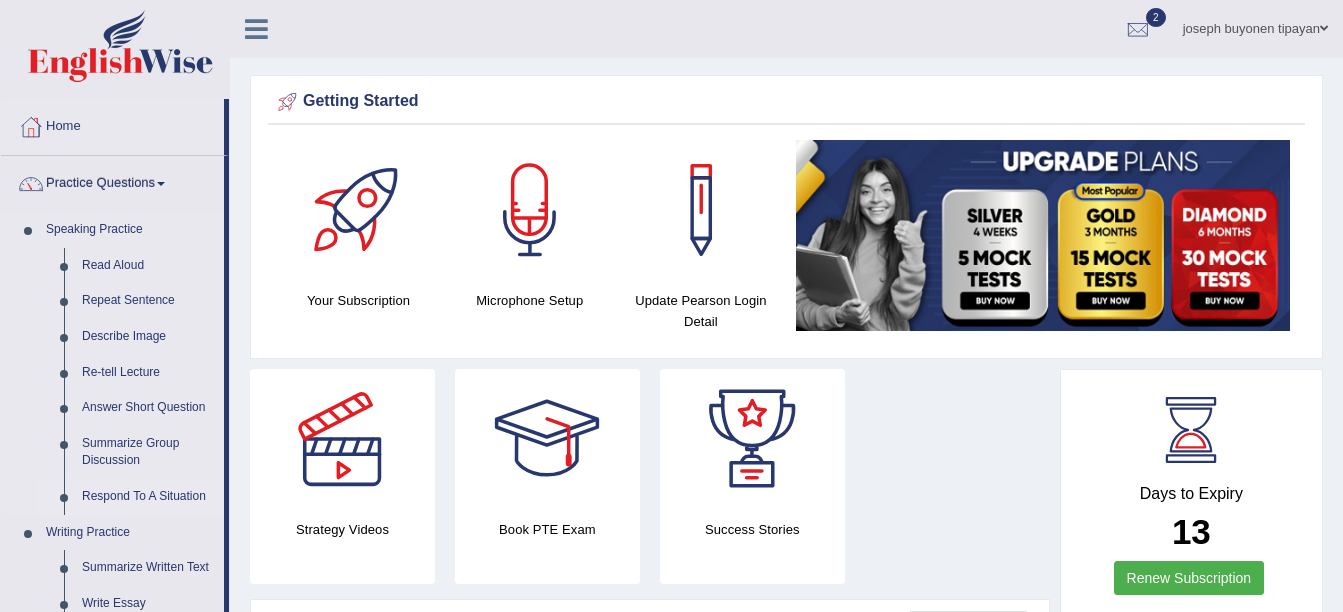click on "Respond To A Situation" at bounding box center [148, 497] 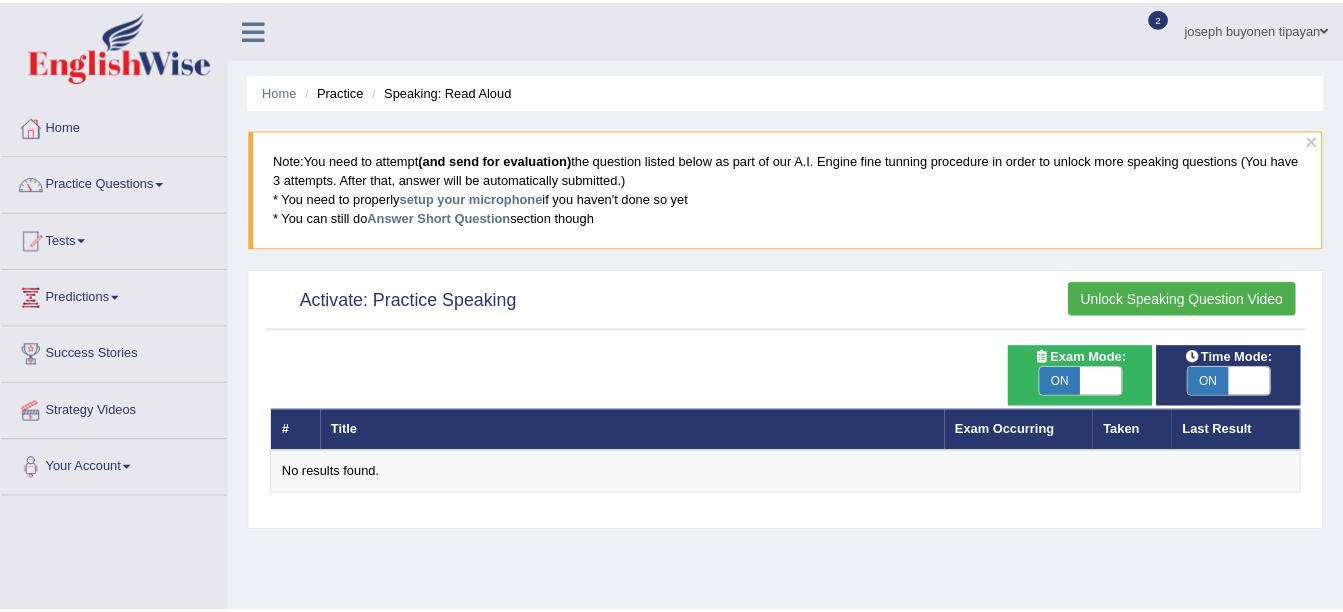 scroll, scrollTop: 0, scrollLeft: 0, axis: both 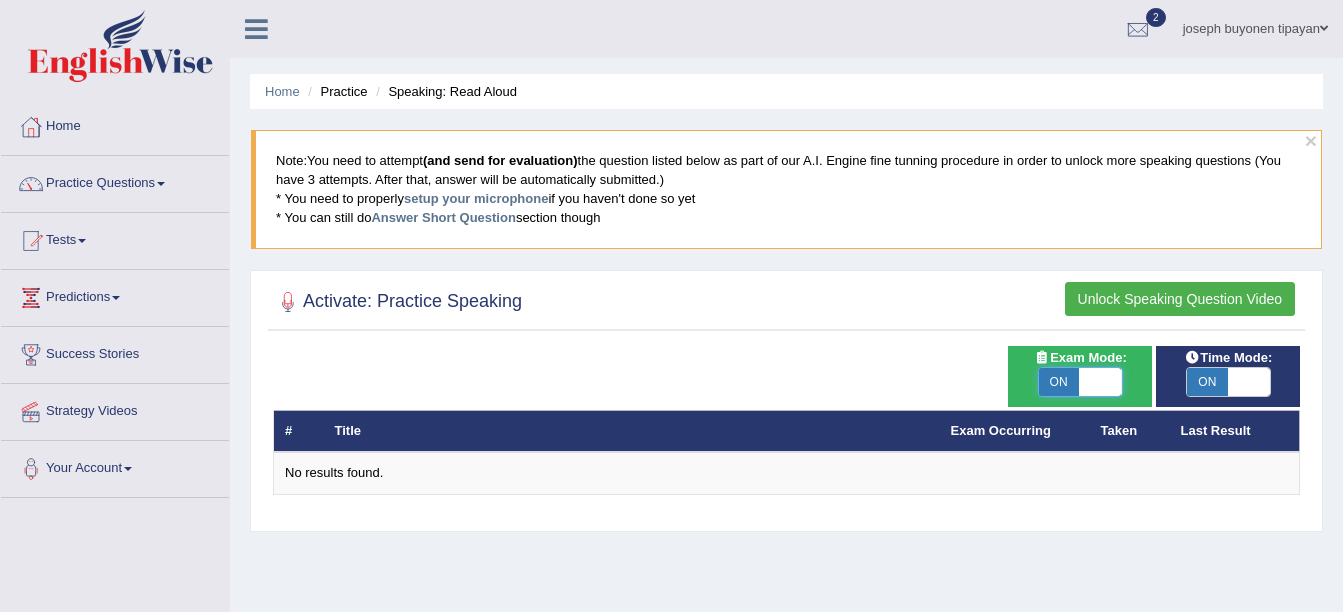 click at bounding box center [1100, 382] 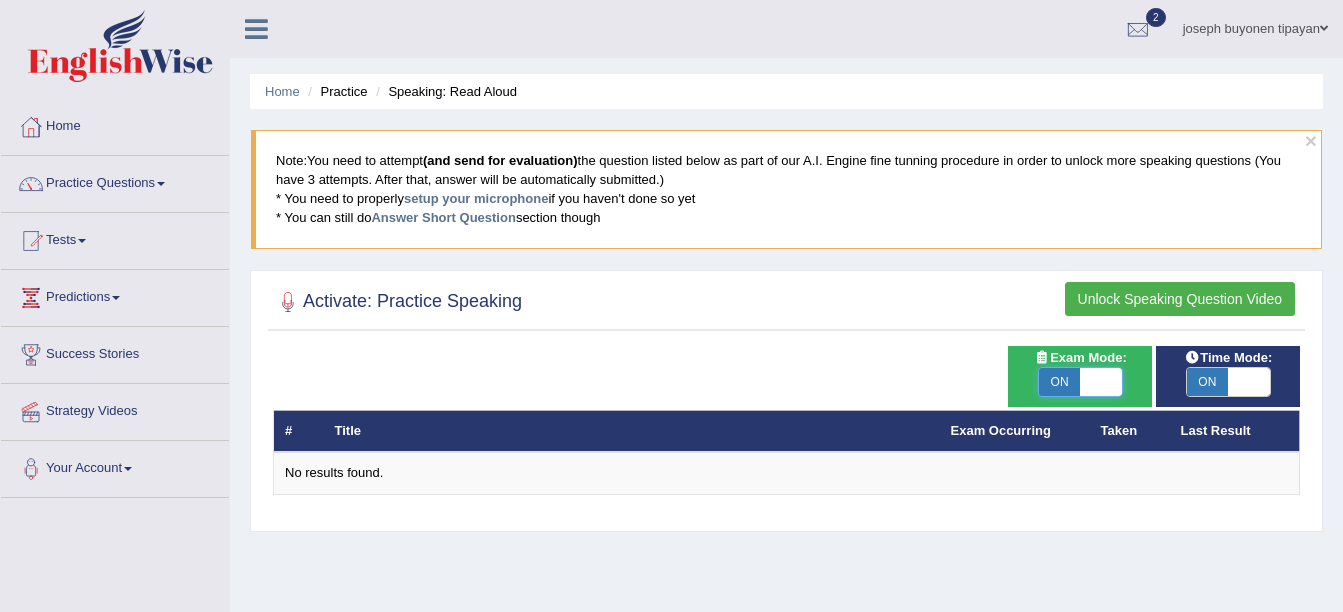 click at bounding box center (1101, 382) 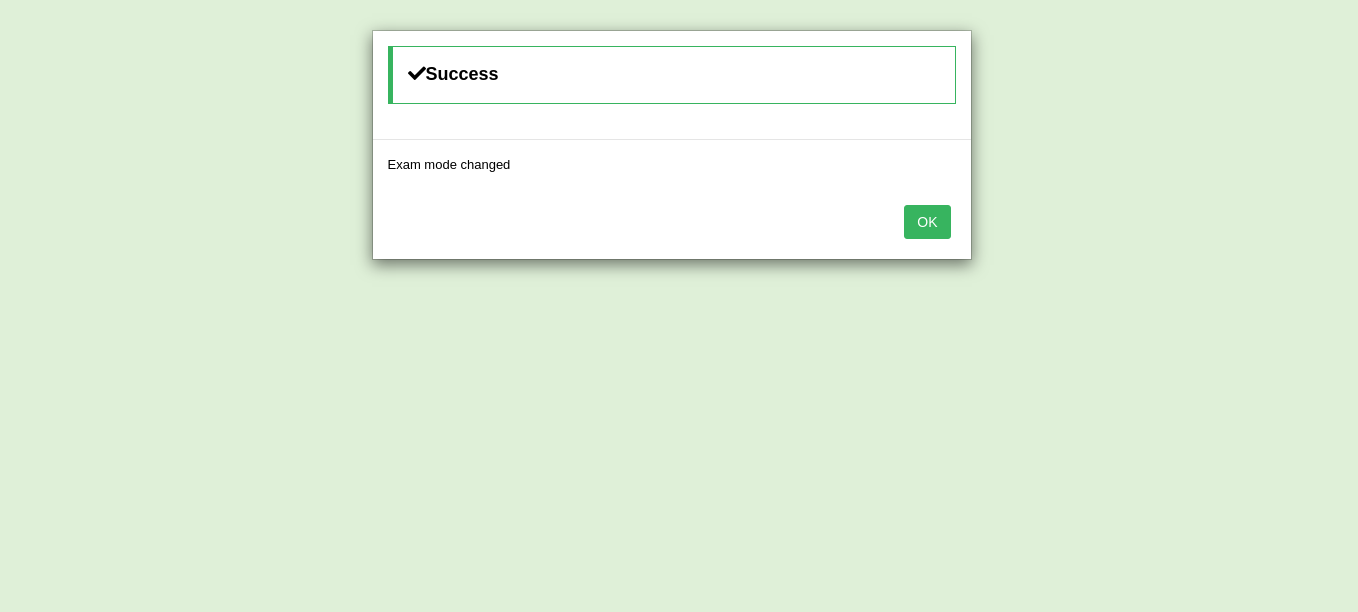 click on "OK" at bounding box center (927, 222) 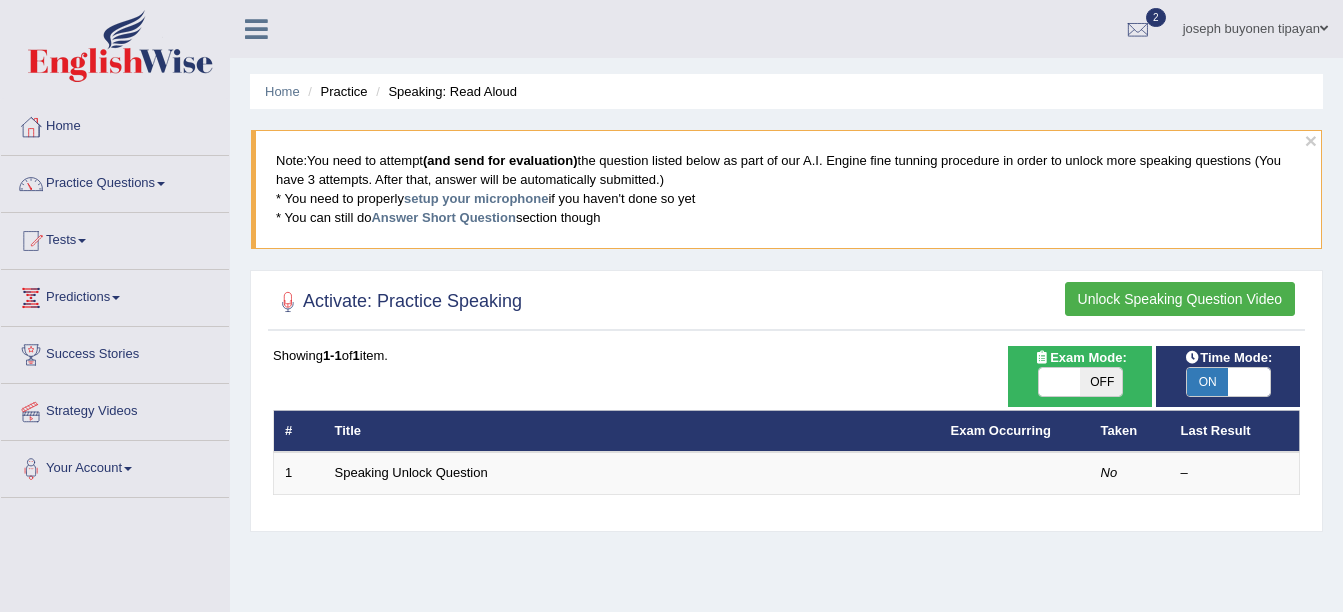 scroll, scrollTop: 0, scrollLeft: 0, axis: both 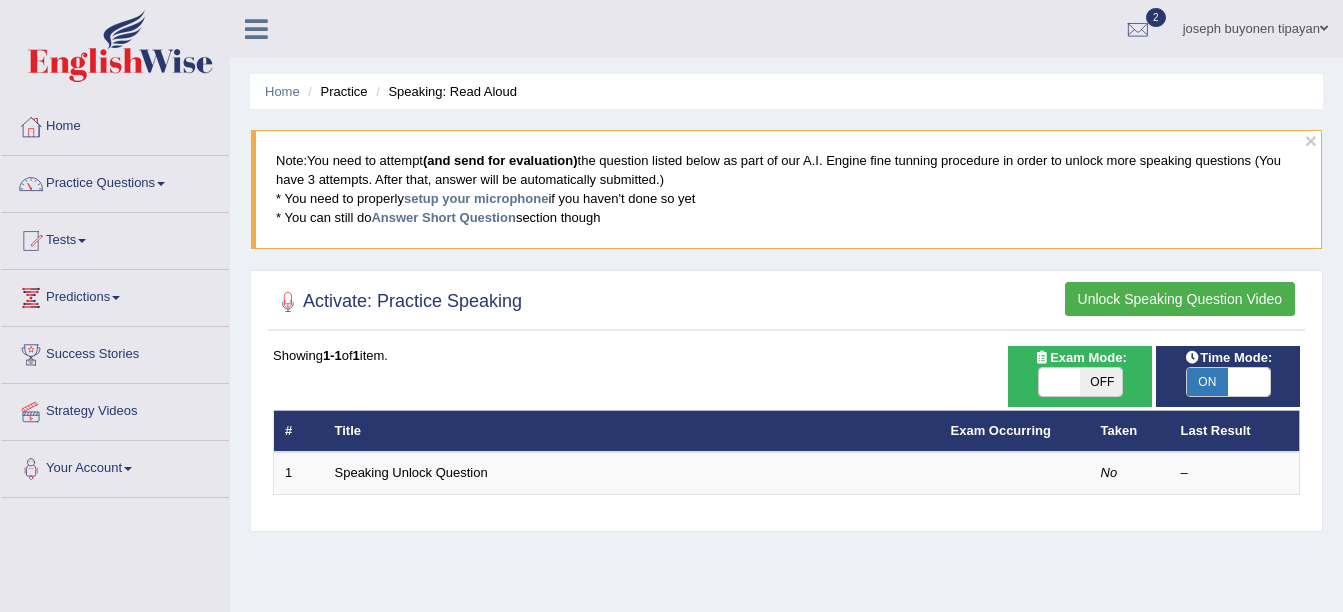 click at bounding box center (1249, 382) 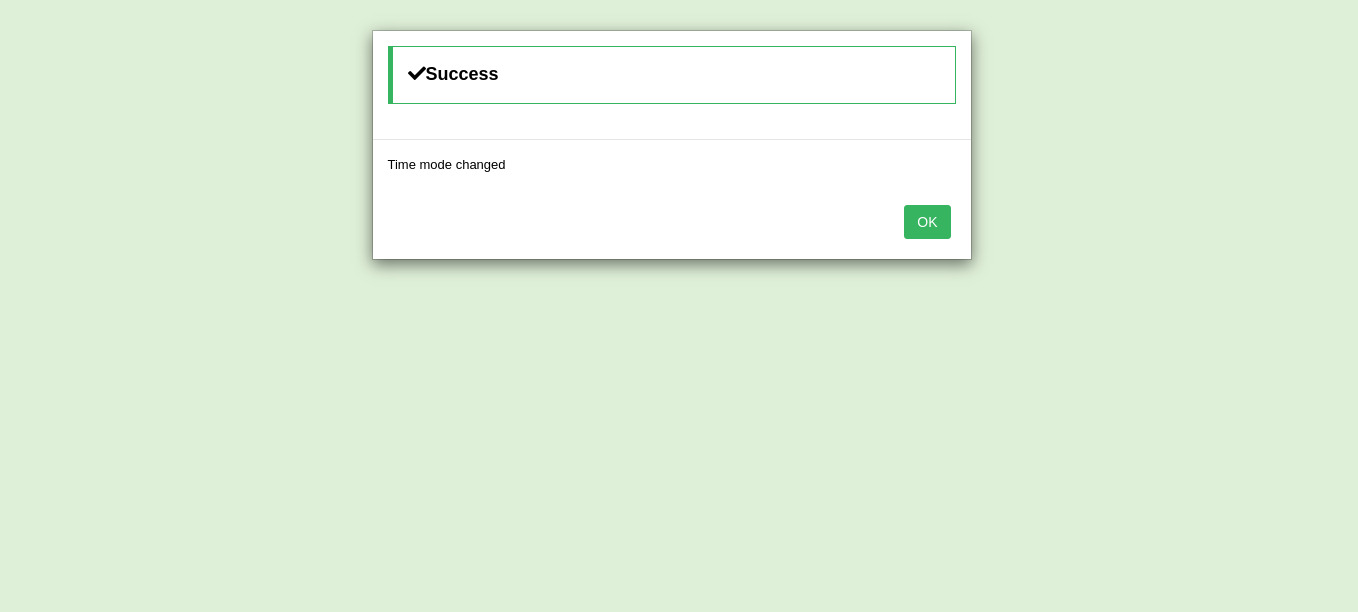 click on "OK" at bounding box center [927, 222] 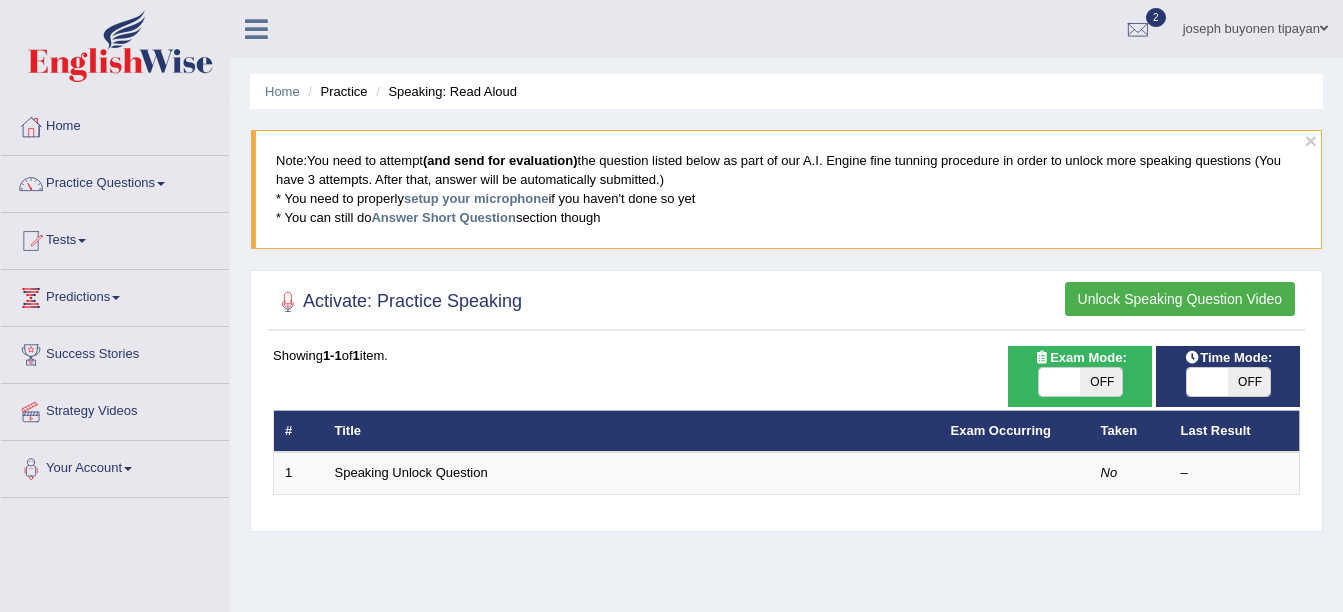 click on "Unlock Speaking Question Video" at bounding box center [1180, 299] 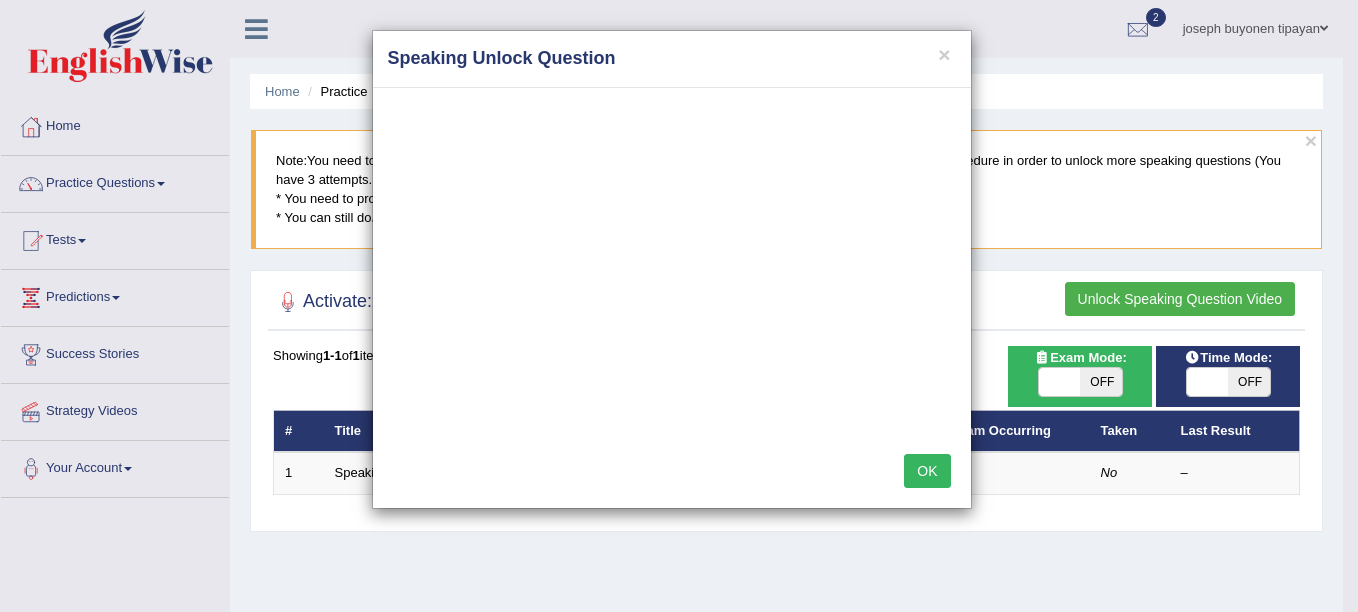 click on "Speaking Unlock Question" at bounding box center (672, 59) 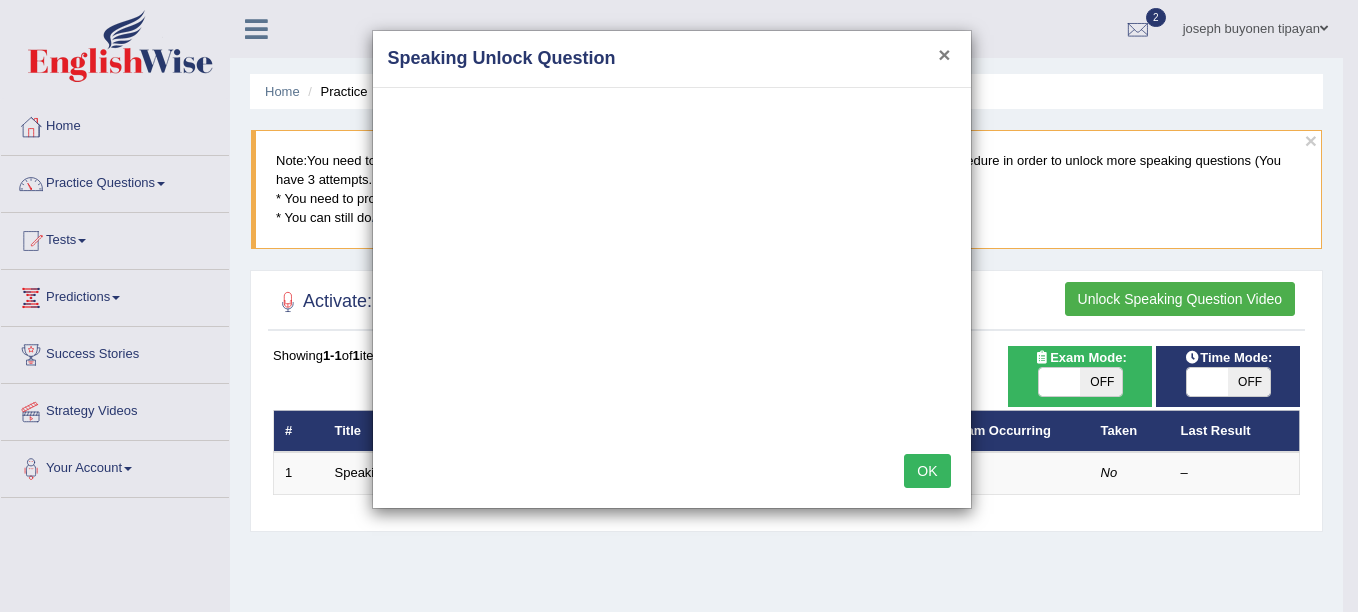 click on "×" at bounding box center [944, 54] 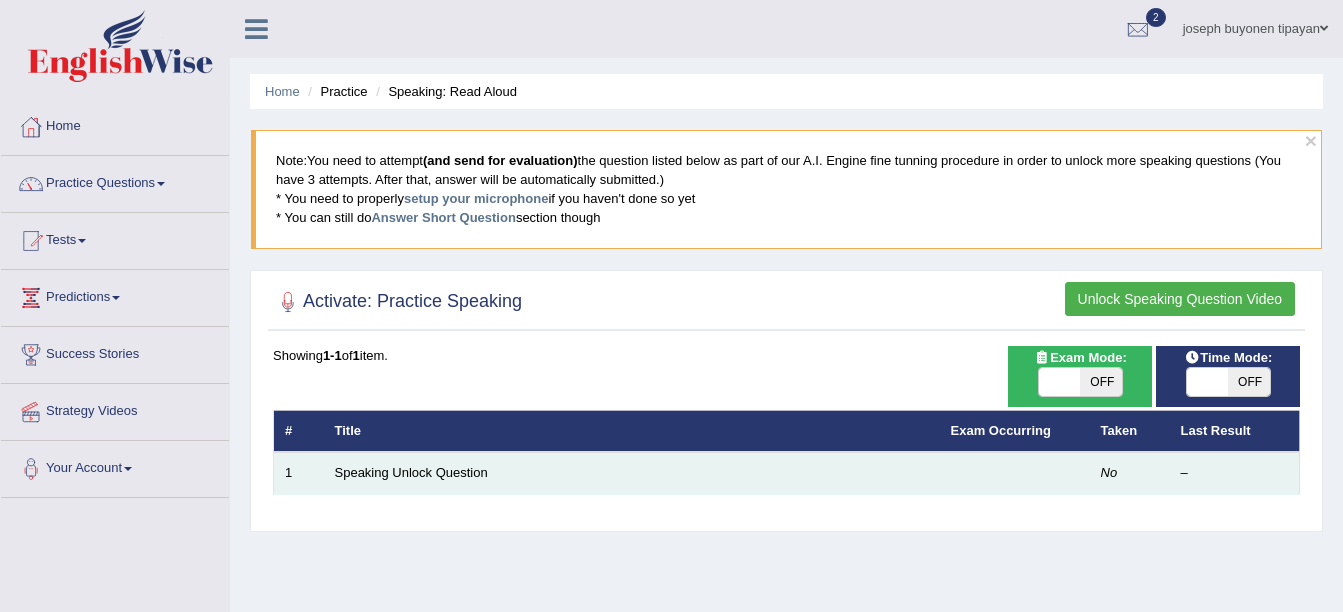 click on "Speaking Unlock Question" at bounding box center (632, 473) 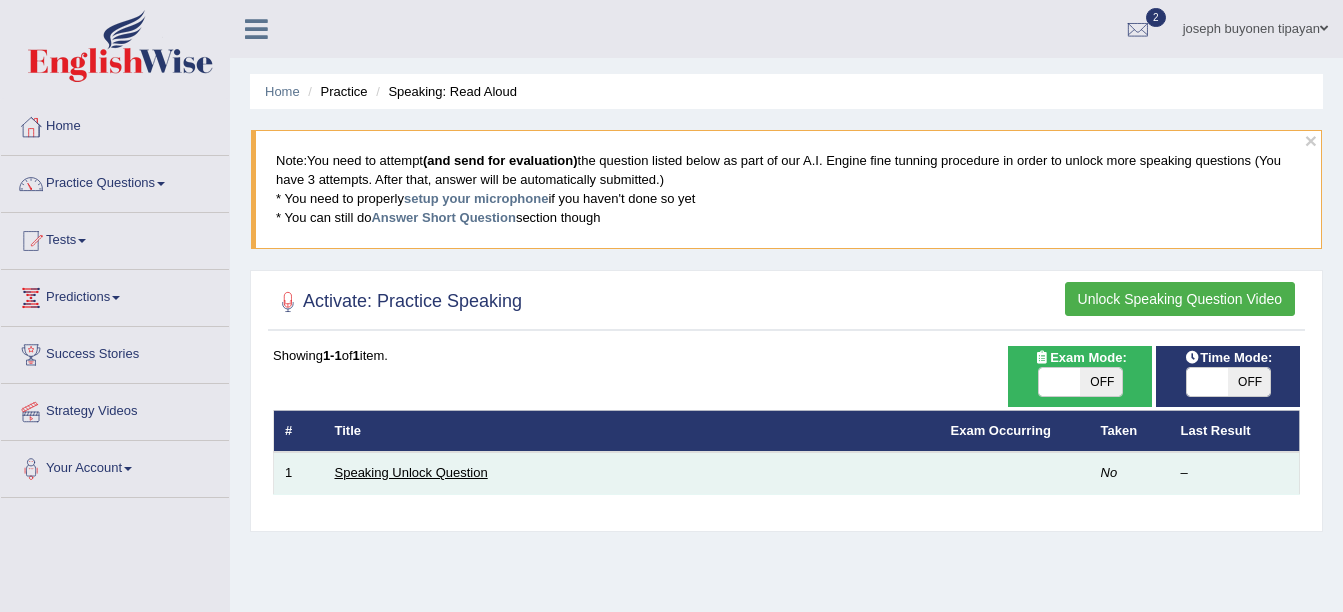 click on "Speaking Unlock Question" at bounding box center (411, 472) 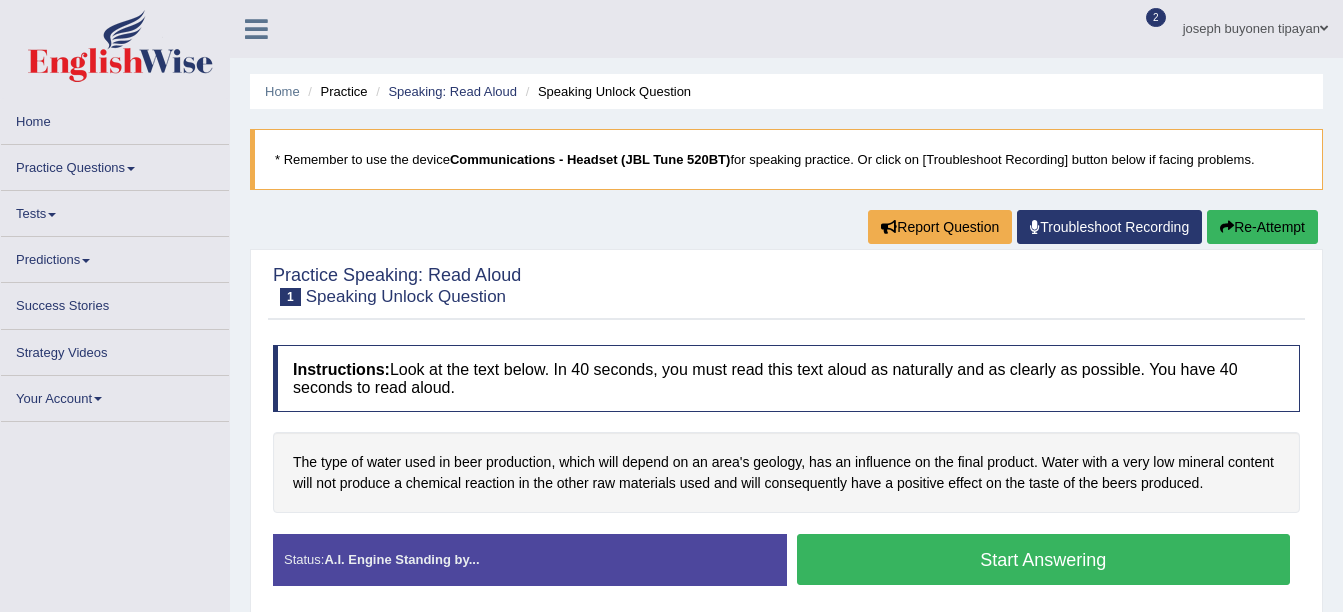 scroll, scrollTop: 0, scrollLeft: 0, axis: both 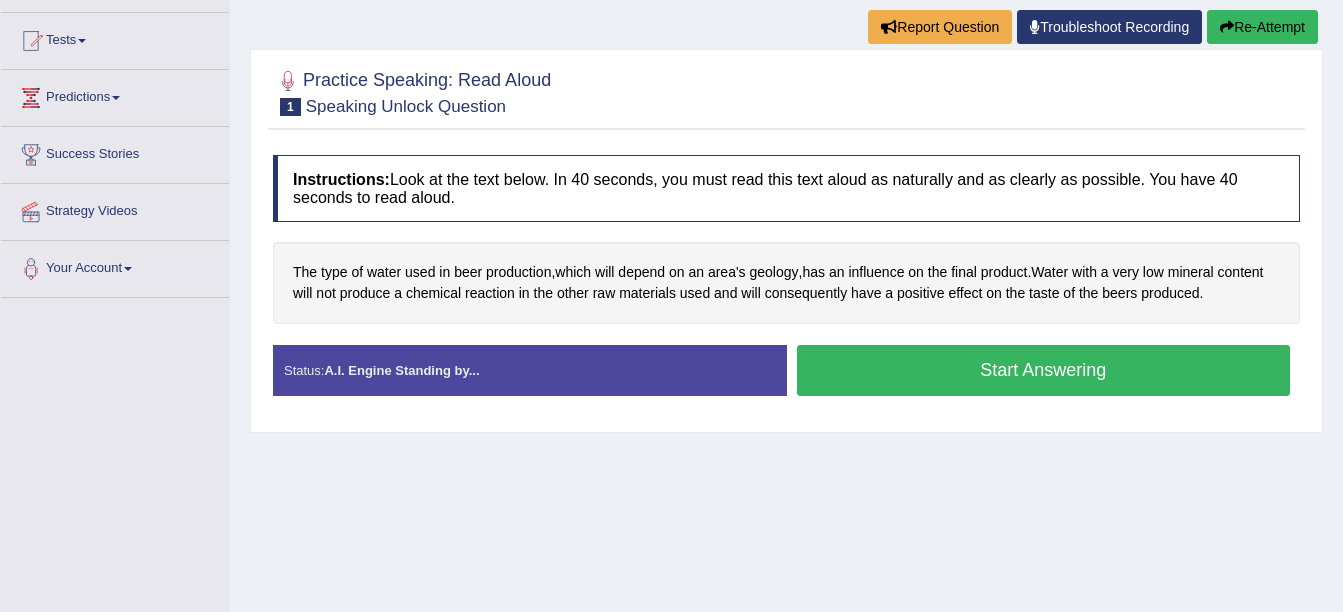 click on "Start Answering" at bounding box center (1044, 370) 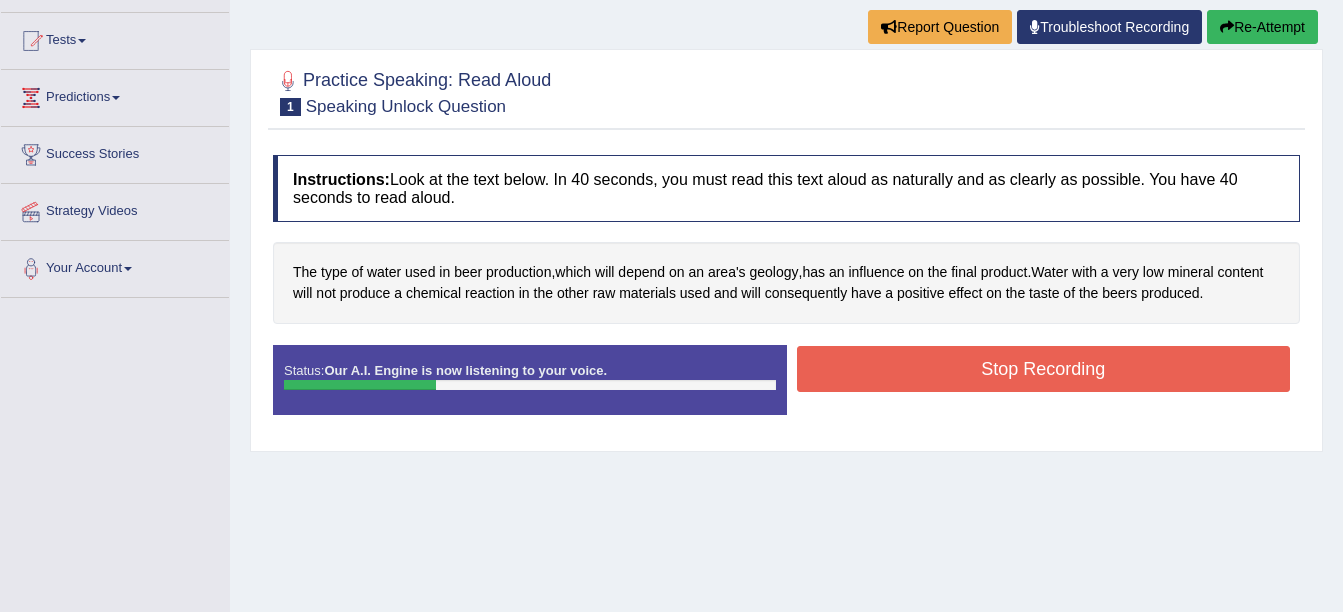 click on "Stop Recording" at bounding box center [1044, 369] 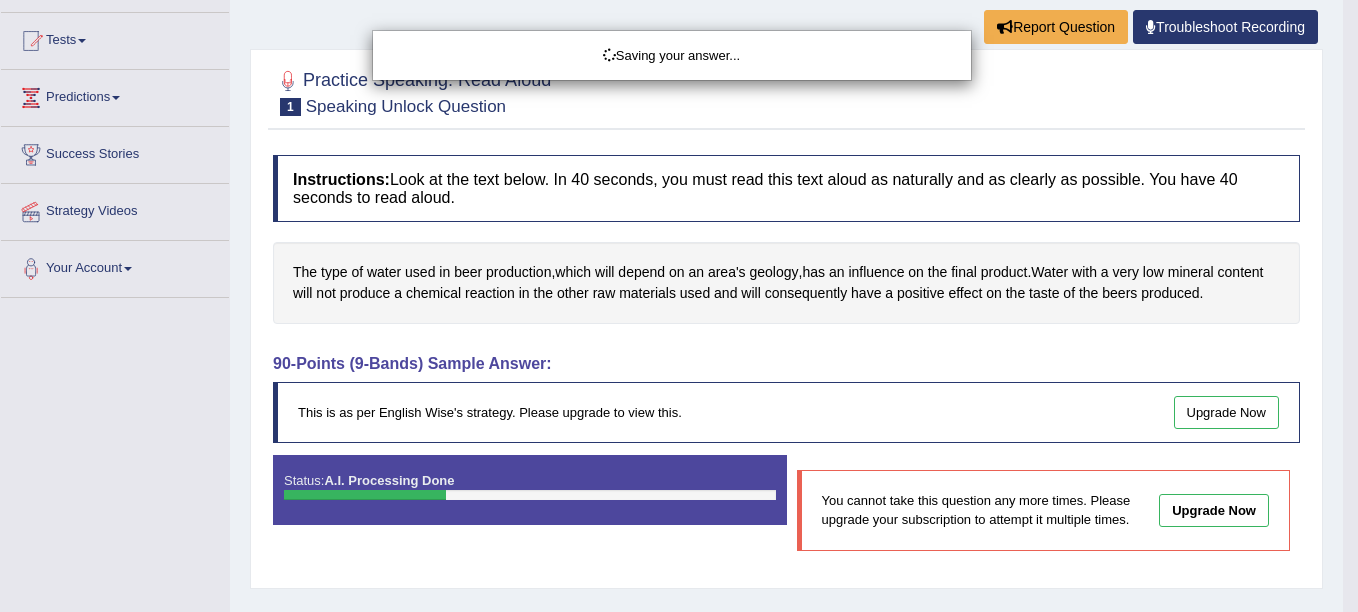 click on "Saving your answer..." at bounding box center (679, 306) 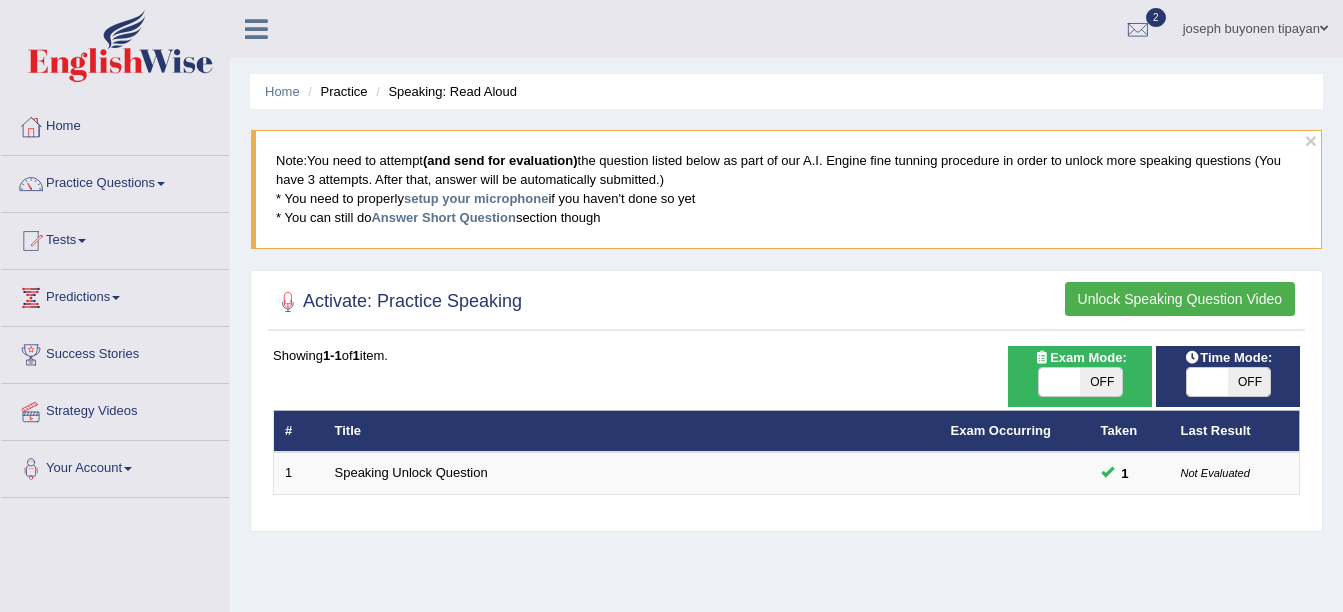 scroll, scrollTop: 0, scrollLeft: 0, axis: both 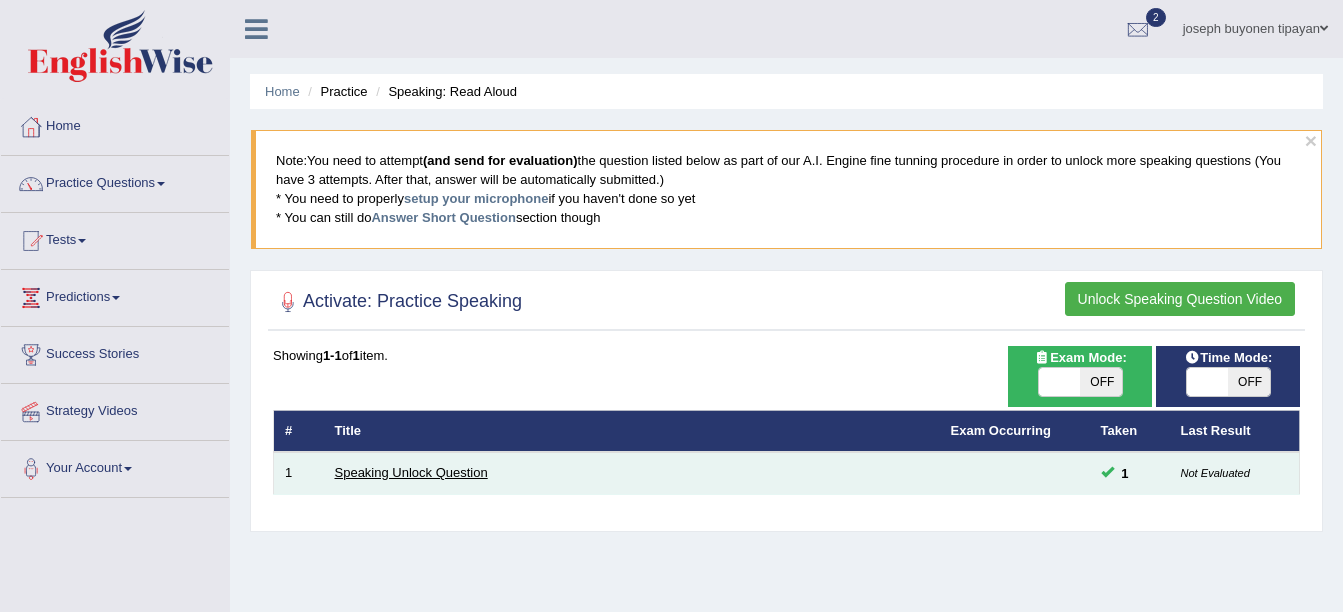 click on "Speaking Unlock Question" at bounding box center [411, 472] 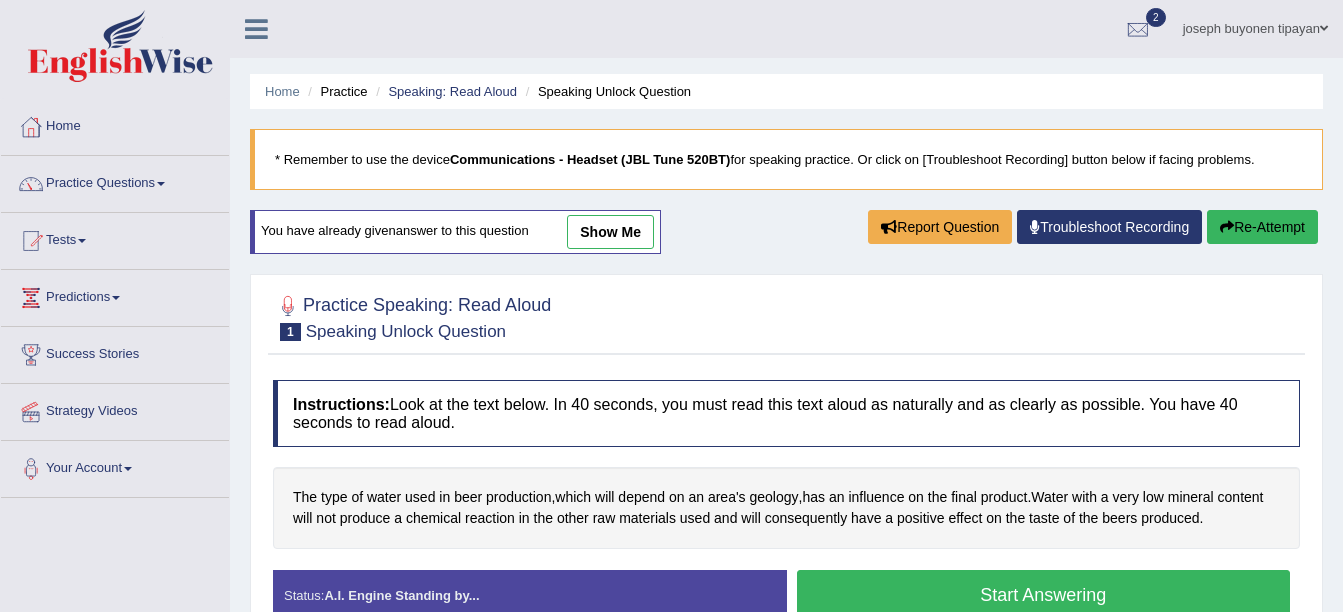 scroll, scrollTop: 0, scrollLeft: 0, axis: both 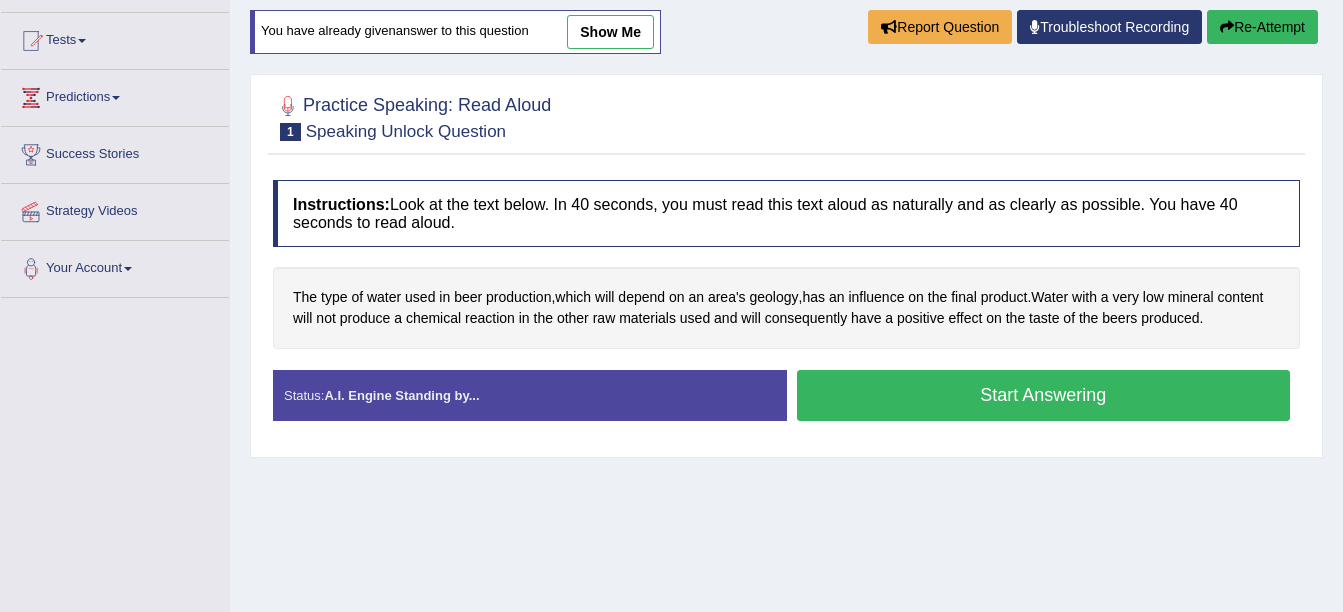 click on "Start Answering" at bounding box center [1044, 395] 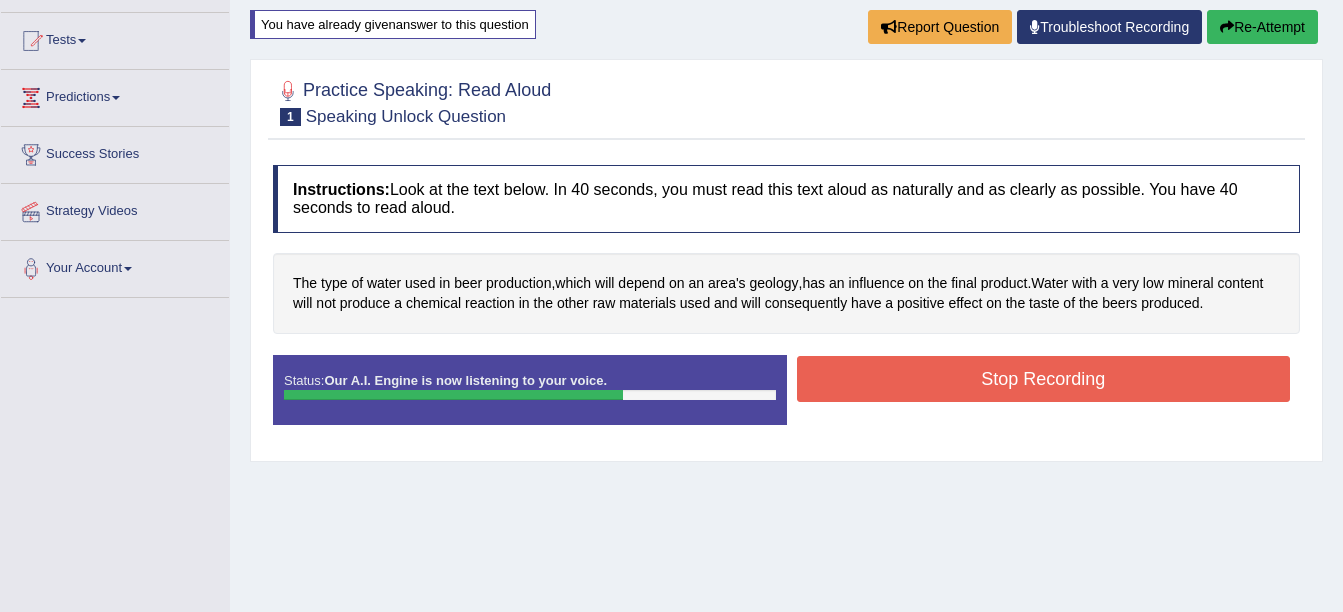 click on "Stop Recording" at bounding box center (1044, 379) 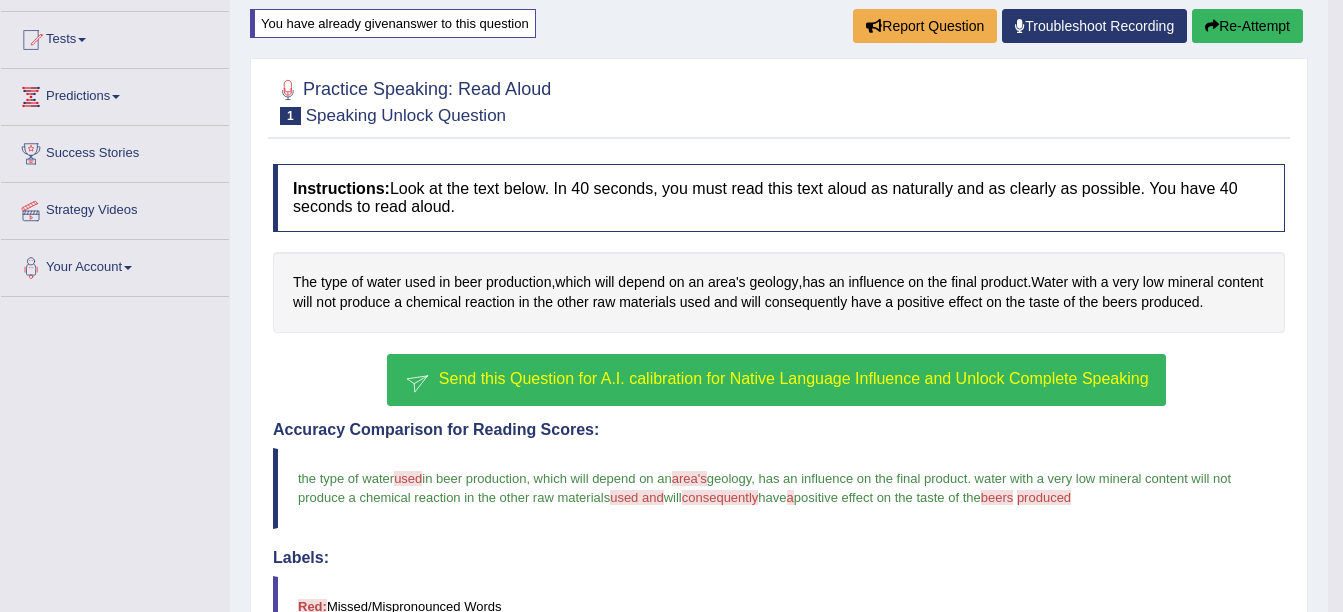 scroll, scrollTop: 206, scrollLeft: 0, axis: vertical 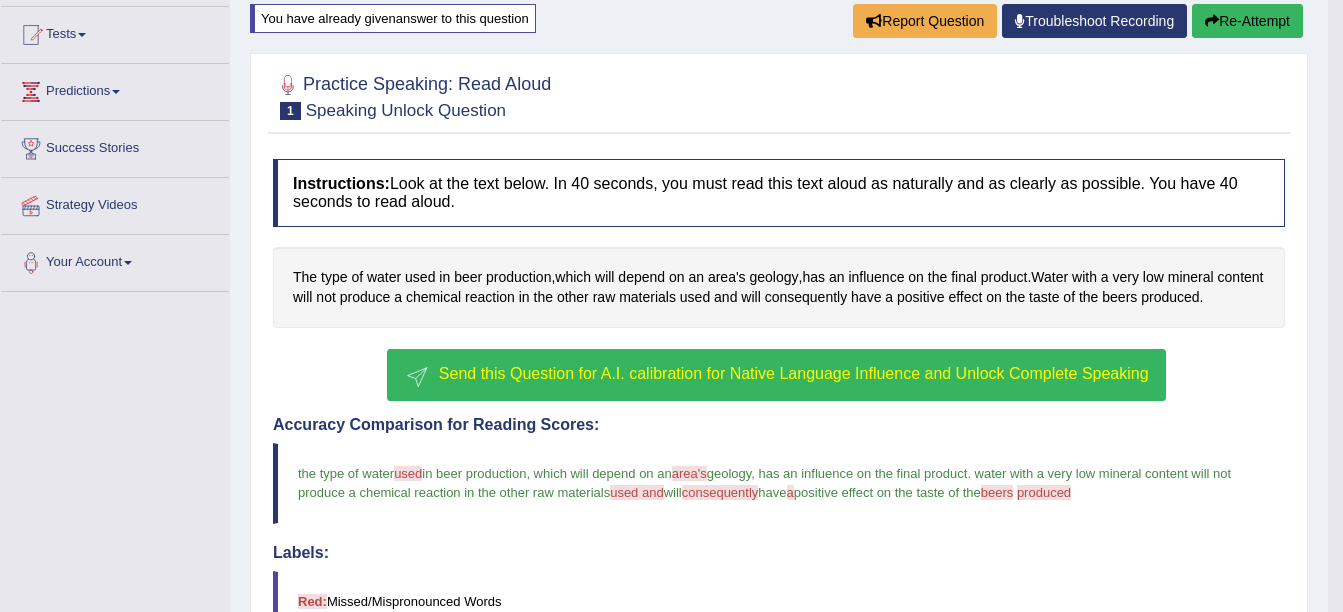 click on "Re-Attempt" at bounding box center [1247, 21] 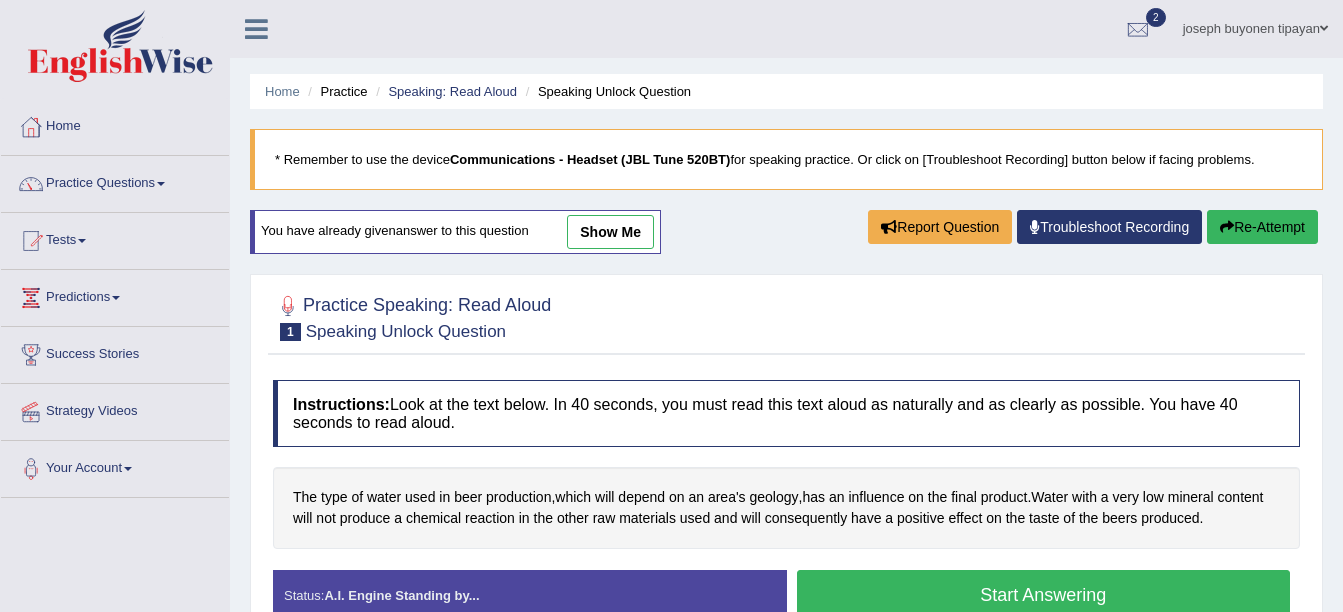 scroll, scrollTop: 221, scrollLeft: 0, axis: vertical 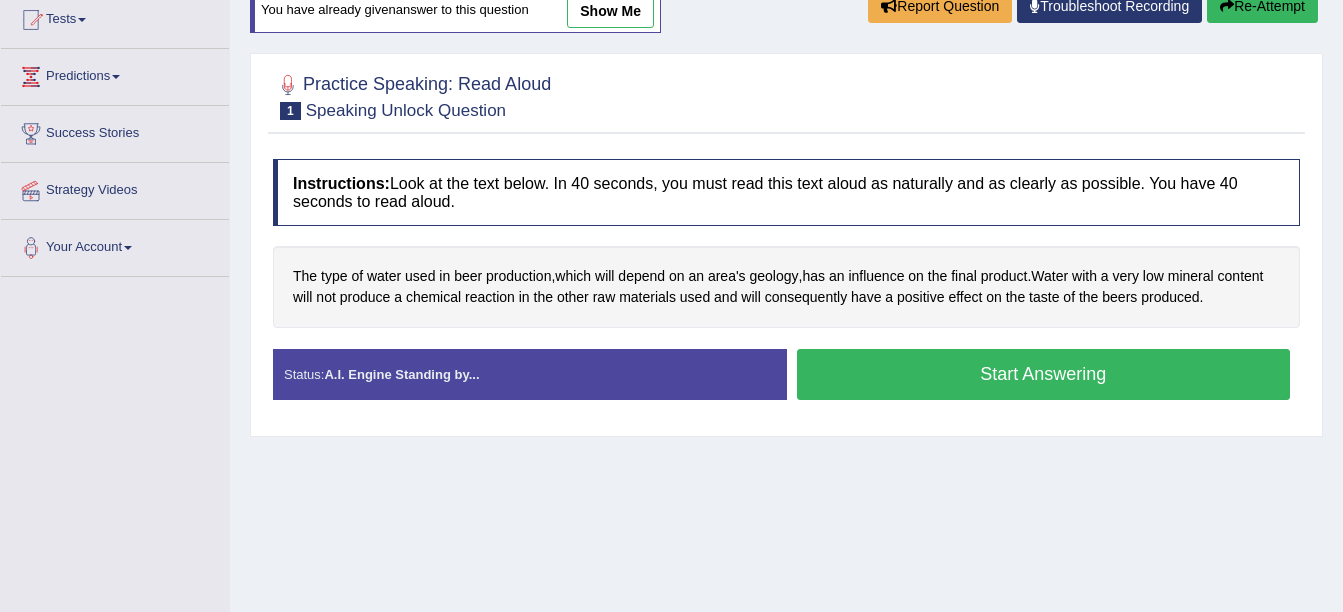 click on "Start Answering" at bounding box center [1044, 374] 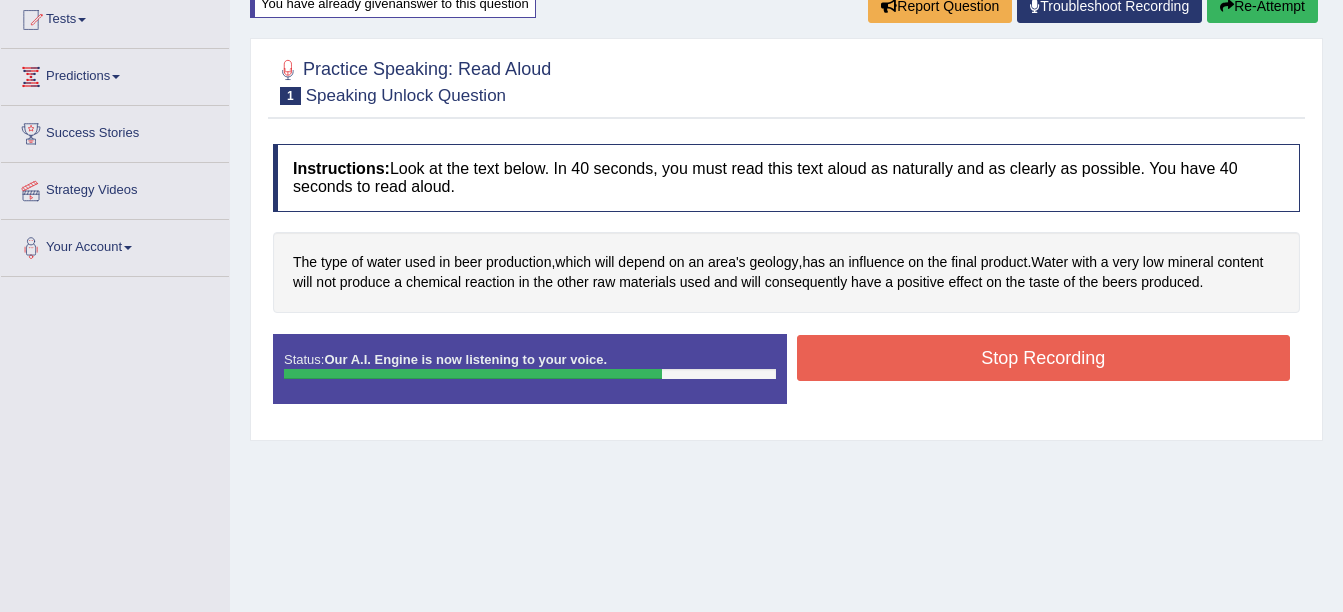 click on "Stop Recording" at bounding box center [1044, 358] 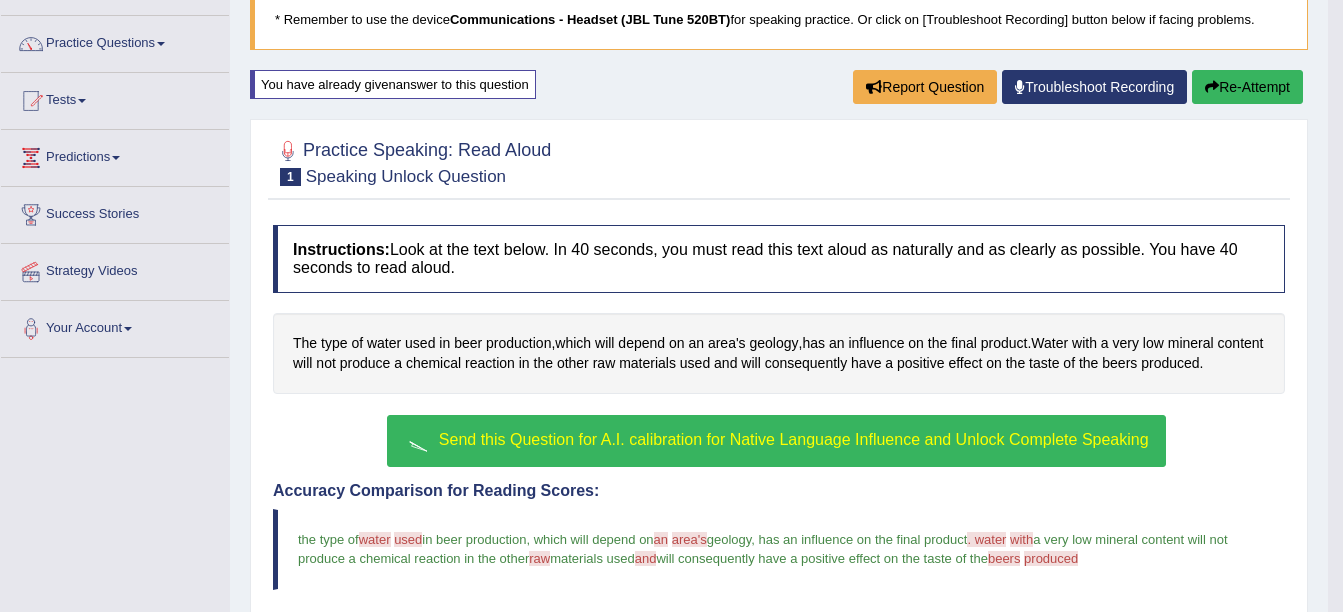 scroll, scrollTop: 121, scrollLeft: 0, axis: vertical 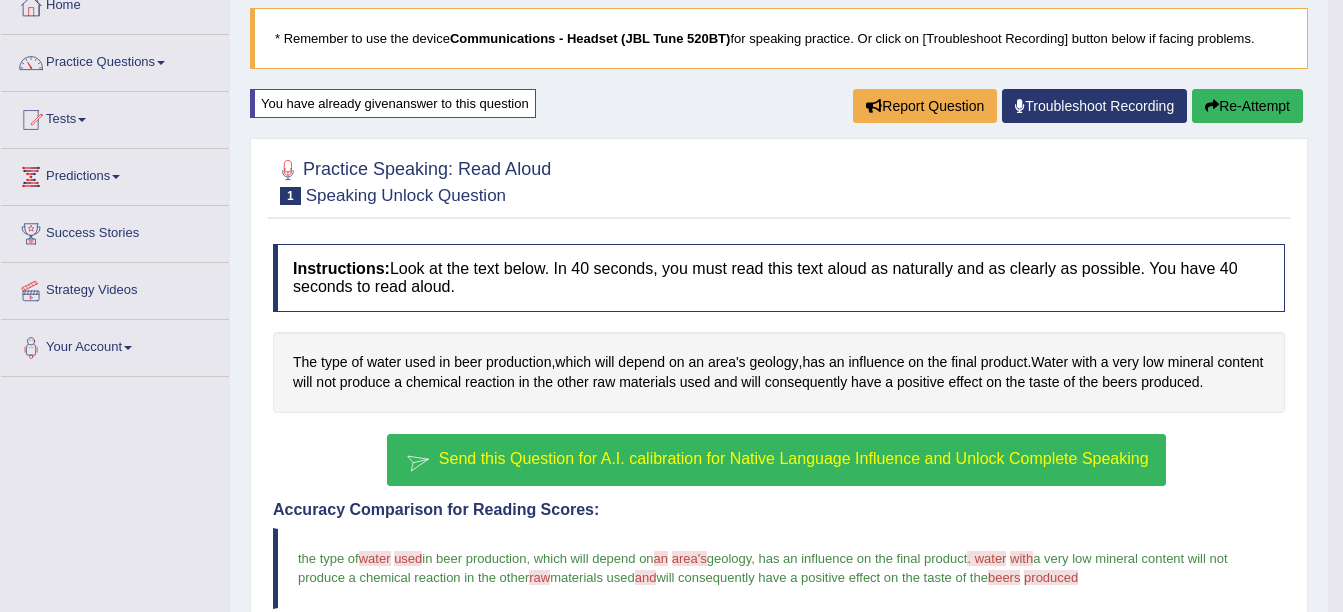 click on "Re-Attempt" at bounding box center [1247, 106] 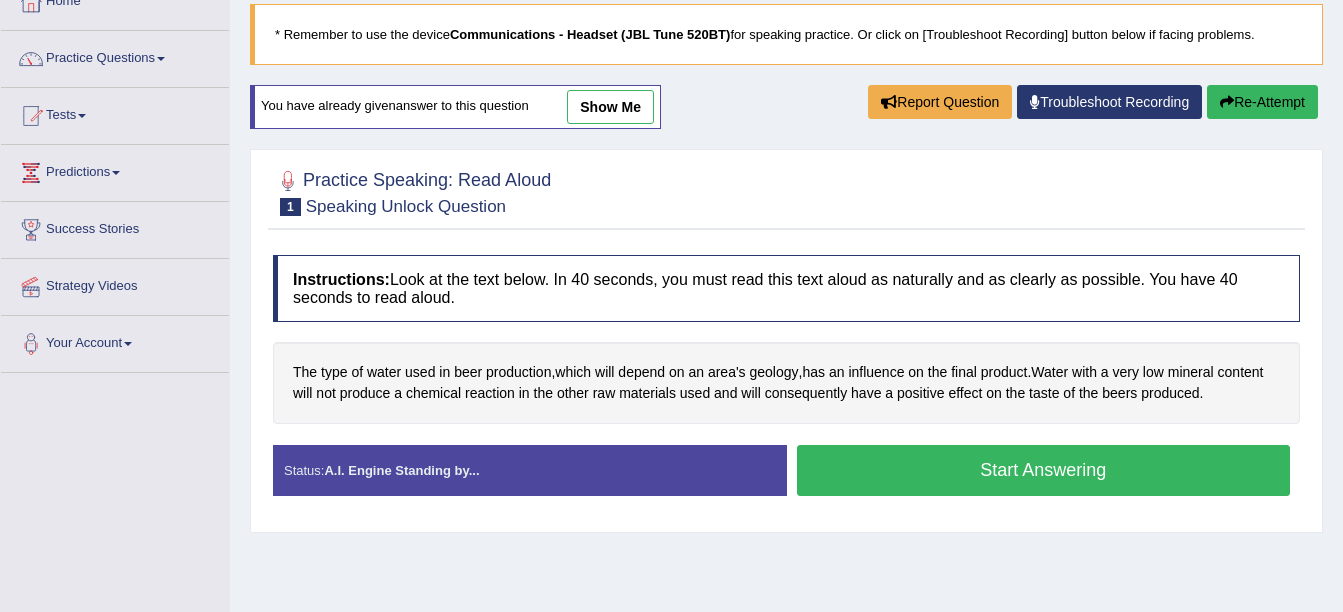 scroll, scrollTop: 125, scrollLeft: 0, axis: vertical 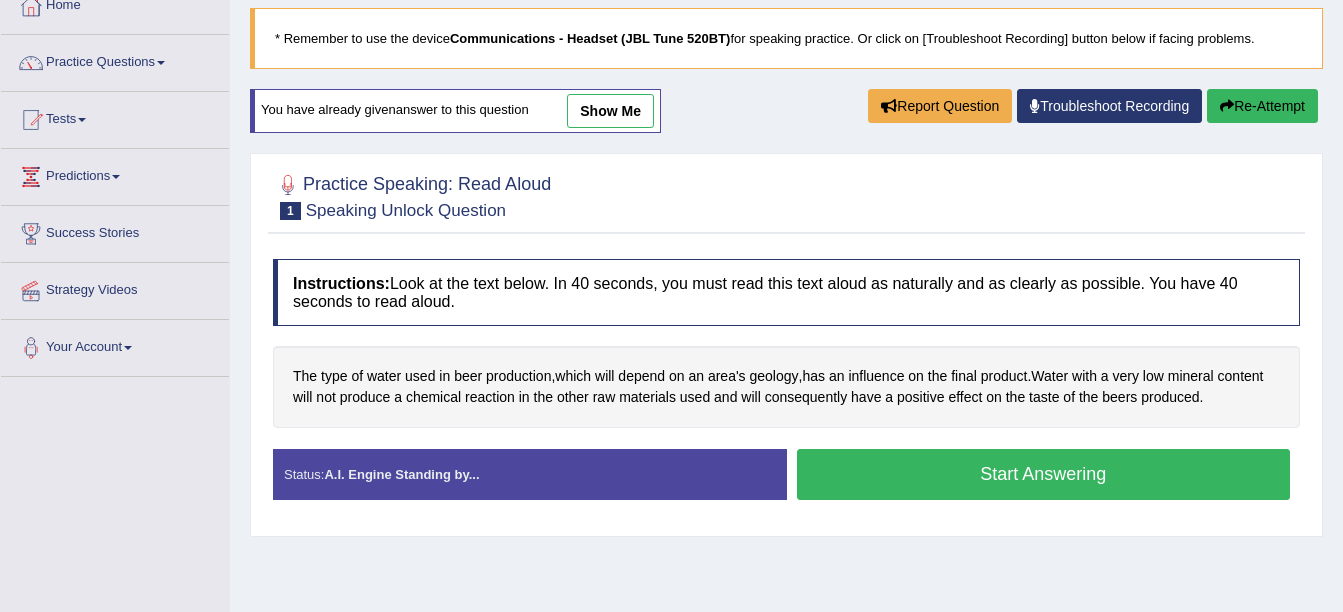 click on "Start Answering" at bounding box center [1044, 474] 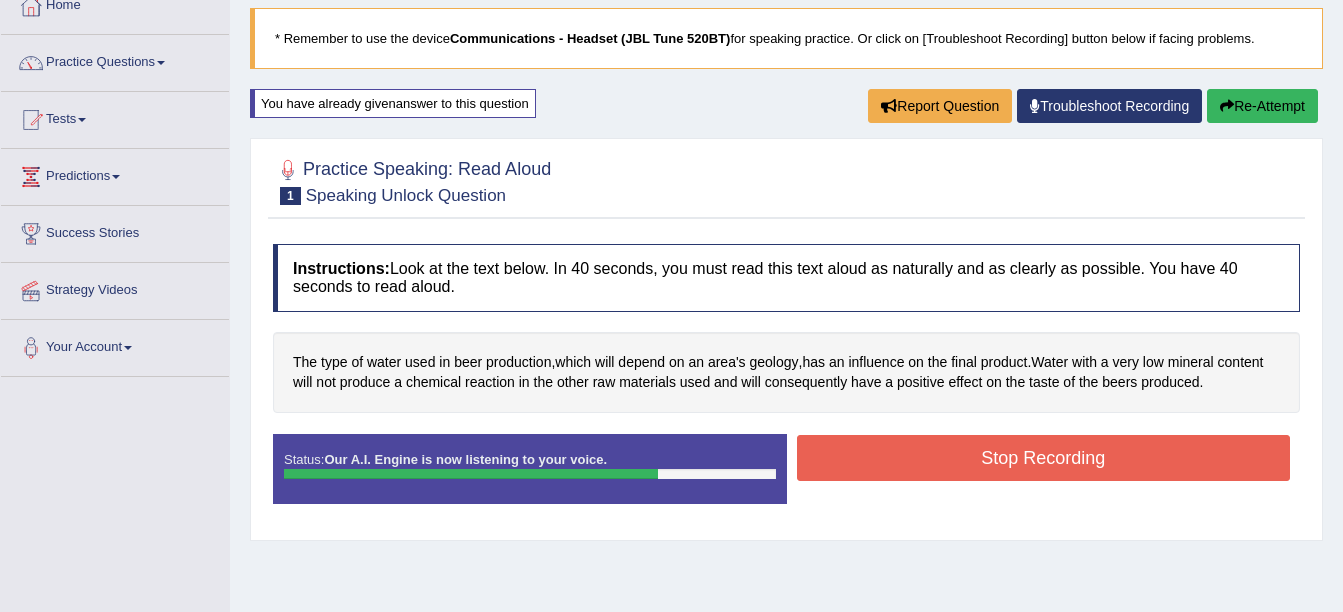 click on "Stop Recording" at bounding box center [1044, 458] 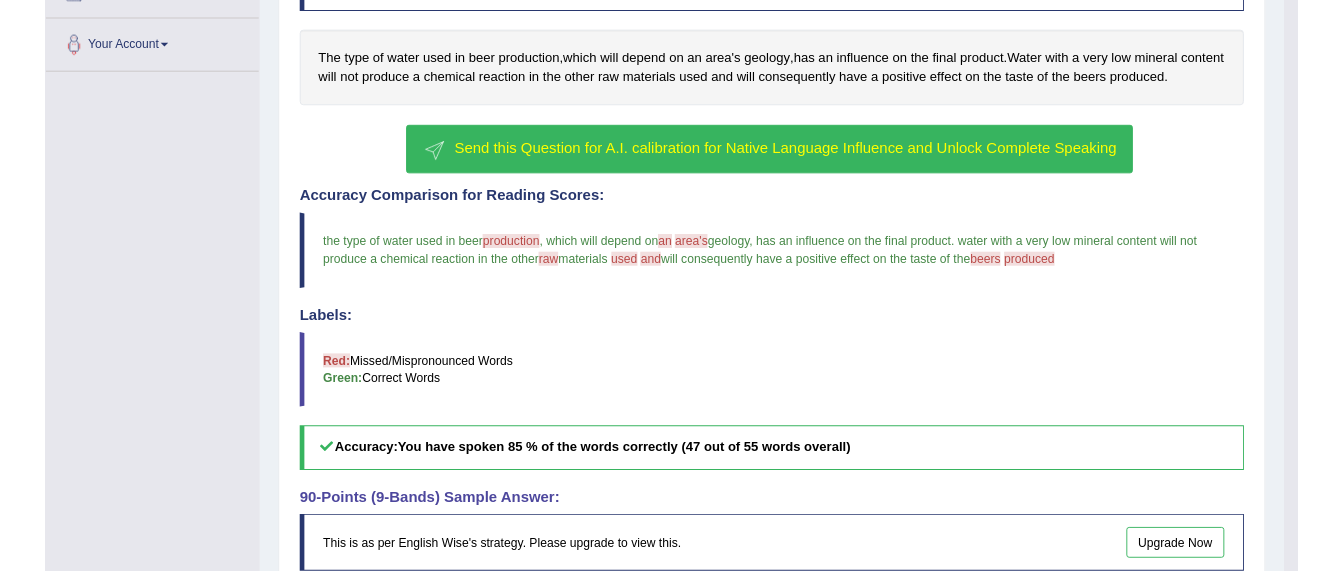 scroll, scrollTop: 521, scrollLeft: 0, axis: vertical 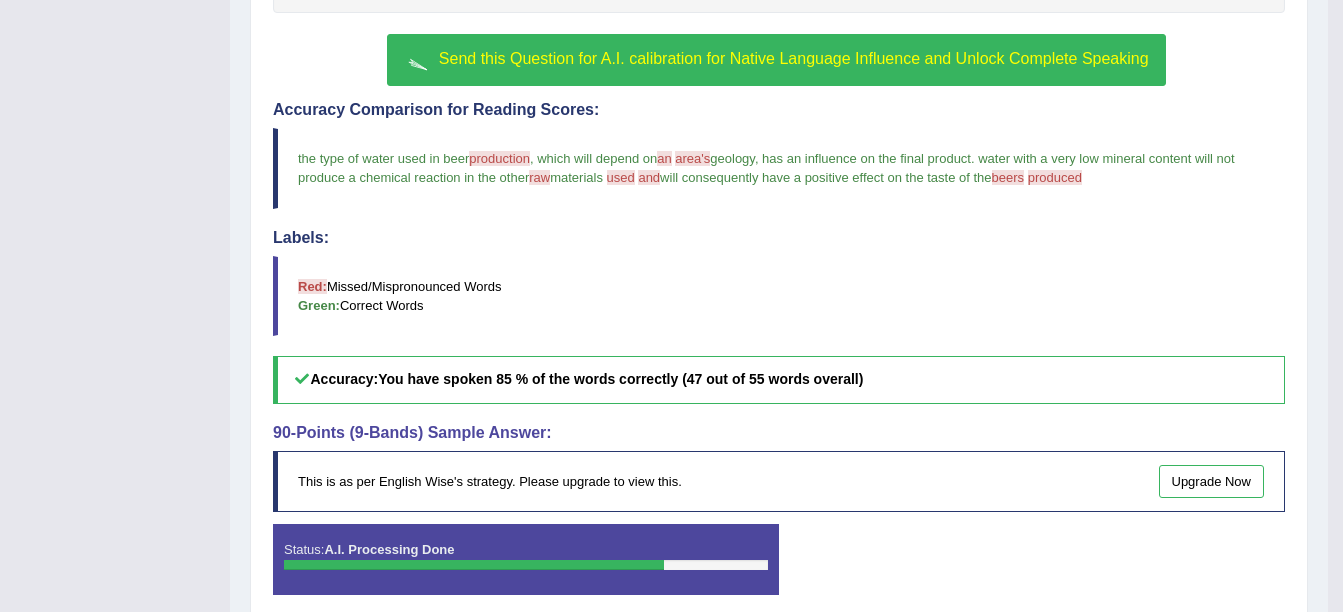 click on "produced" at bounding box center [1055, 177] 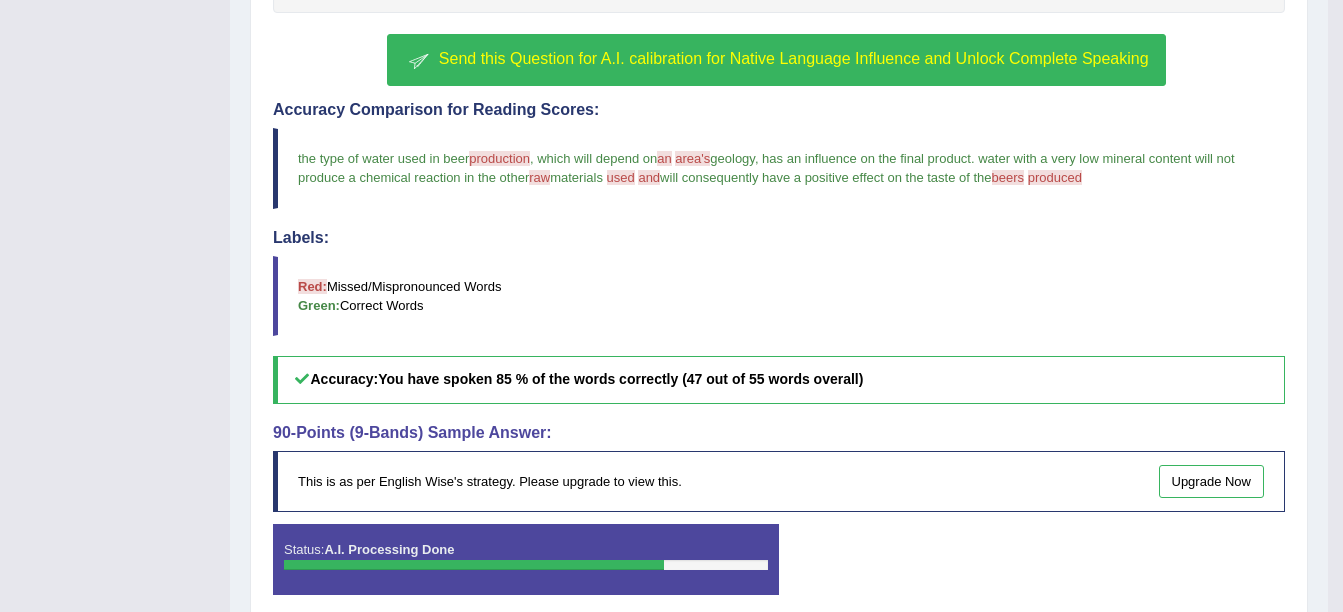 click on "produced" at bounding box center (1055, 177) 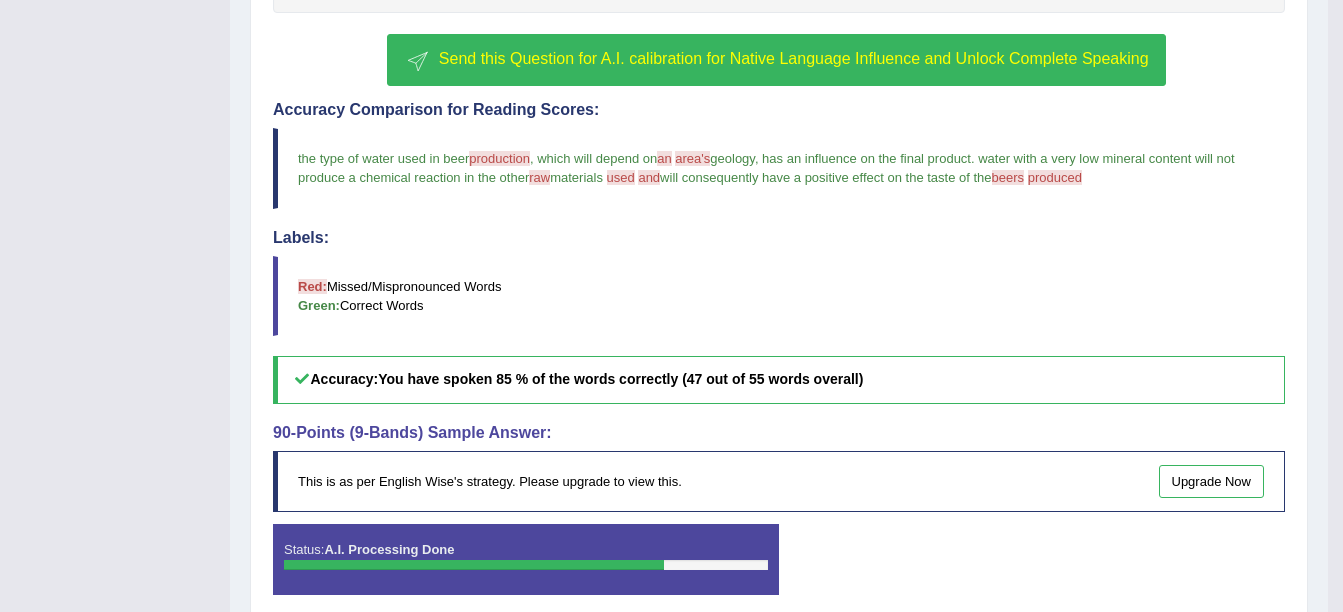 click on "produced" at bounding box center (1055, 177) 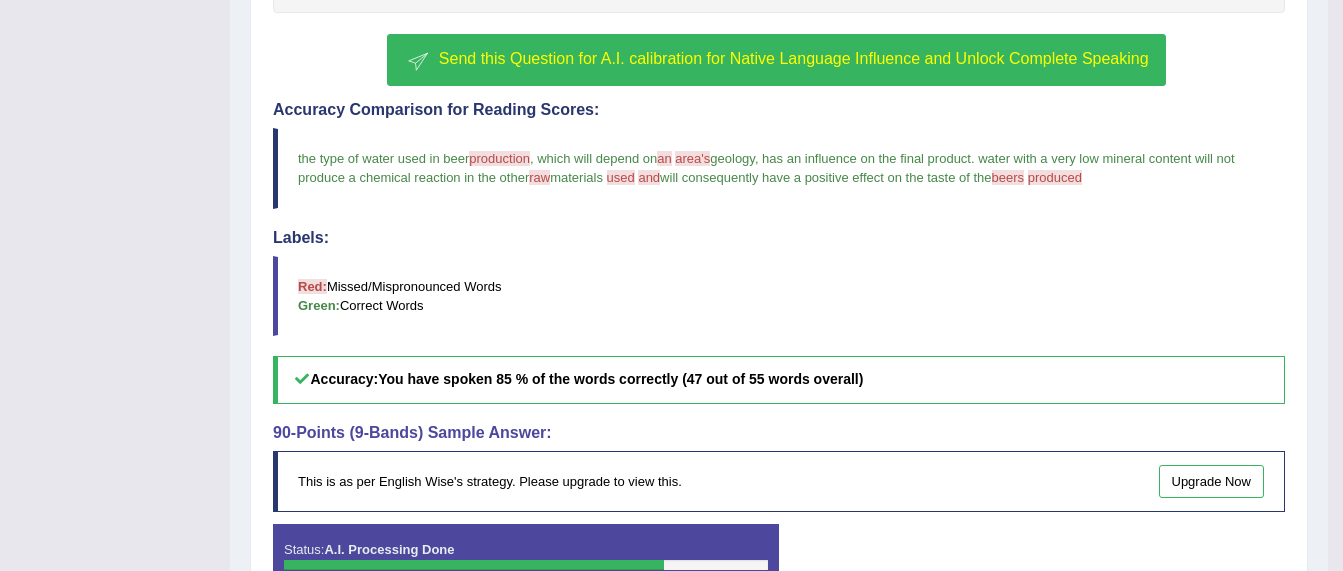 click on "produced" at bounding box center [1055, 177] 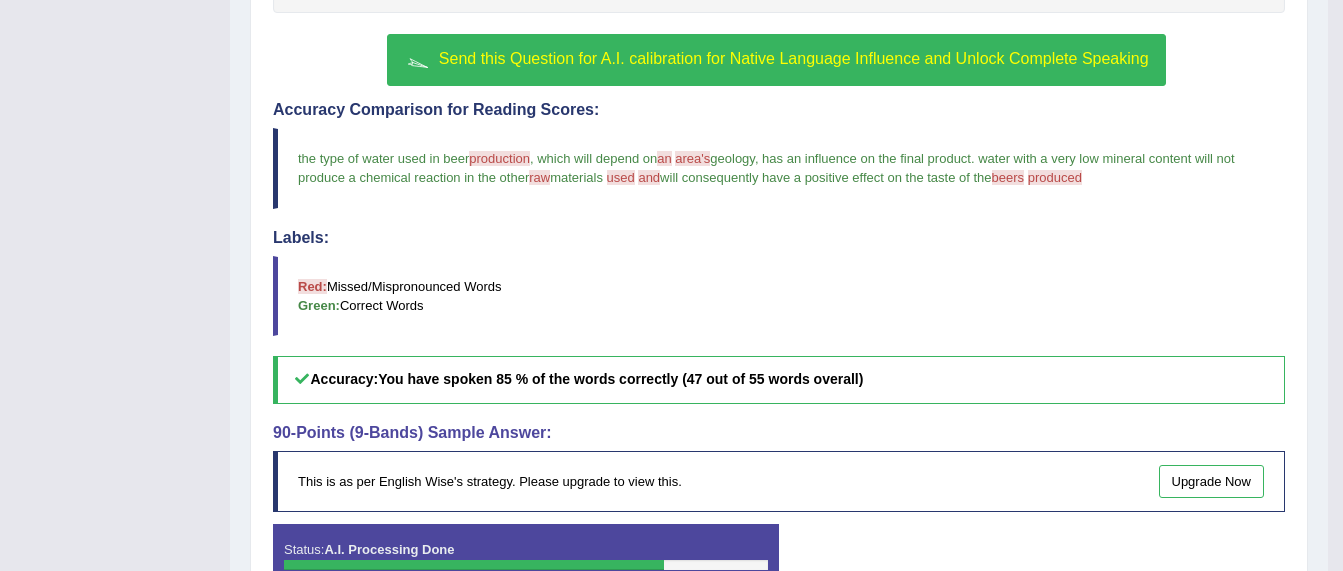 click on "produced" at bounding box center (1055, 177) 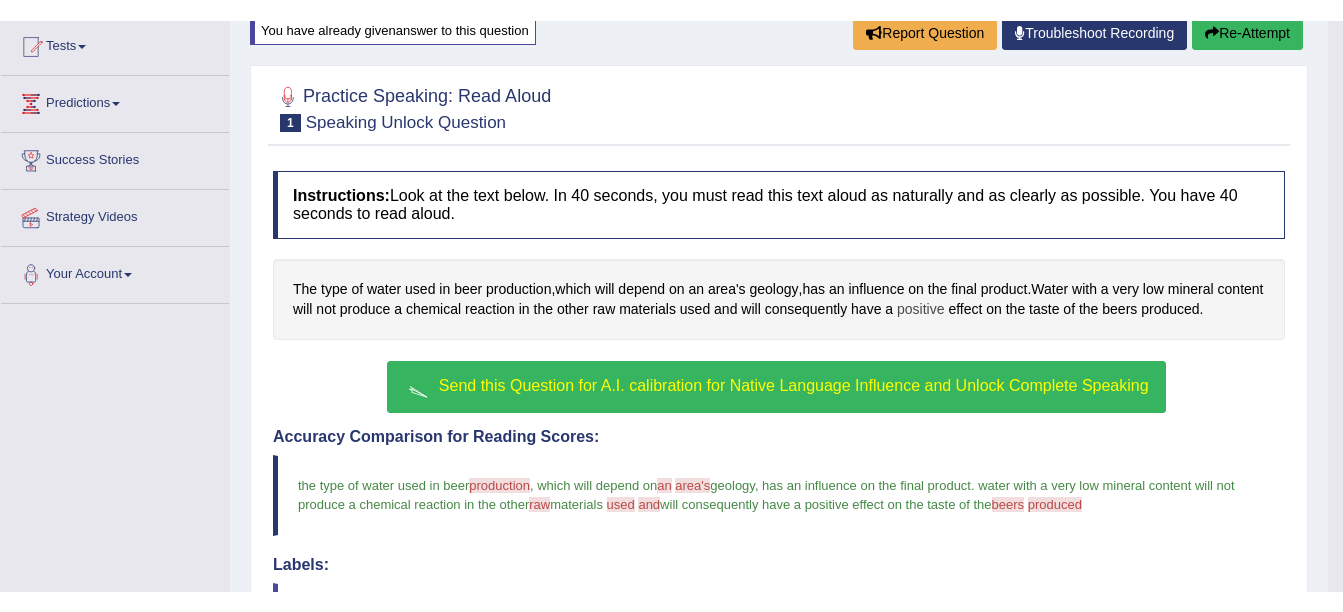 scroll, scrollTop: 300, scrollLeft: 0, axis: vertical 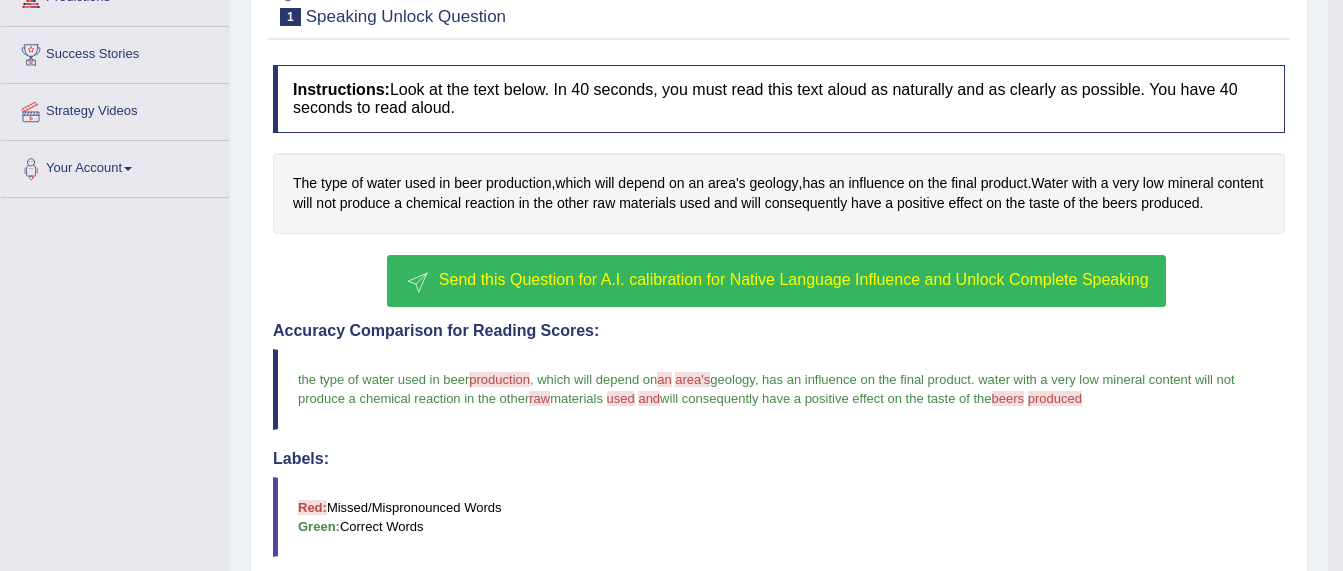click on "will consequently have a positive effect on the taste of the" at bounding box center (825, 398) 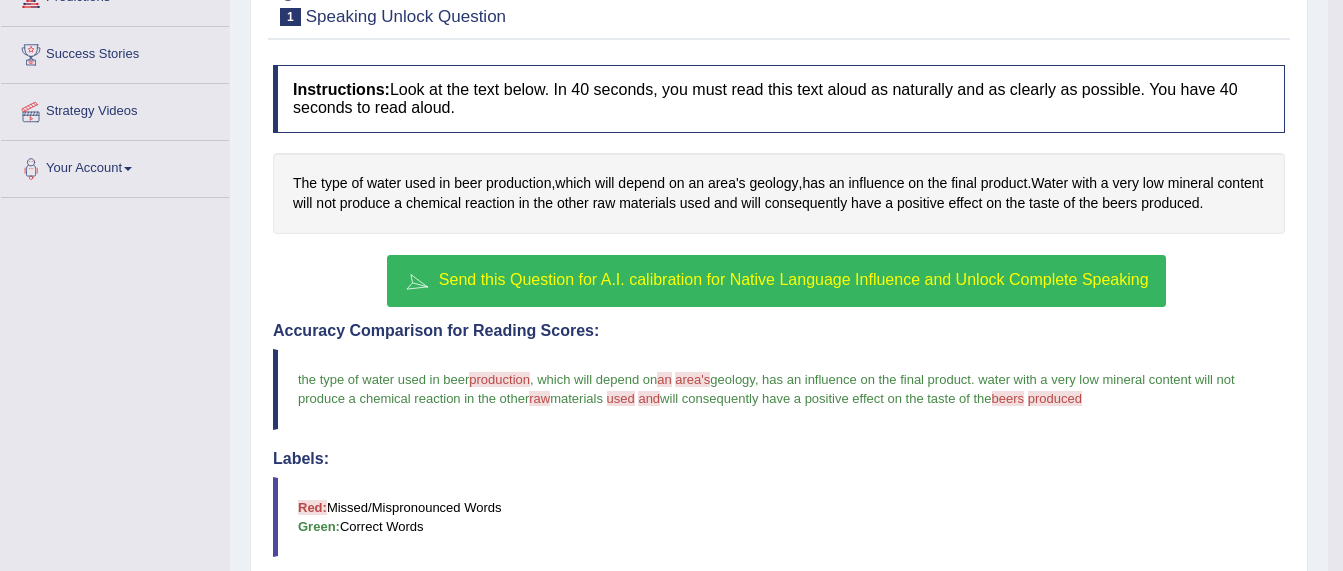 click on "will consequently have a positive effect on the taste of the" at bounding box center (825, 398) 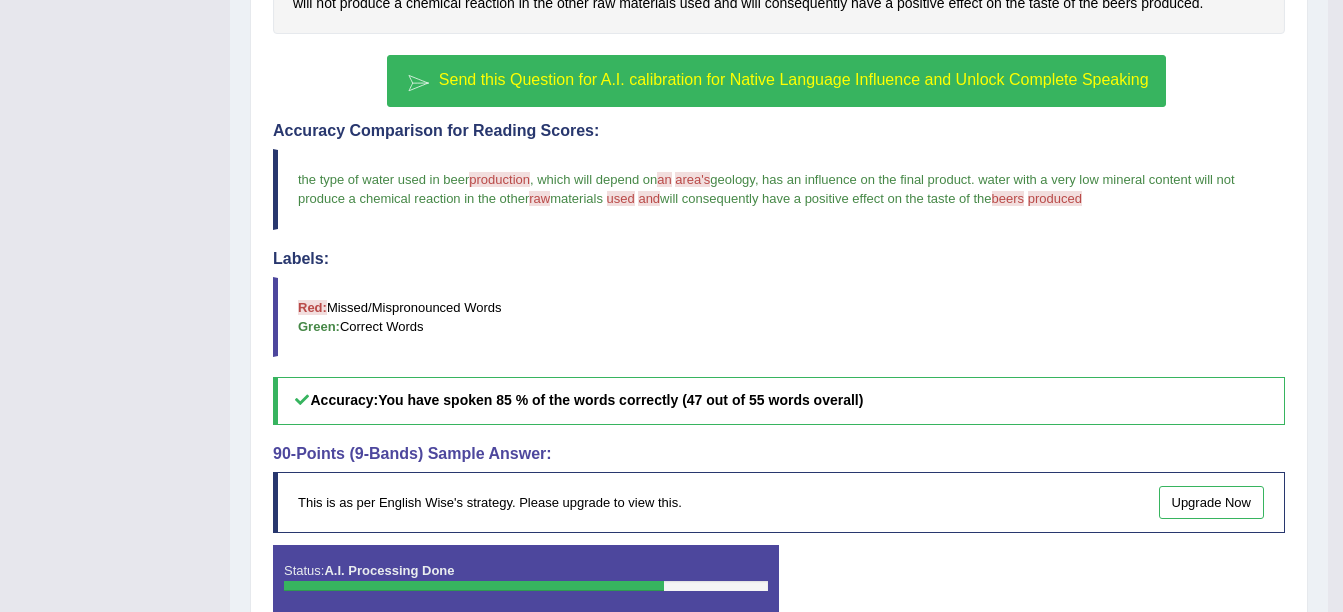 scroll, scrollTop: 600, scrollLeft: 0, axis: vertical 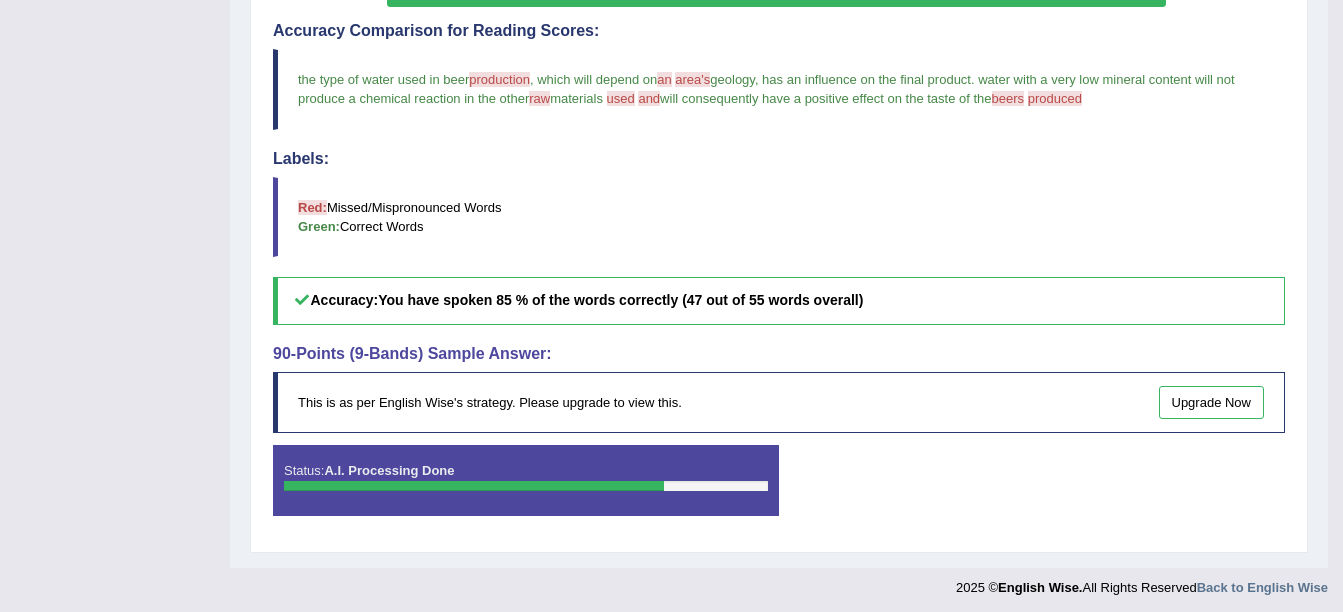 click on "Upgrade Now" at bounding box center [1212, 402] 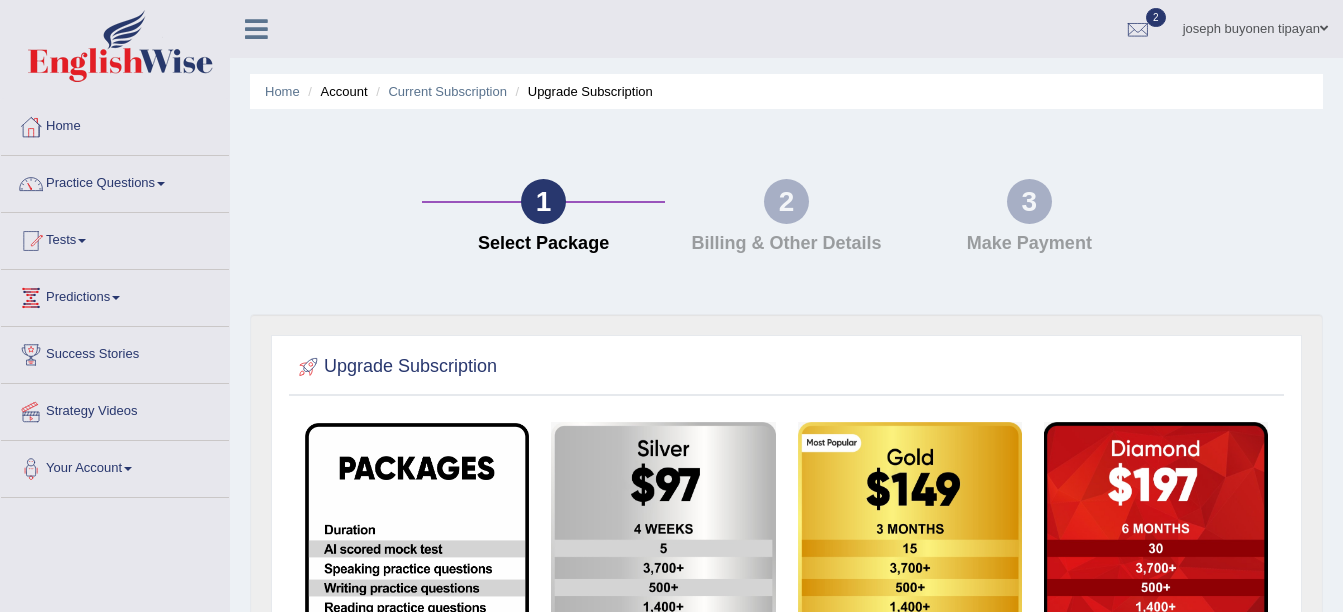 scroll, scrollTop: 0, scrollLeft: 0, axis: both 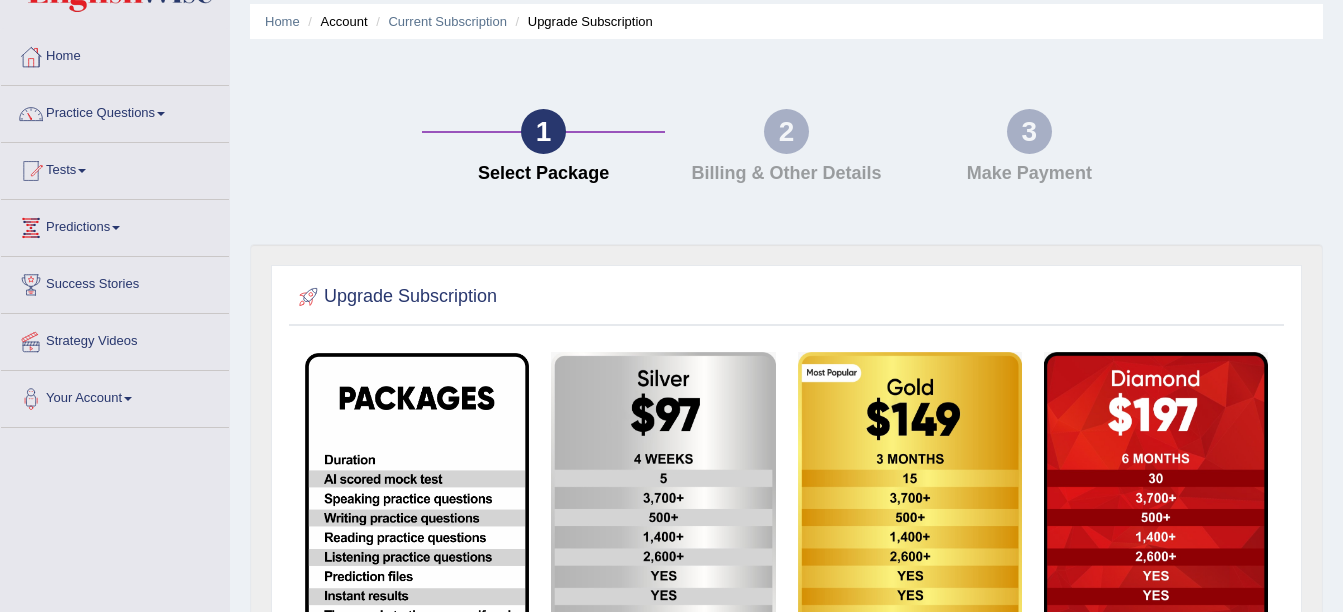click on "2" at bounding box center [786, 131] 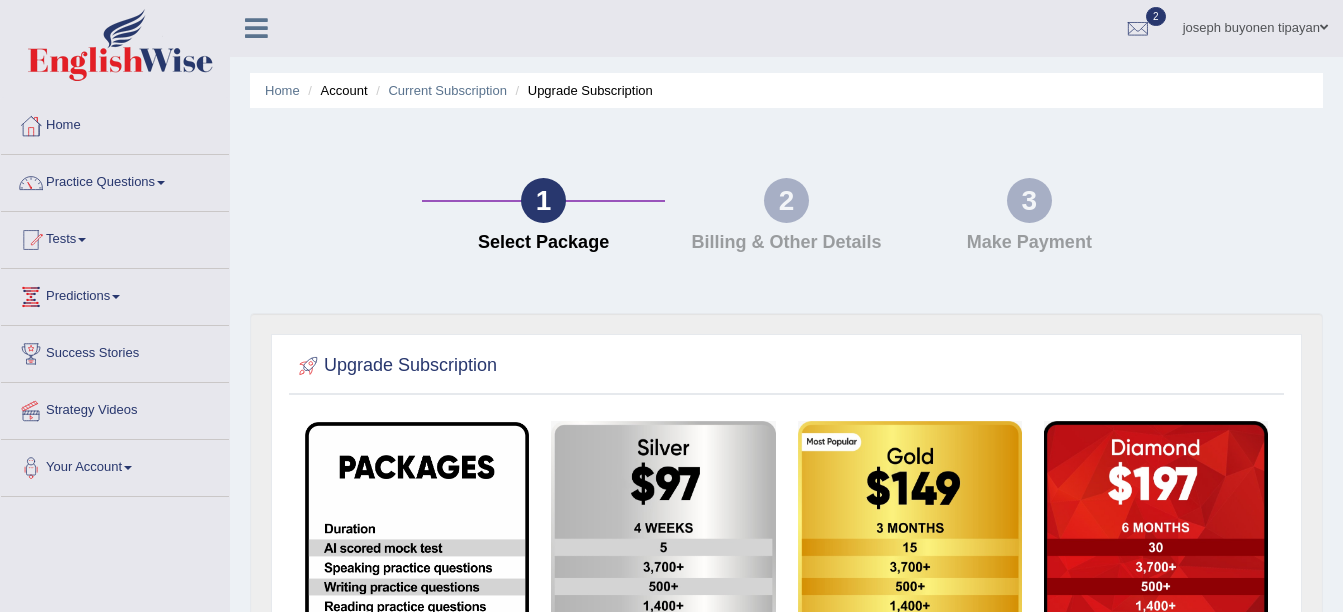 scroll, scrollTop: 0, scrollLeft: 0, axis: both 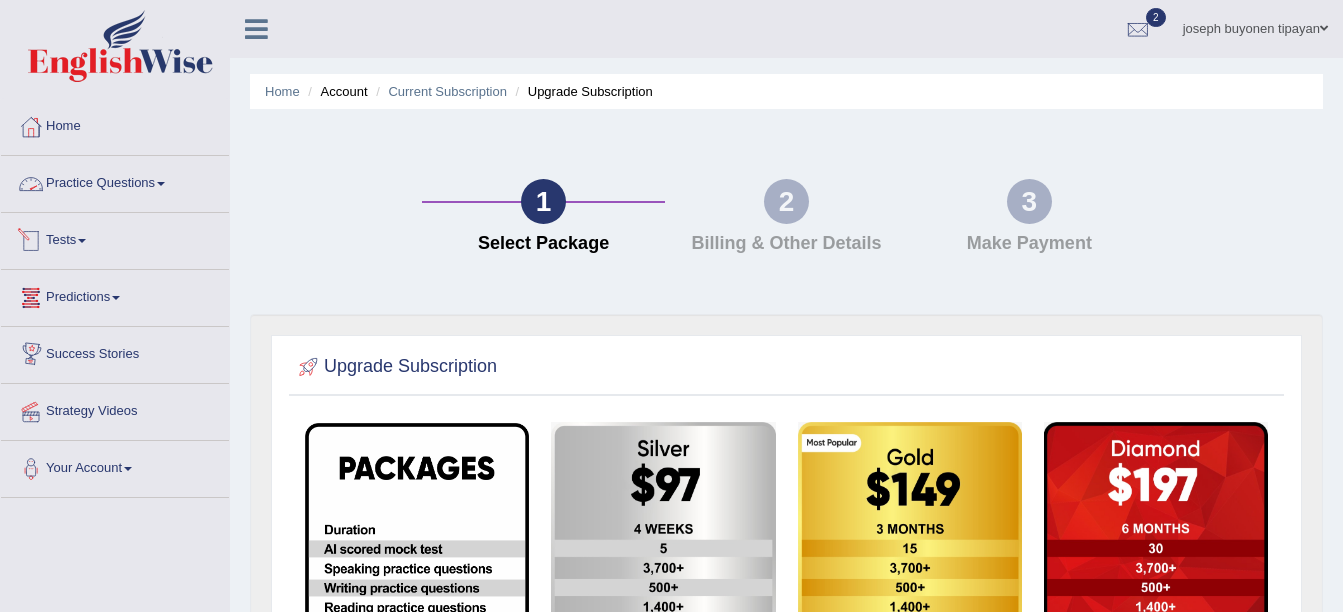click on "Practice Questions" at bounding box center (115, 181) 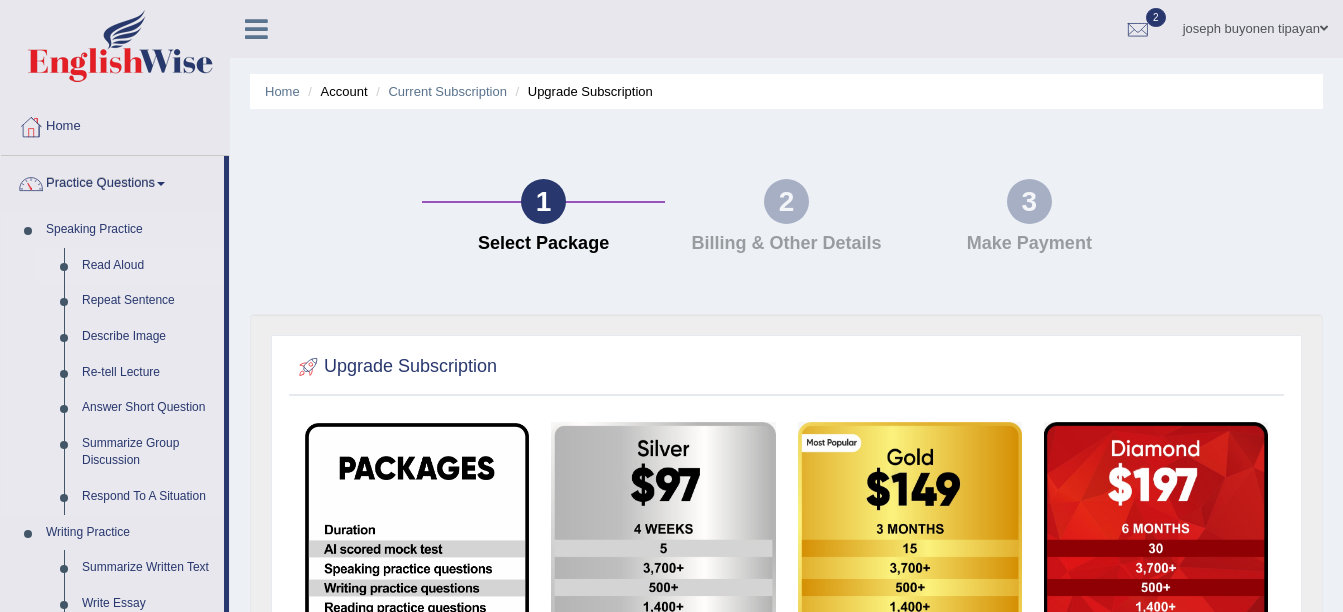 click on "Read Aloud" at bounding box center [148, 266] 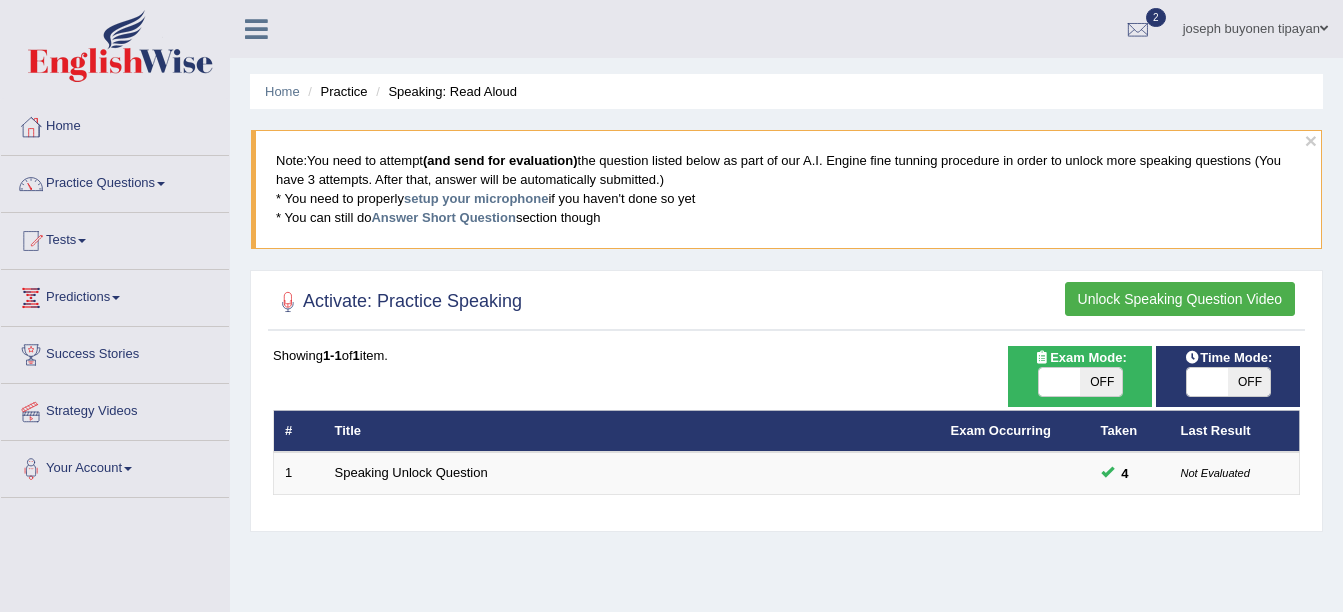 scroll, scrollTop: 0, scrollLeft: 0, axis: both 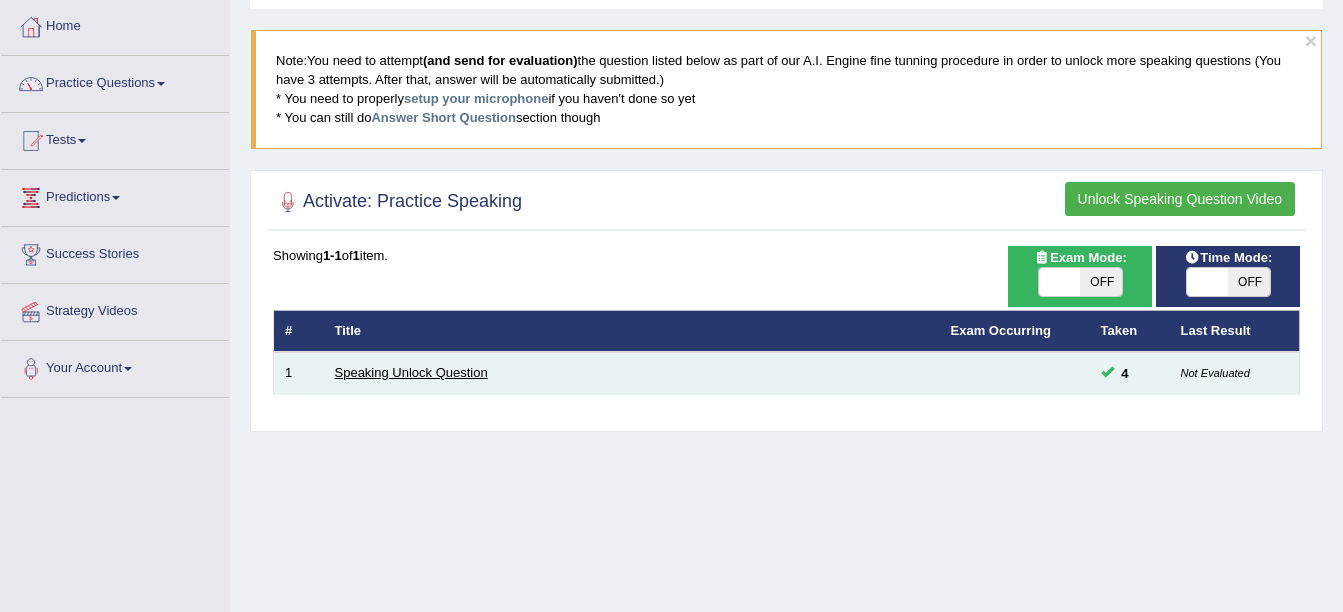 click on "Speaking Unlock Question" at bounding box center (411, 372) 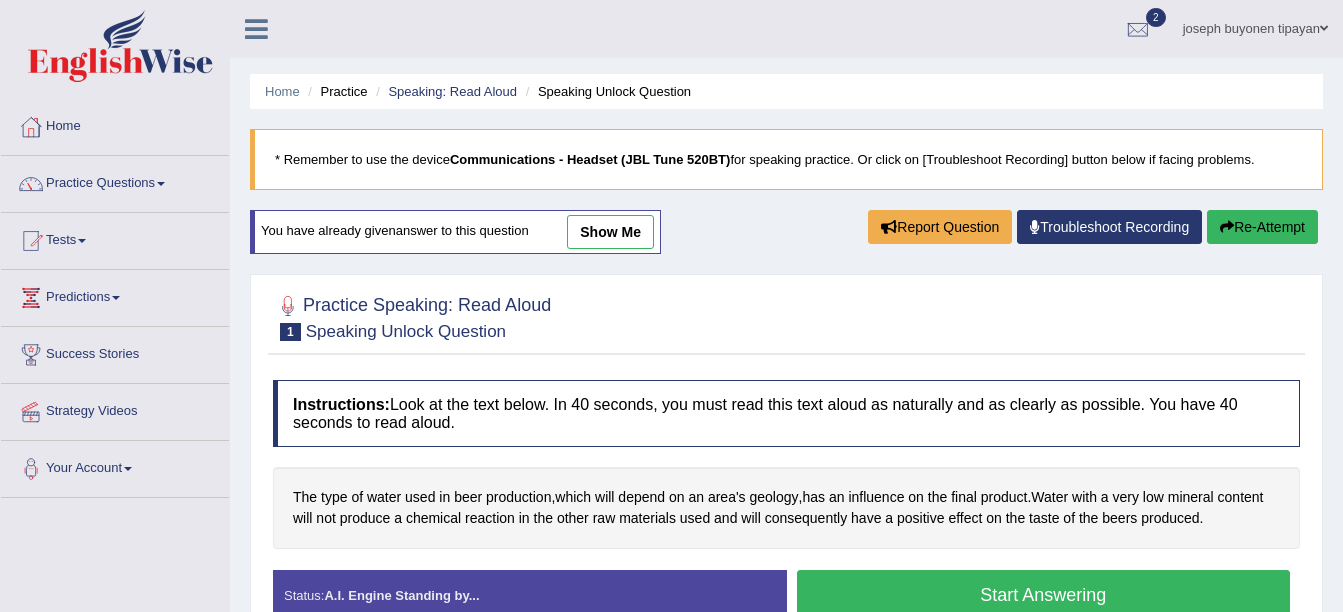 scroll, scrollTop: 0, scrollLeft: 0, axis: both 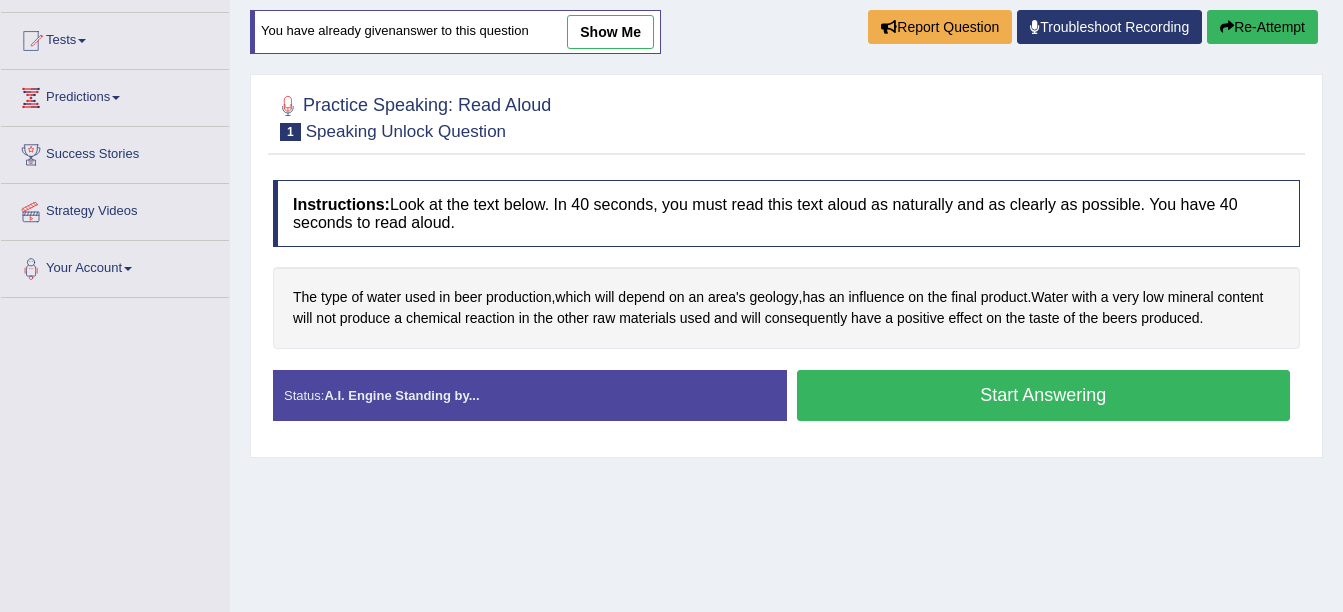 click on "Start Answering" at bounding box center [1044, 395] 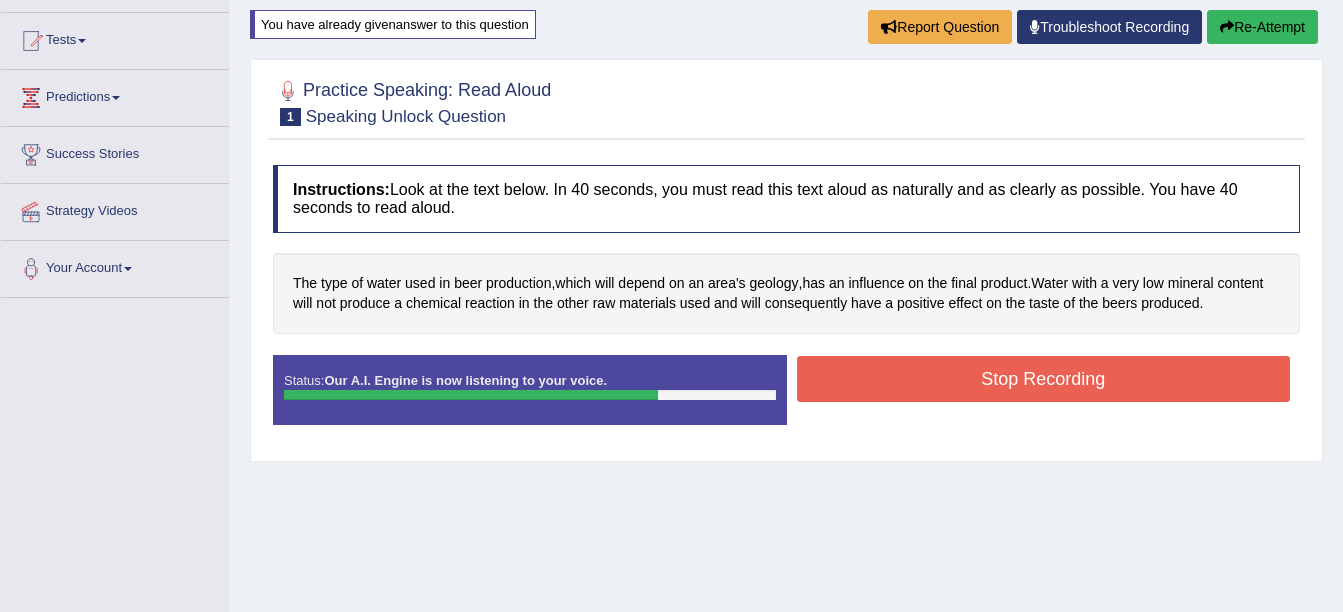 click on "Stop Recording" at bounding box center [1044, 379] 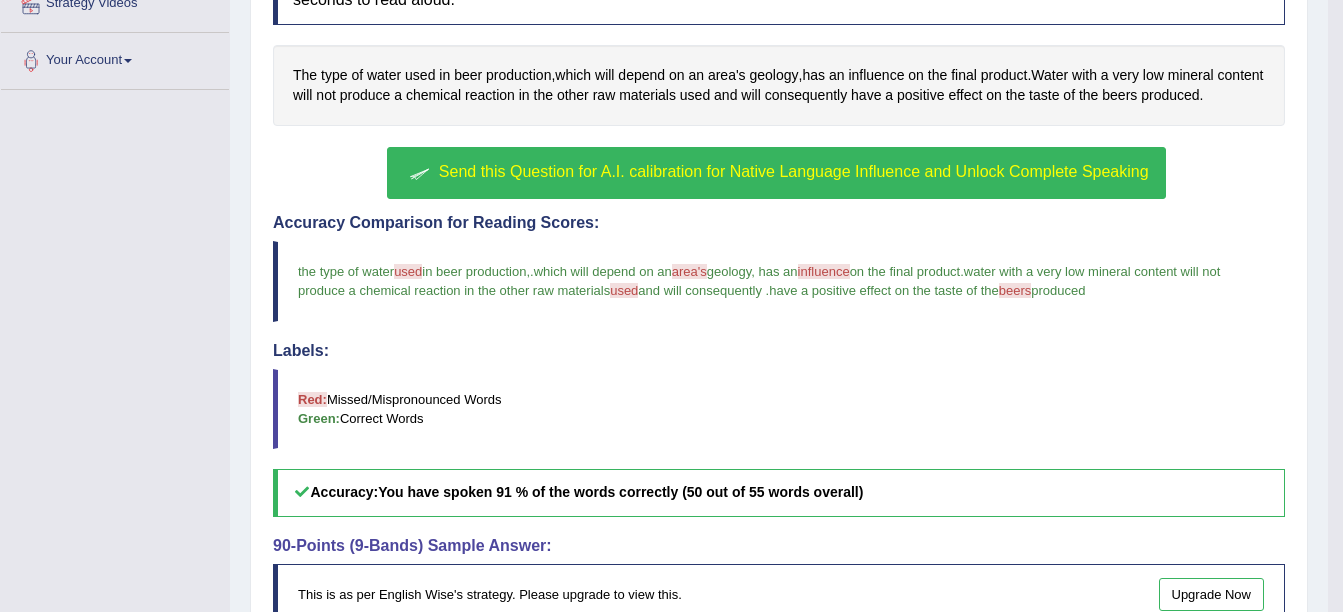 scroll, scrollTop: 400, scrollLeft: 0, axis: vertical 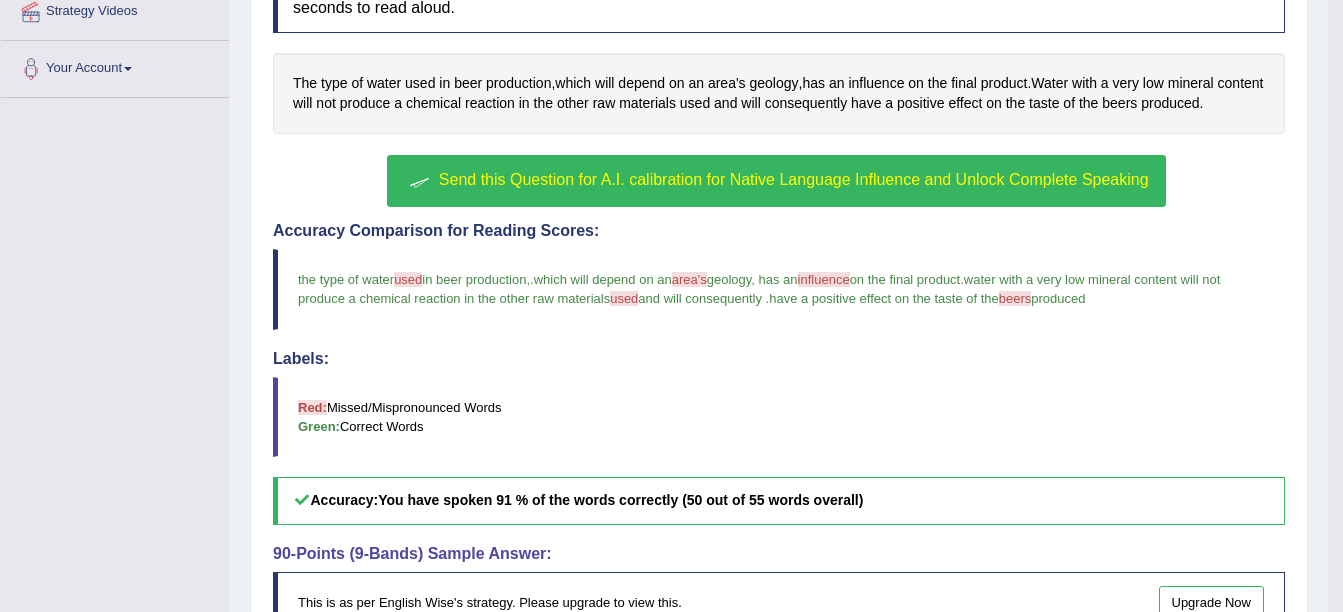 click on "Send this Question for A.I. calibration for Native Language Influence and Unlock Complete Speaking" at bounding box center [776, 181] 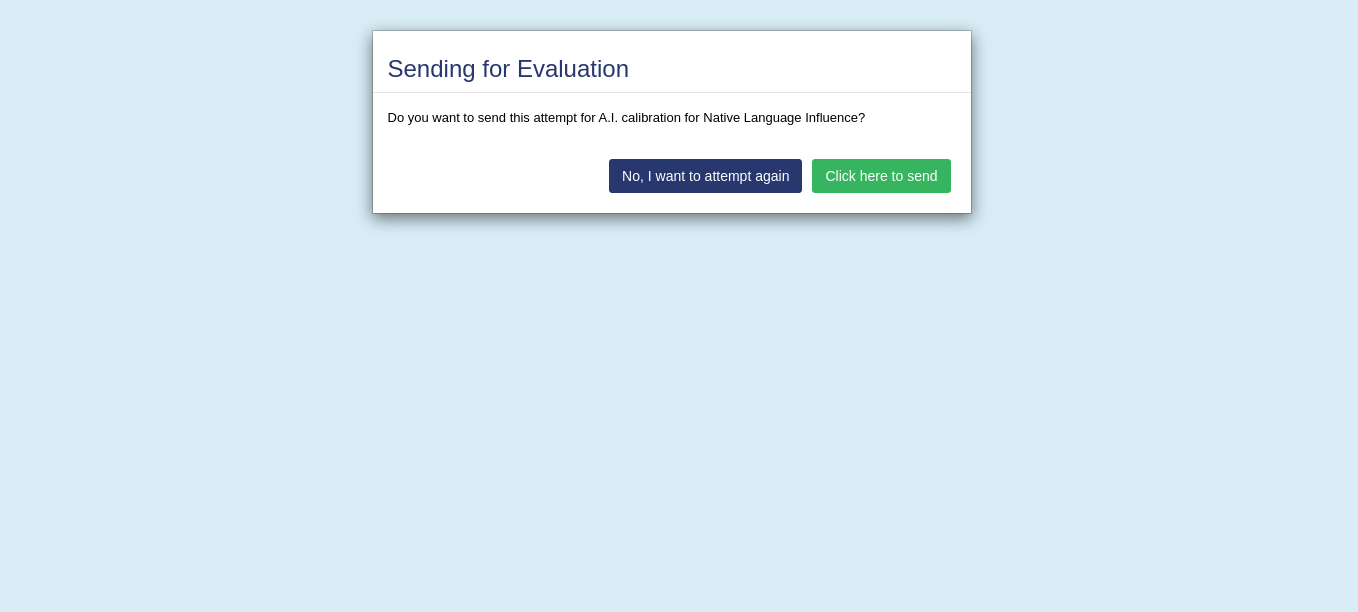 click on "Click here to send" at bounding box center (881, 176) 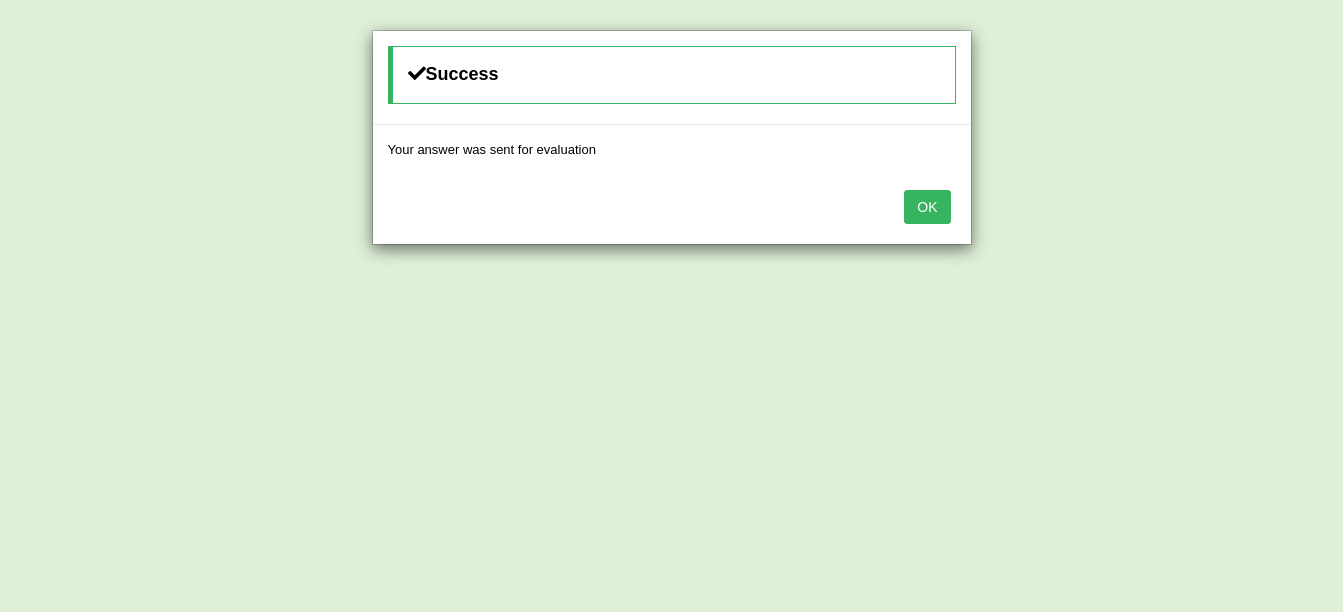 click on "OK" at bounding box center (927, 207) 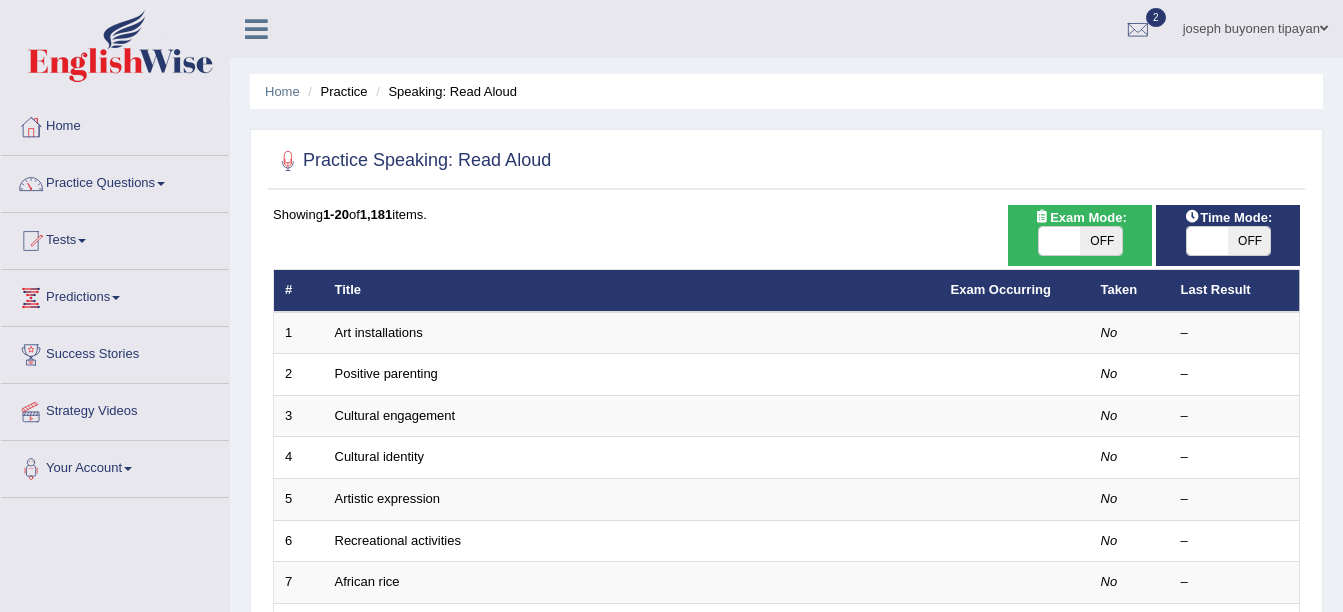 scroll, scrollTop: 0, scrollLeft: 0, axis: both 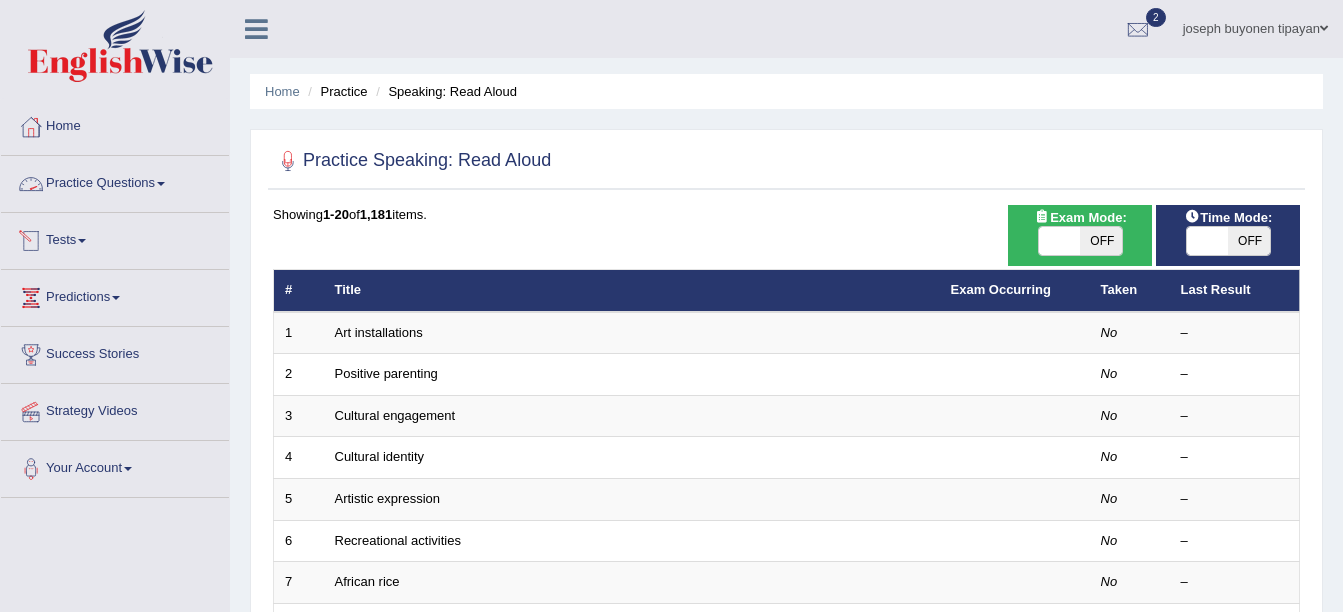 click on "Practice Questions" at bounding box center (115, 181) 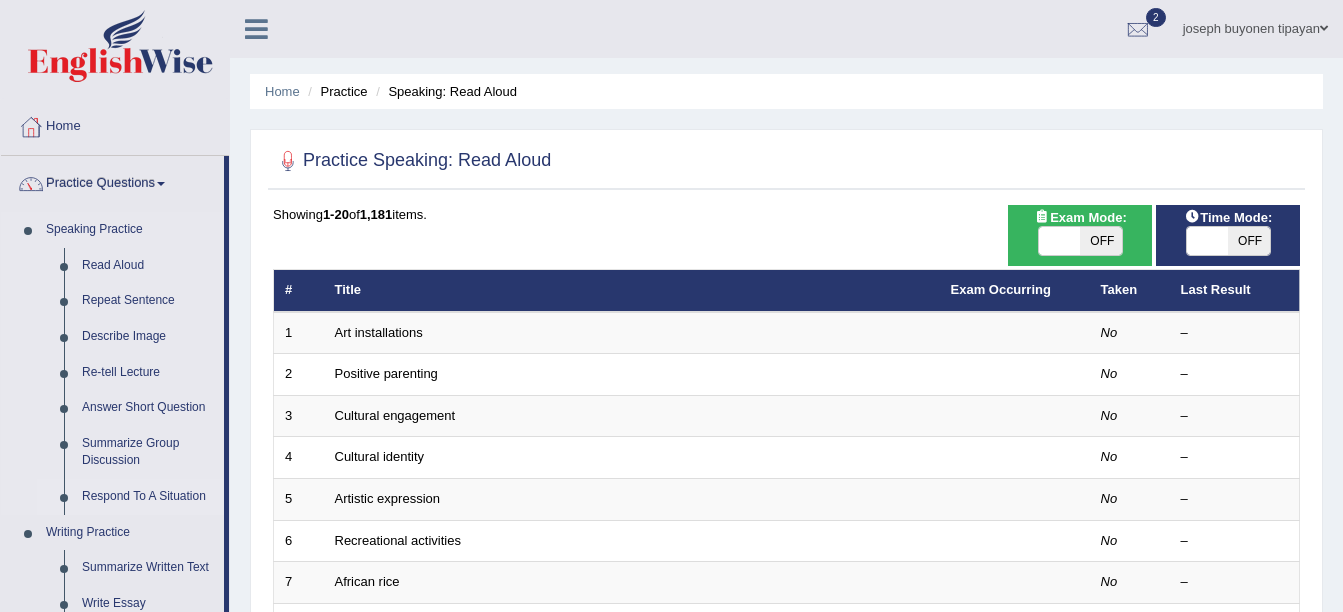 click on "Respond To A Situation" at bounding box center [148, 497] 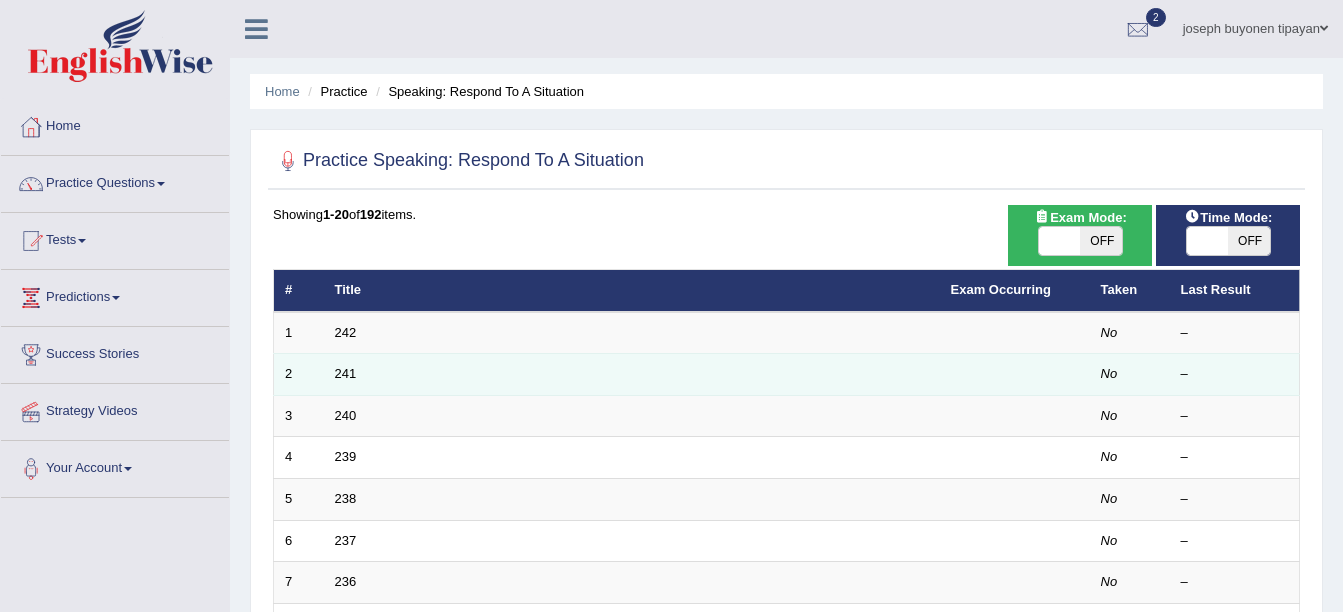scroll, scrollTop: 0, scrollLeft: 0, axis: both 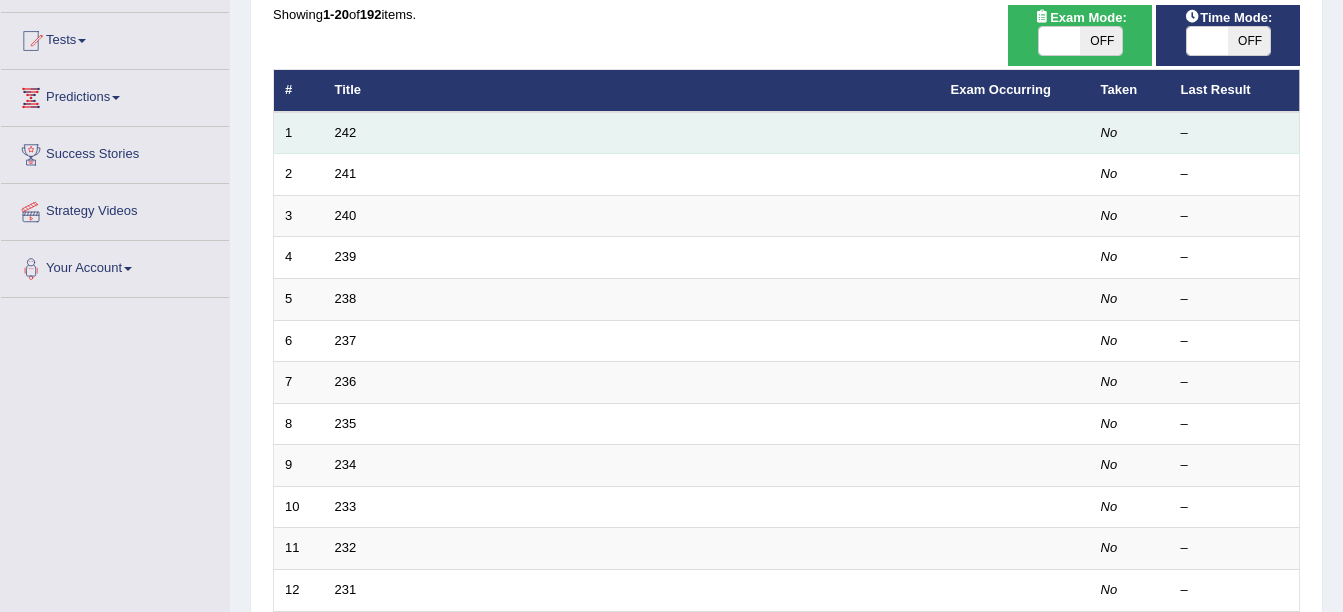 click on "242" at bounding box center [632, 133] 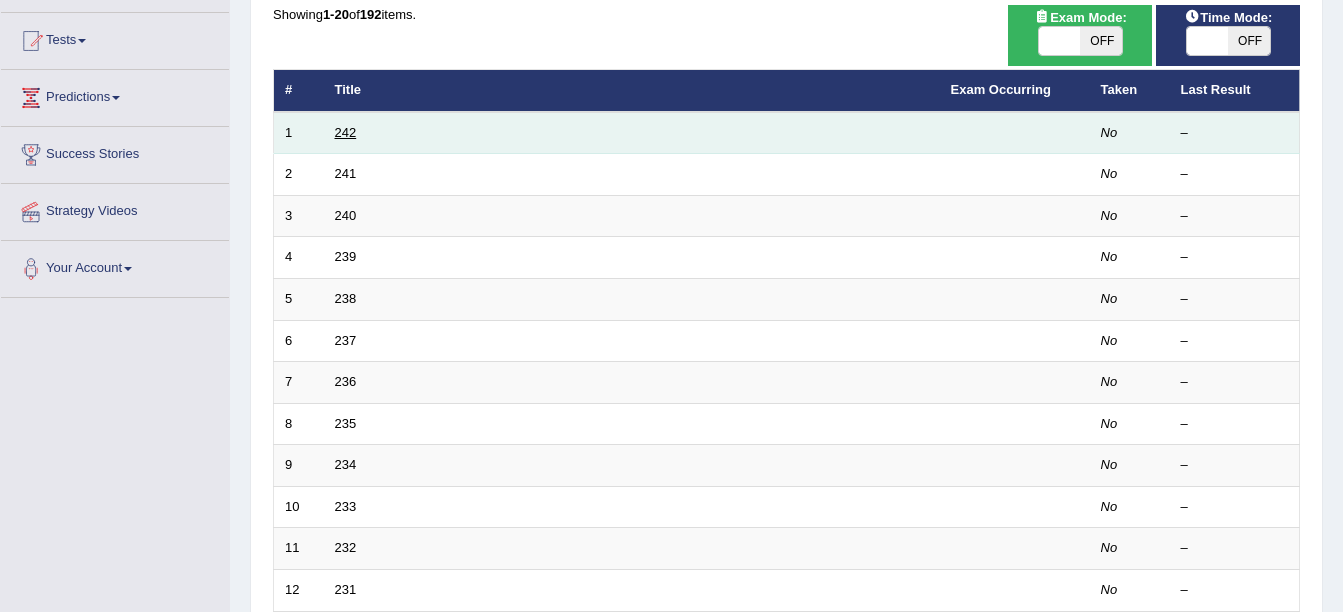 click on "242" at bounding box center (346, 132) 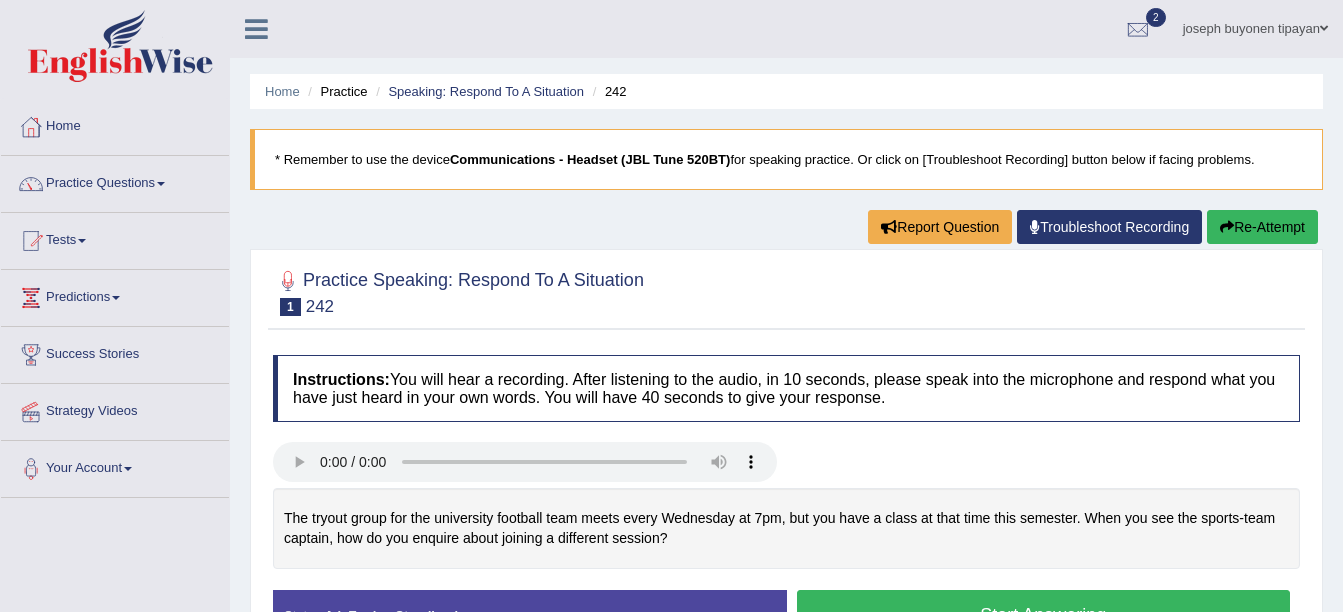 scroll, scrollTop: 0, scrollLeft: 0, axis: both 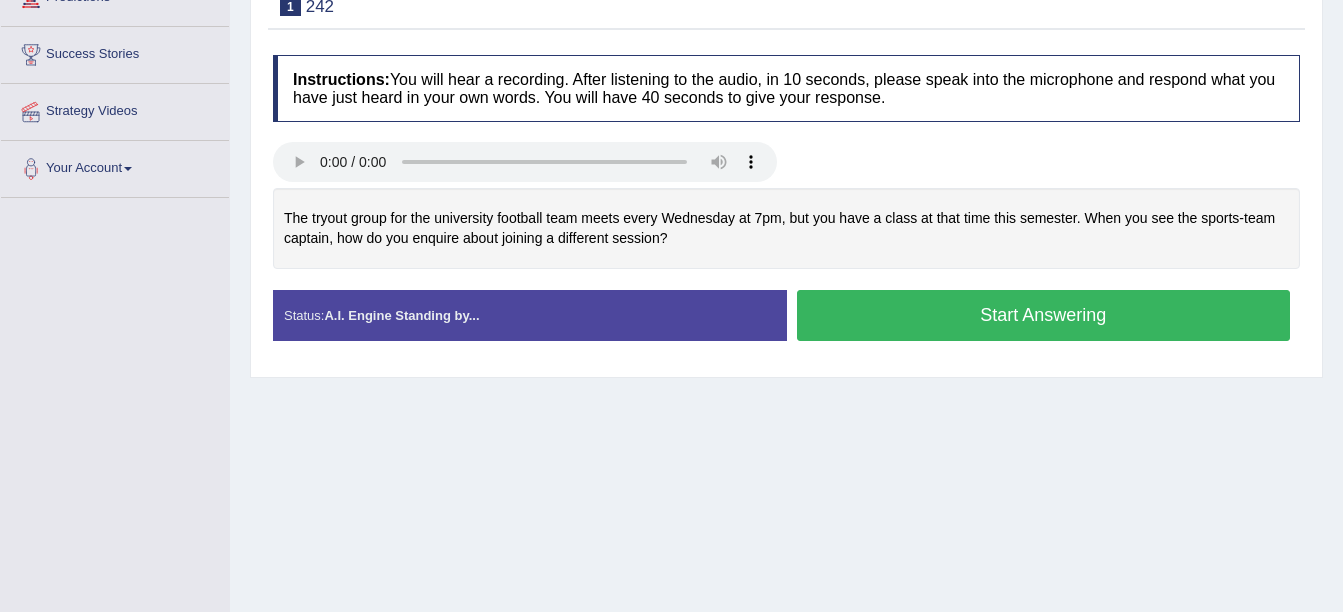 click on "Start Answering" at bounding box center (1044, 315) 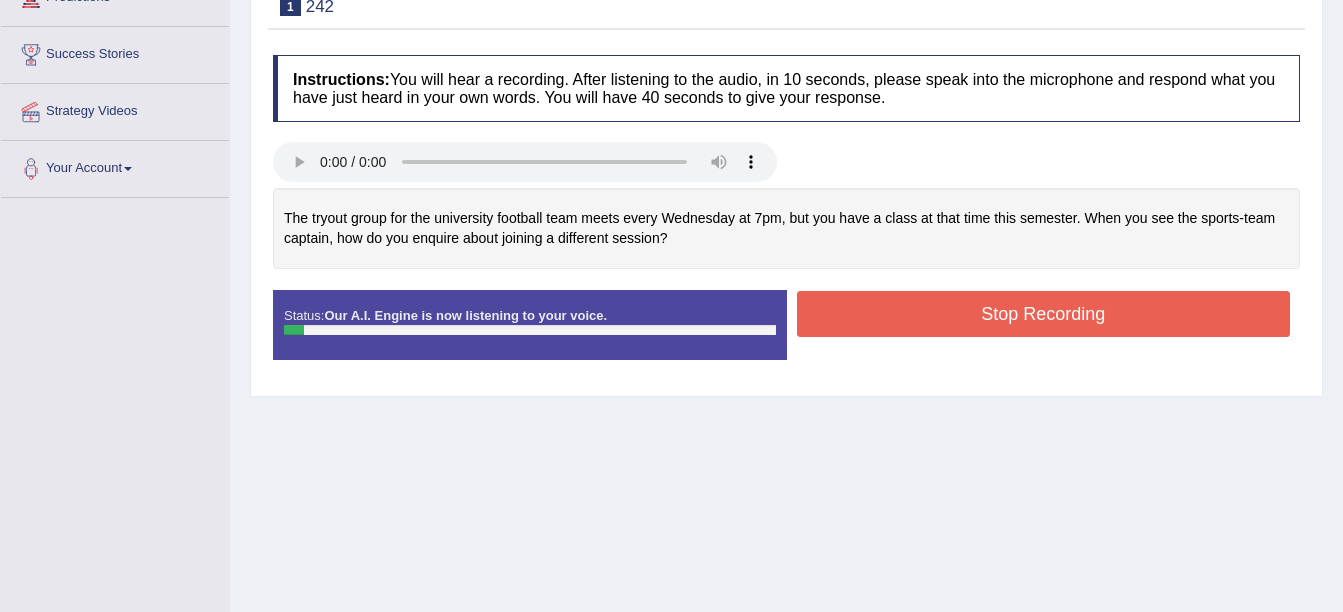 click on "Stop Recording" at bounding box center (1044, 314) 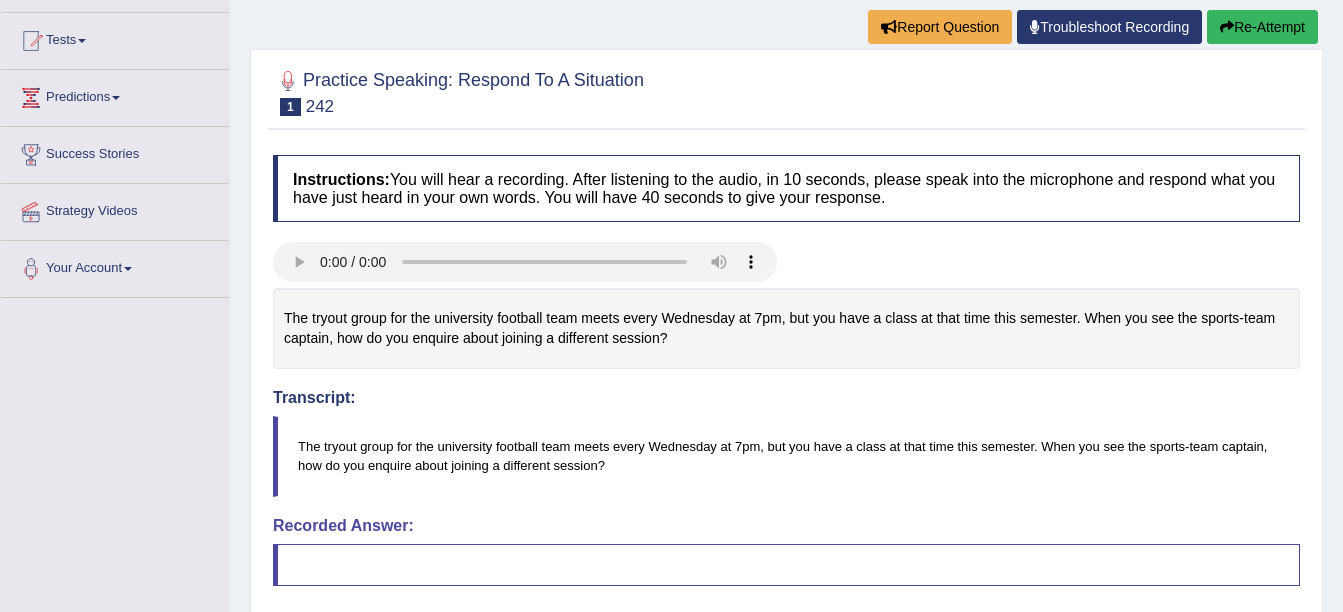 scroll, scrollTop: 300, scrollLeft: 0, axis: vertical 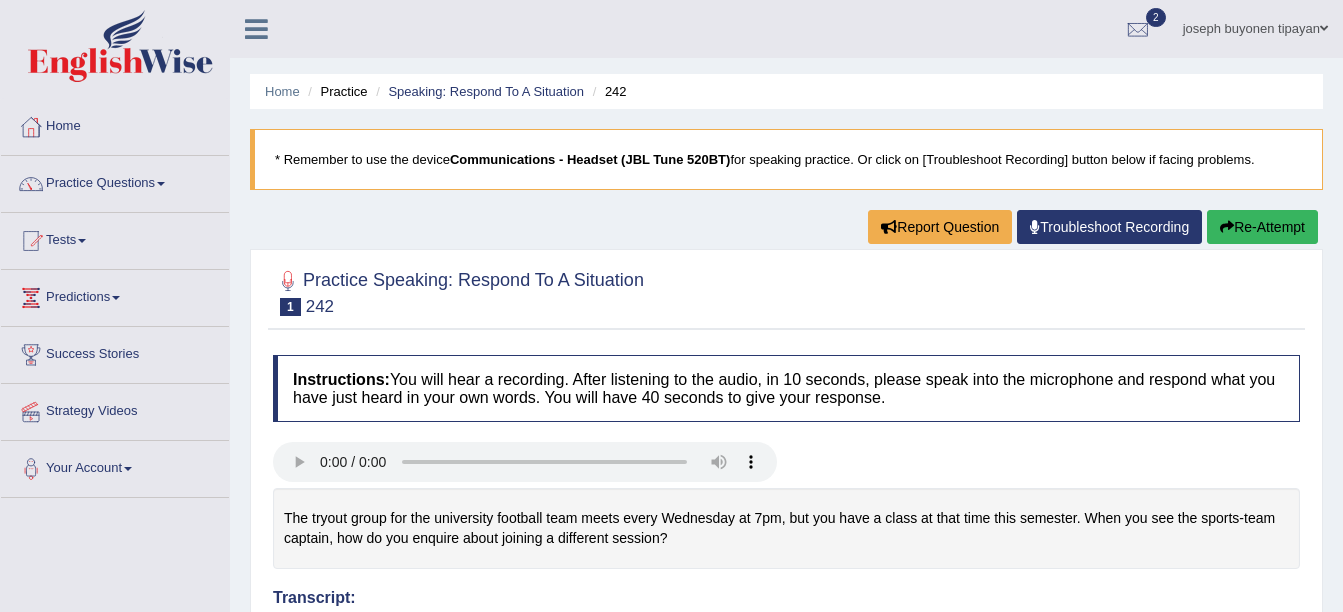 click on "Re-Attempt" at bounding box center (1262, 227) 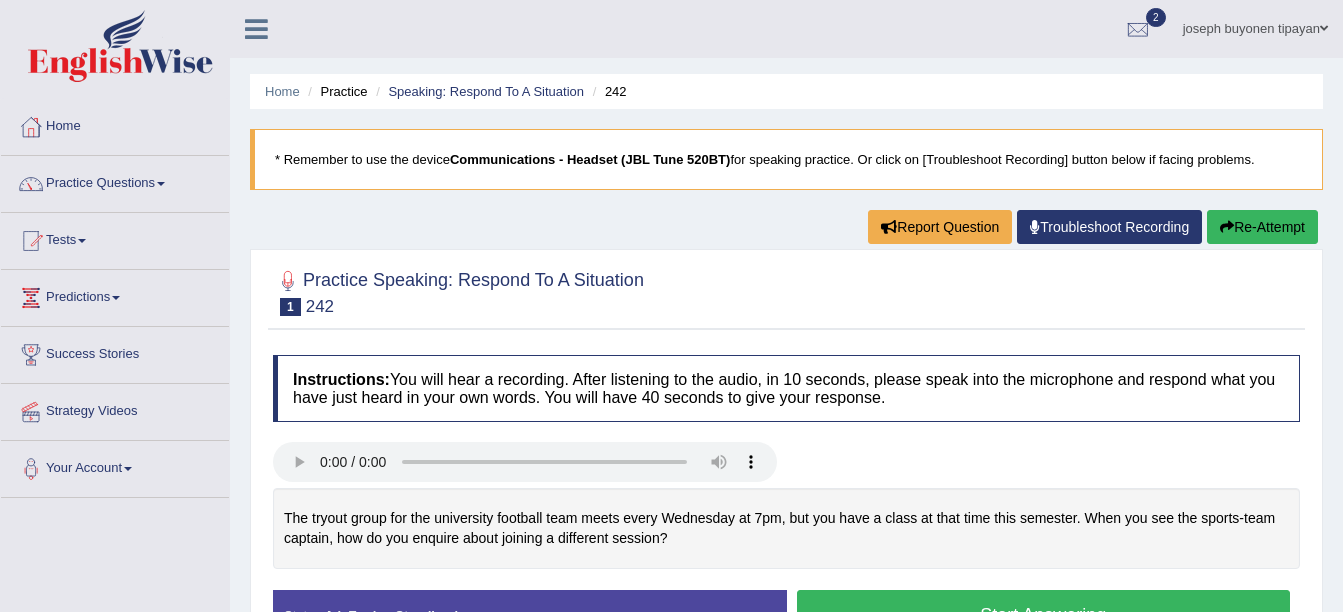 scroll, scrollTop: 0, scrollLeft: 0, axis: both 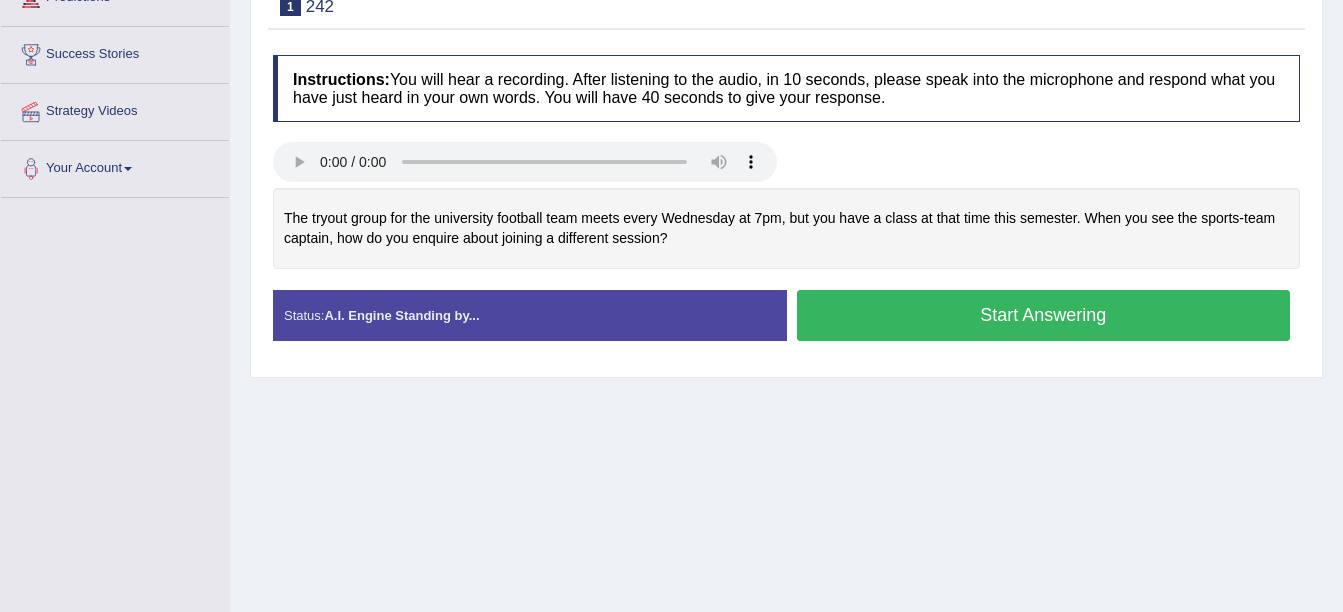 click on "Start Answering" at bounding box center (1044, 315) 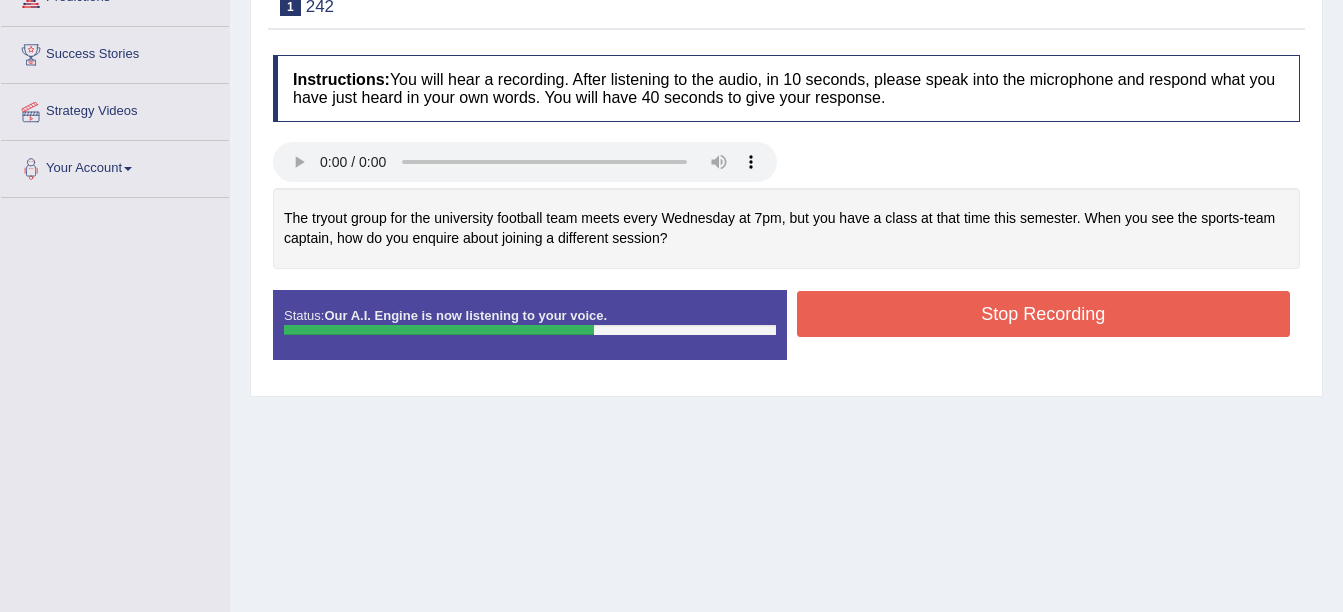 click on "Stop Recording" at bounding box center [1044, 314] 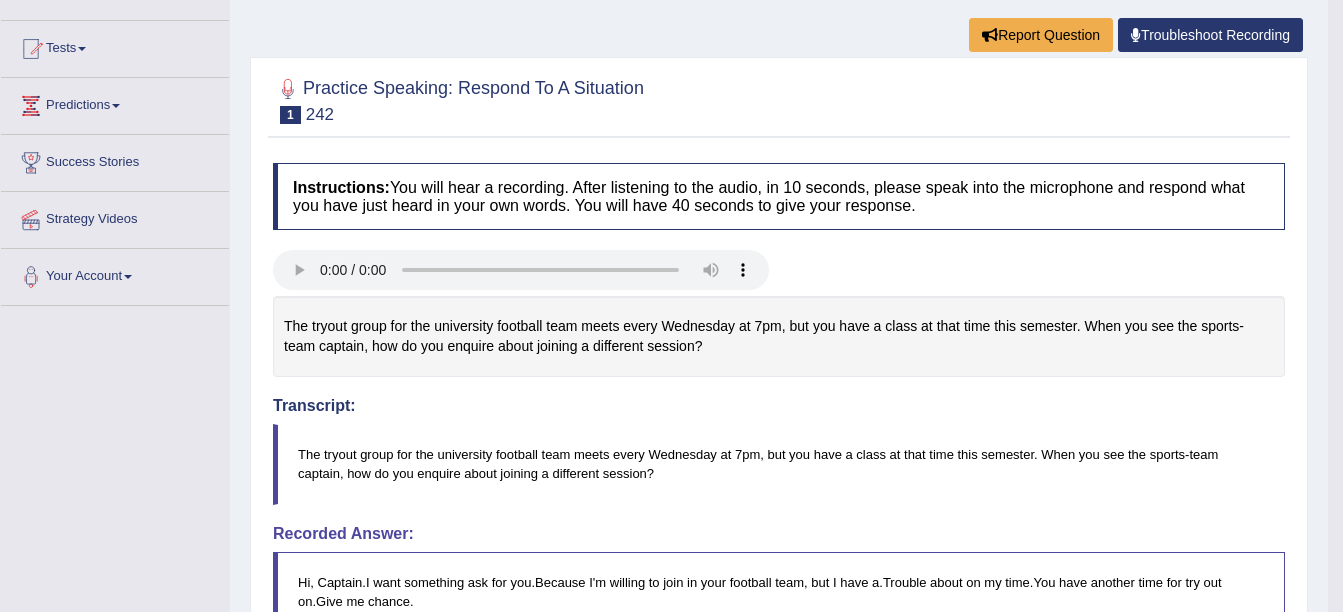 scroll, scrollTop: 190, scrollLeft: 0, axis: vertical 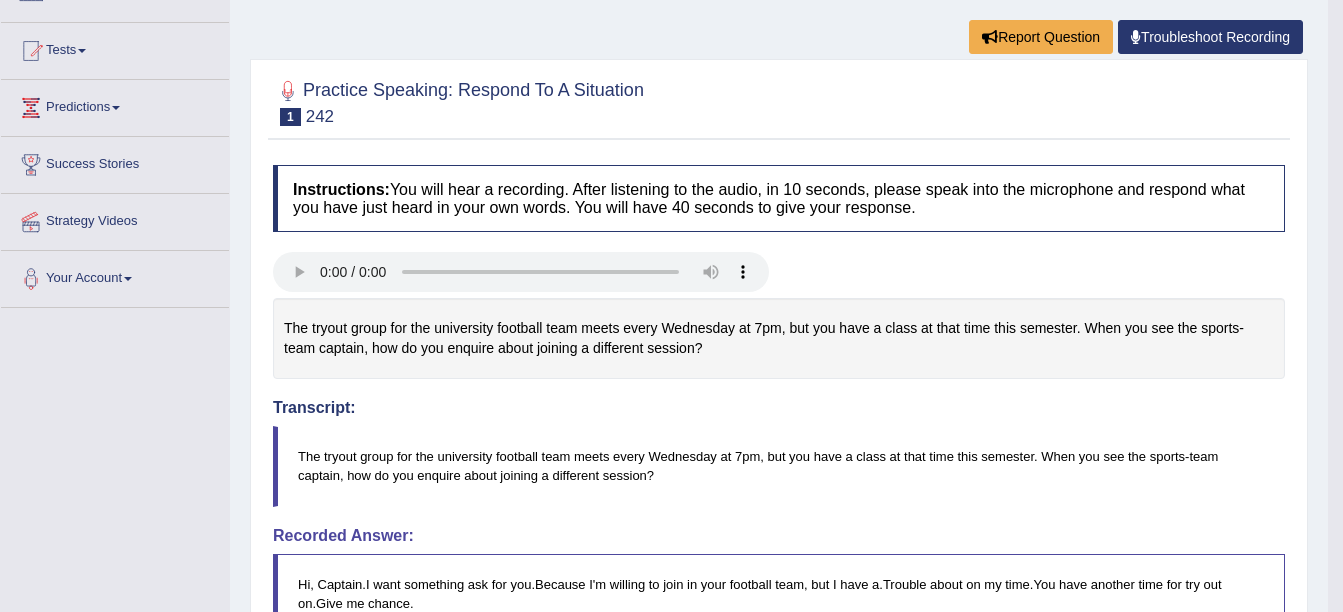 click on "242" at bounding box center [320, 116] 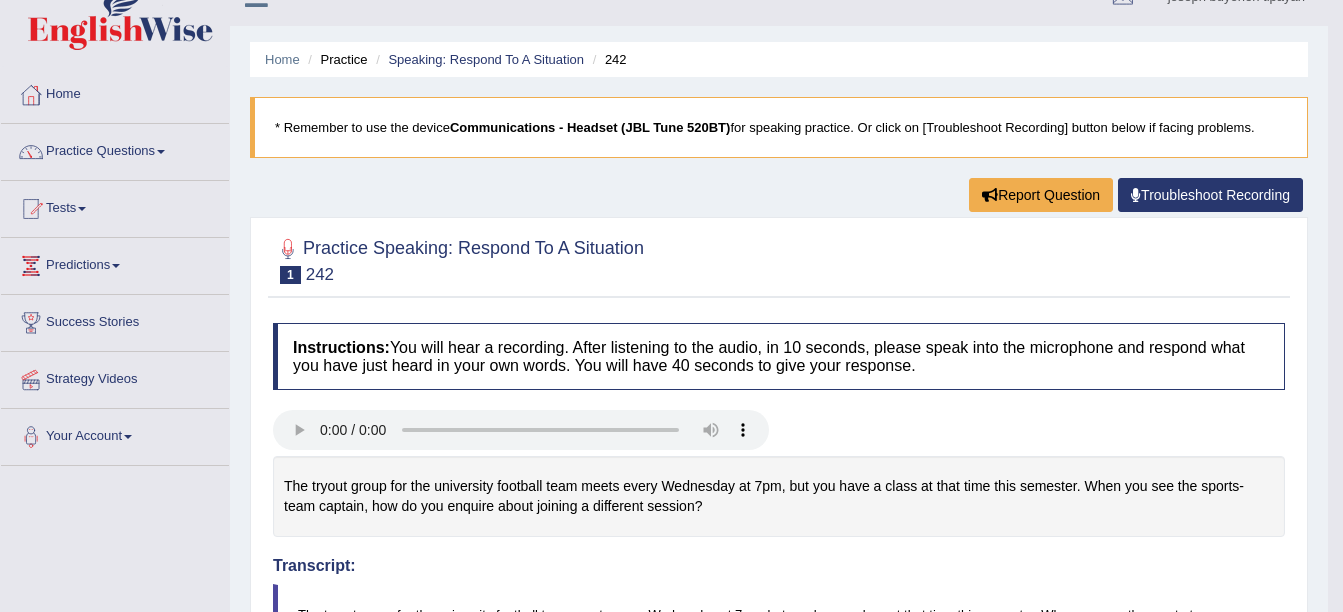 scroll, scrollTop: 0, scrollLeft: 0, axis: both 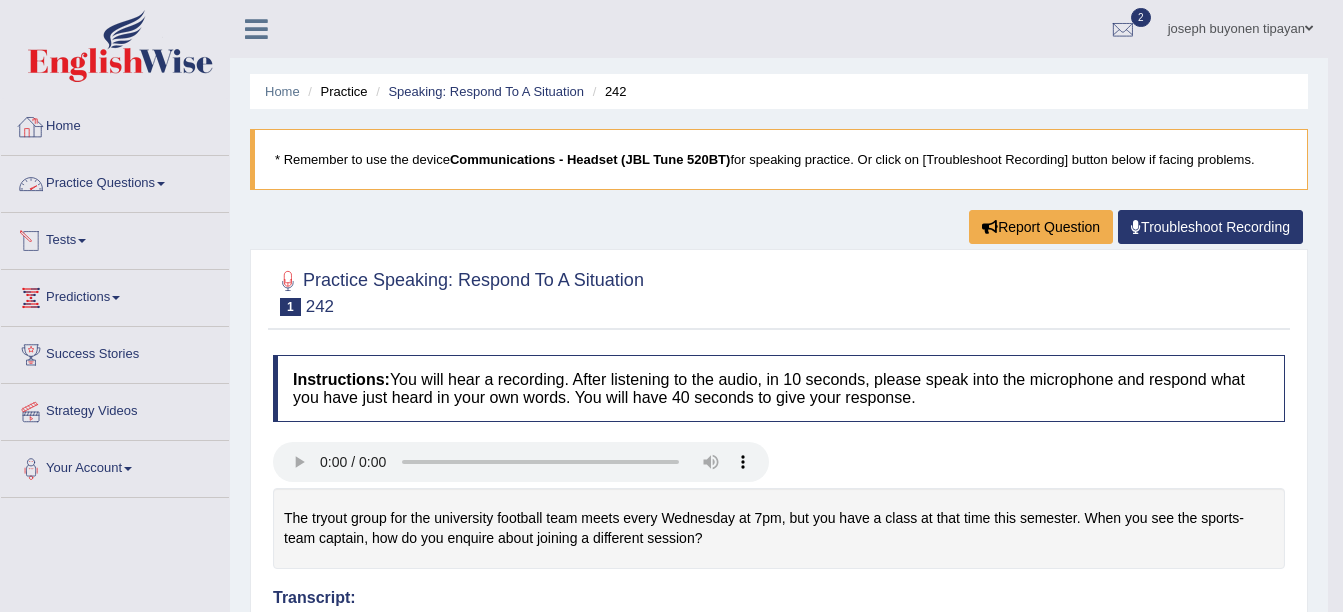 click on "Practice Questions" at bounding box center (115, 181) 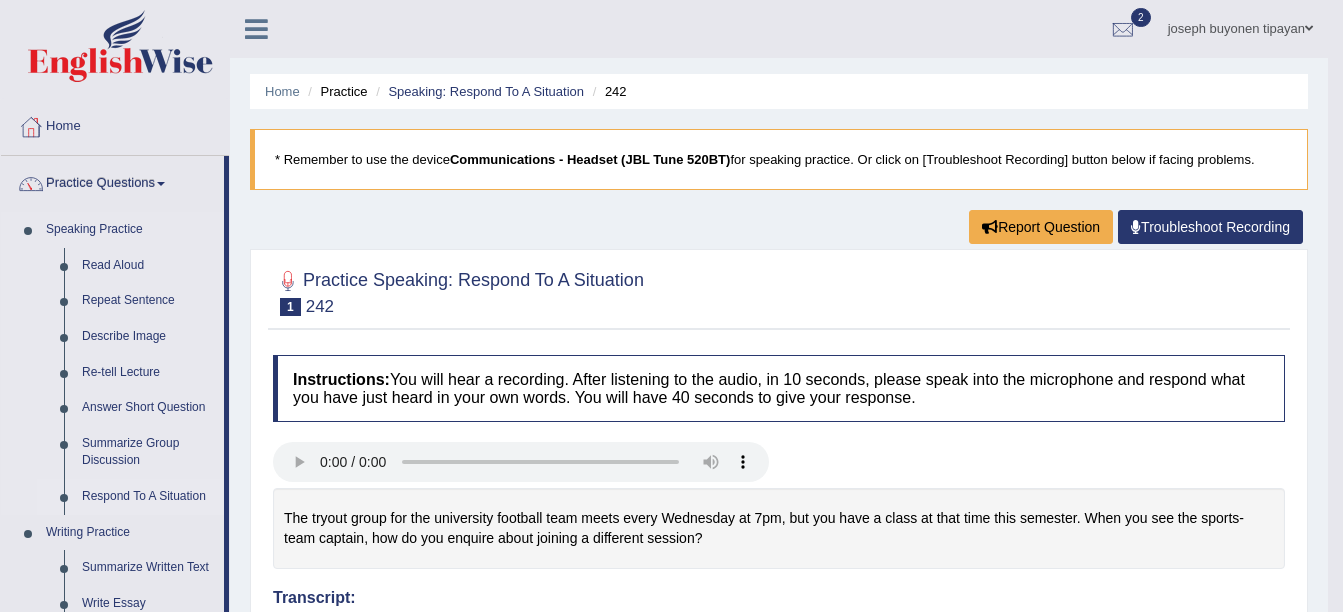 click on "Respond To A Situation" at bounding box center (148, 497) 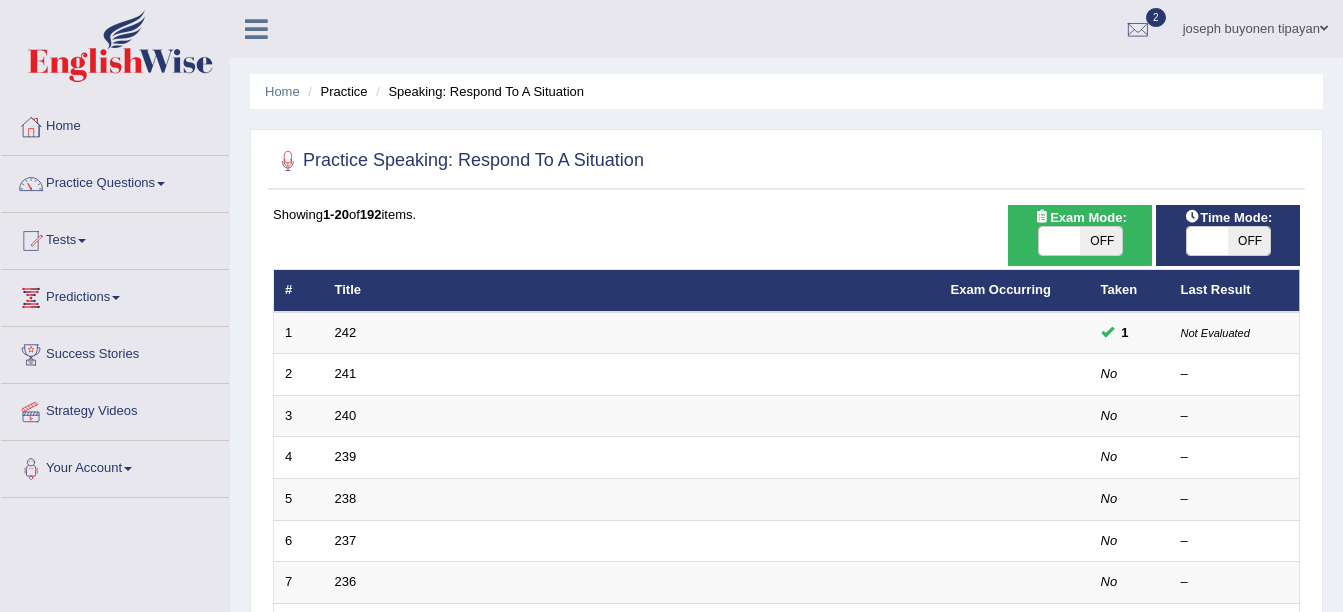 scroll, scrollTop: 0, scrollLeft: 0, axis: both 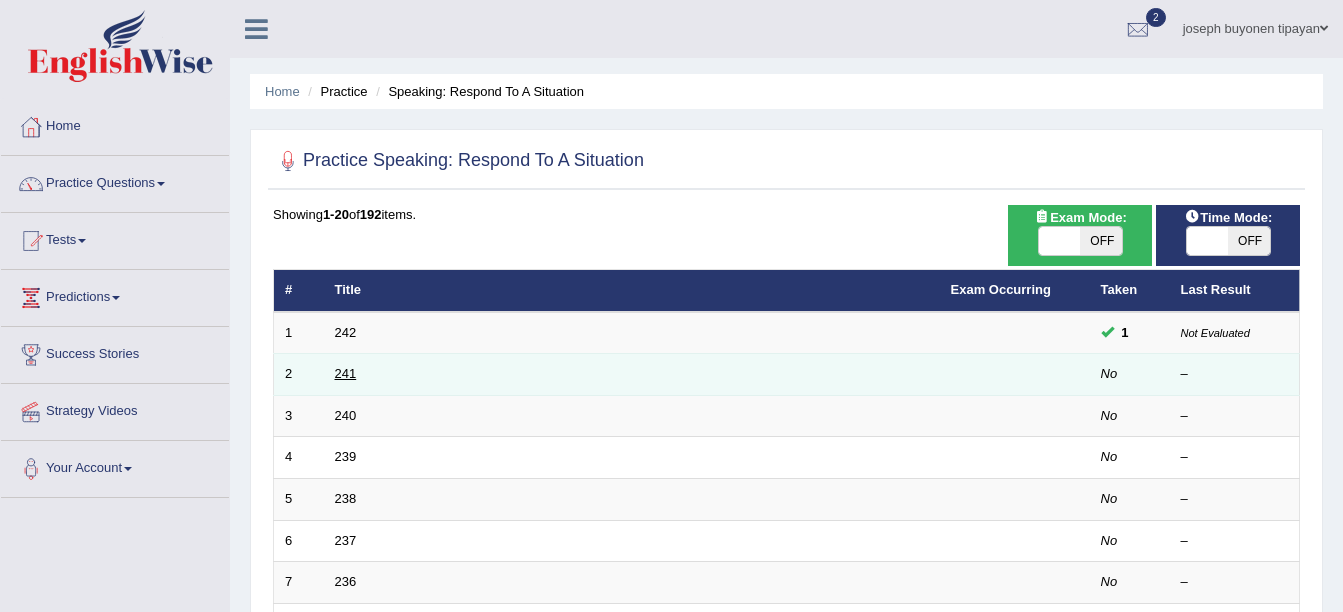 click on "241" at bounding box center (346, 373) 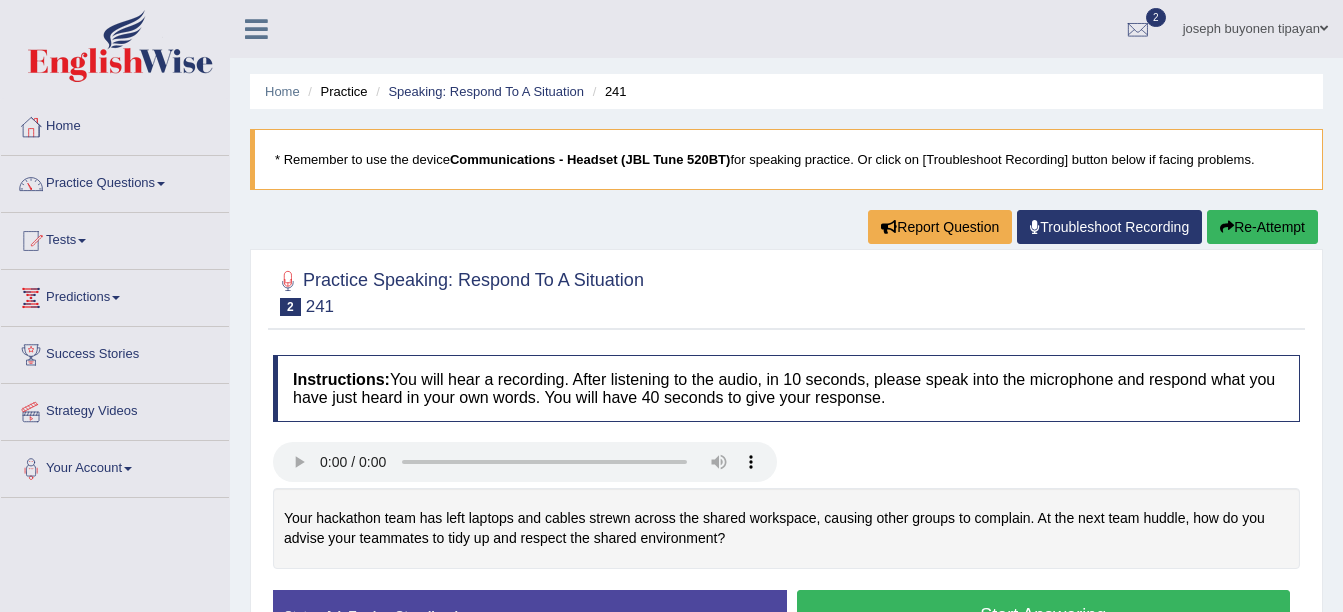 scroll, scrollTop: 0, scrollLeft: 0, axis: both 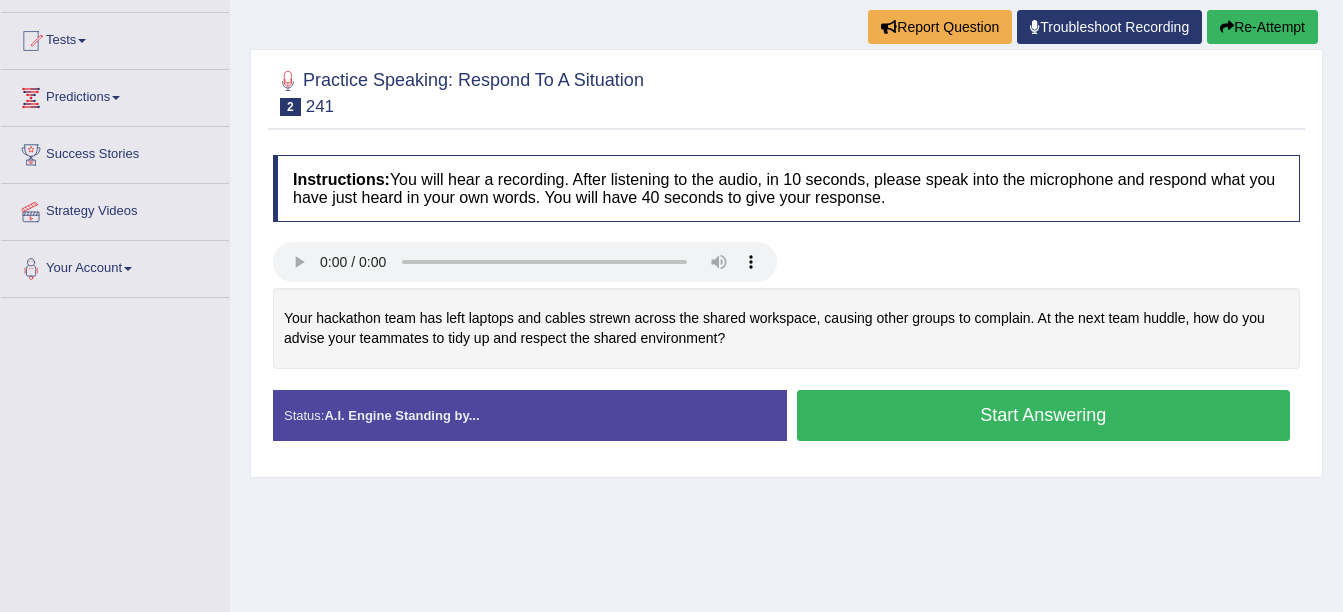click on "Start Answering" at bounding box center [1044, 415] 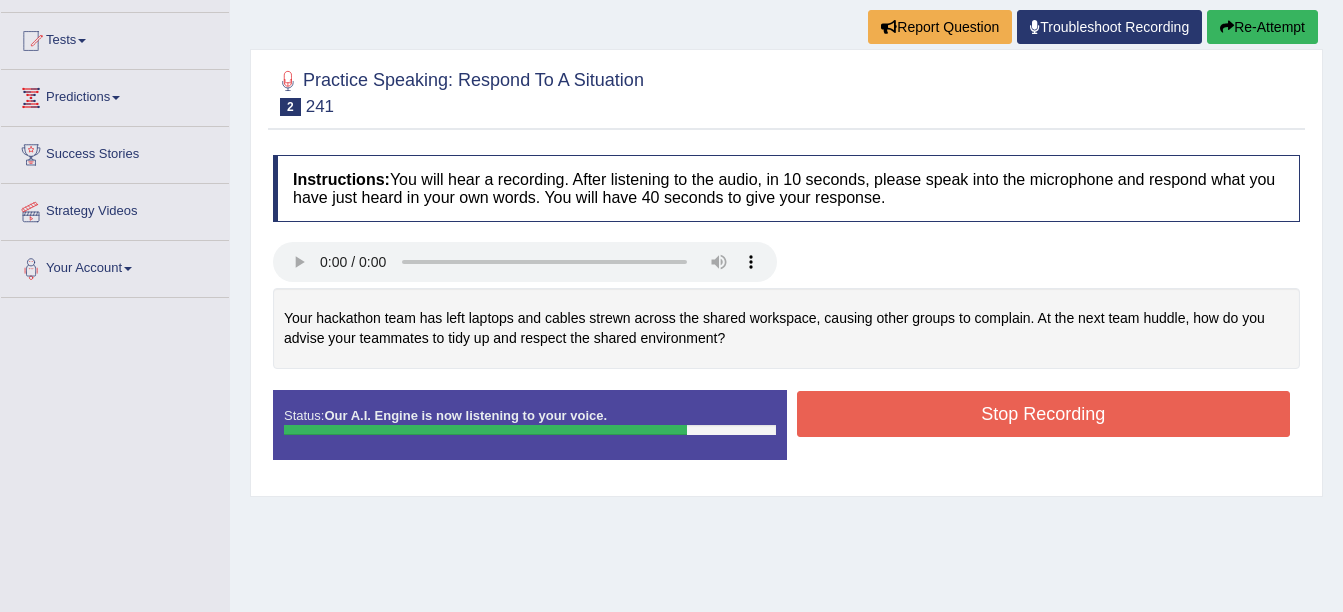 click on "Re-Attempt" at bounding box center (1262, 27) 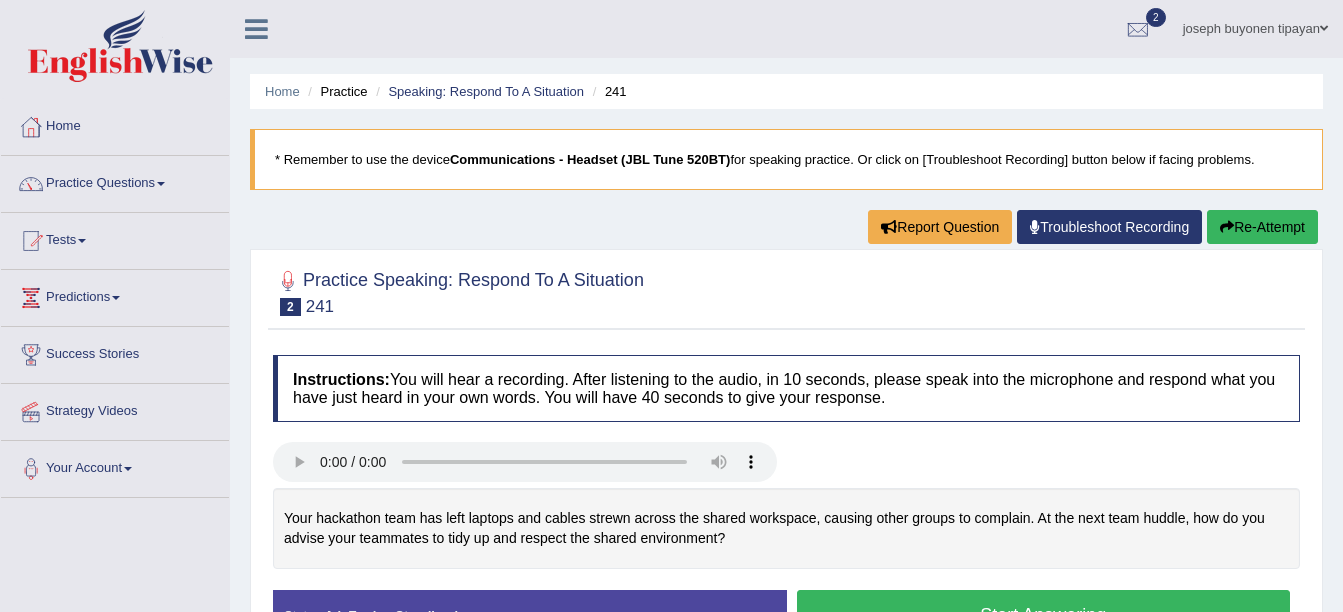 scroll, scrollTop: 200, scrollLeft: 0, axis: vertical 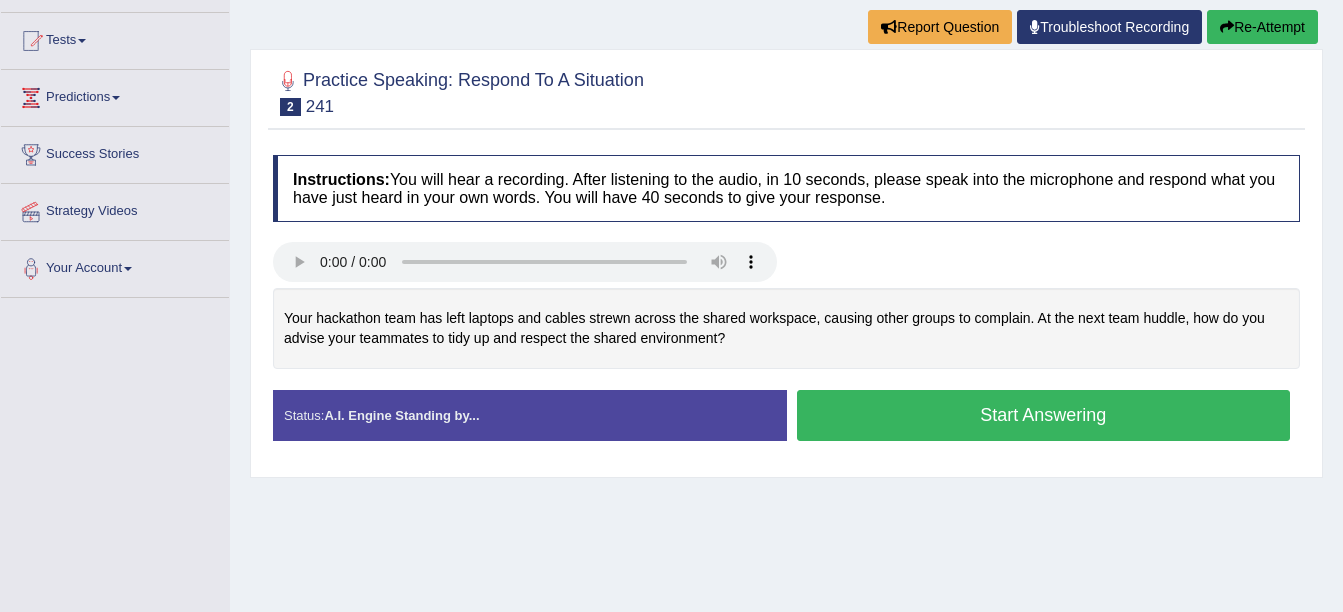 click on "Start Answering" at bounding box center (1044, 415) 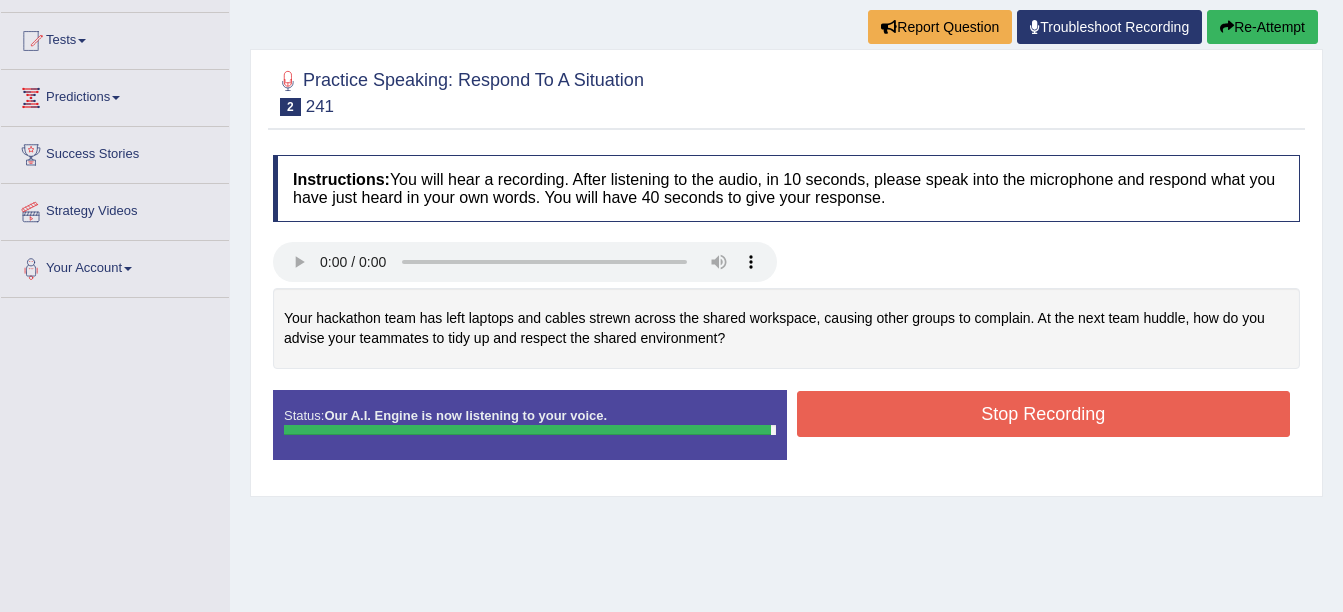 click on "Stop Recording" at bounding box center (1044, 414) 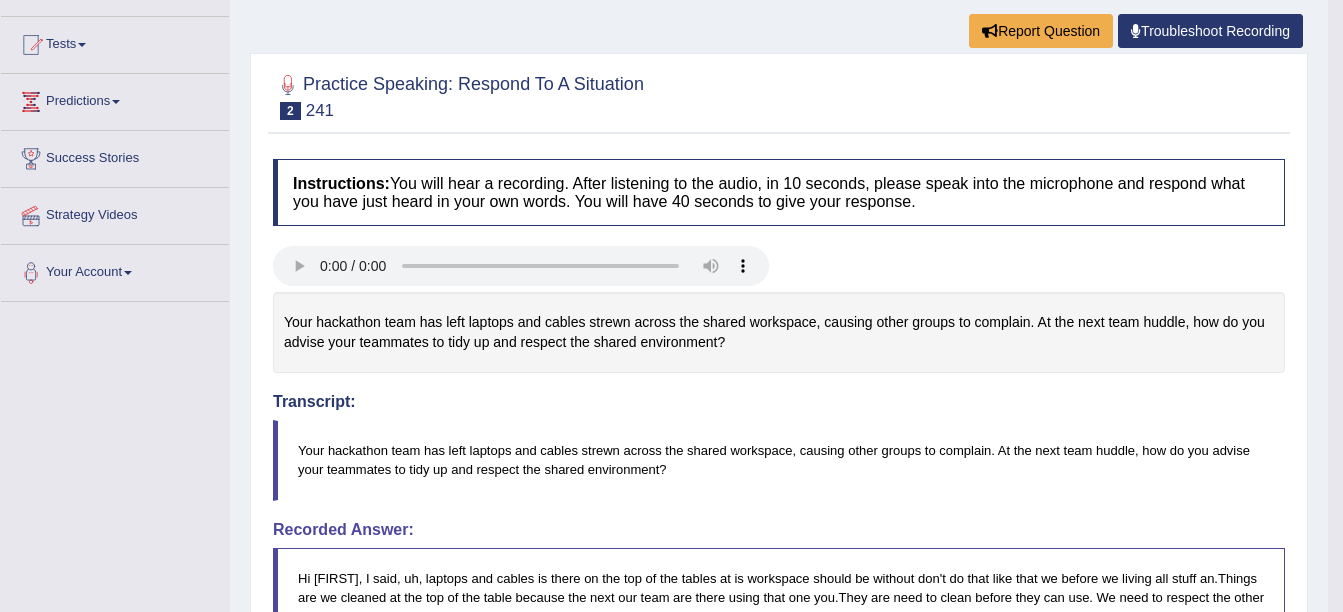scroll, scrollTop: 0, scrollLeft: 0, axis: both 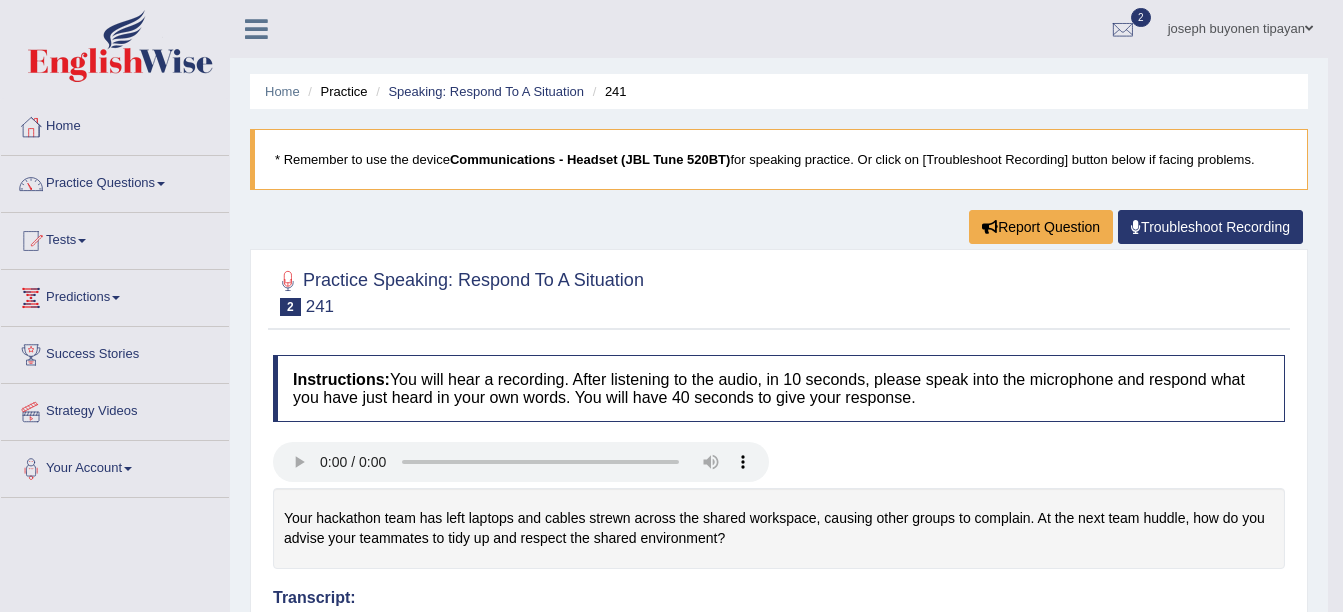 click on "2" at bounding box center (290, 307) 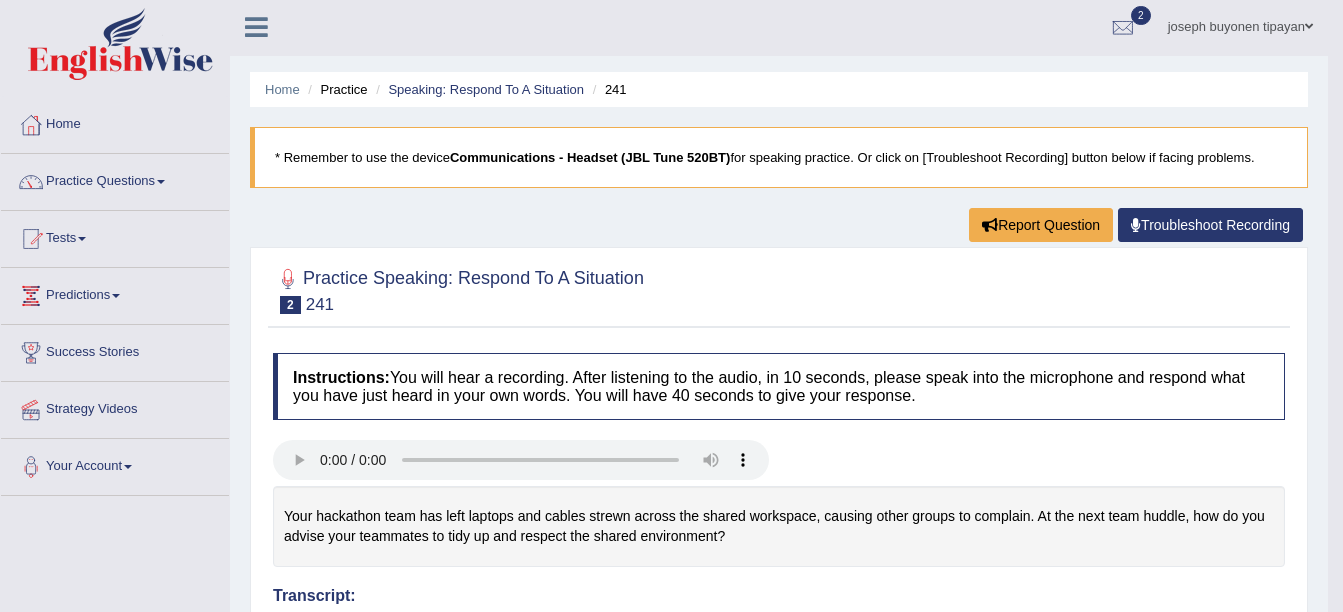 scroll, scrollTop: 0, scrollLeft: 0, axis: both 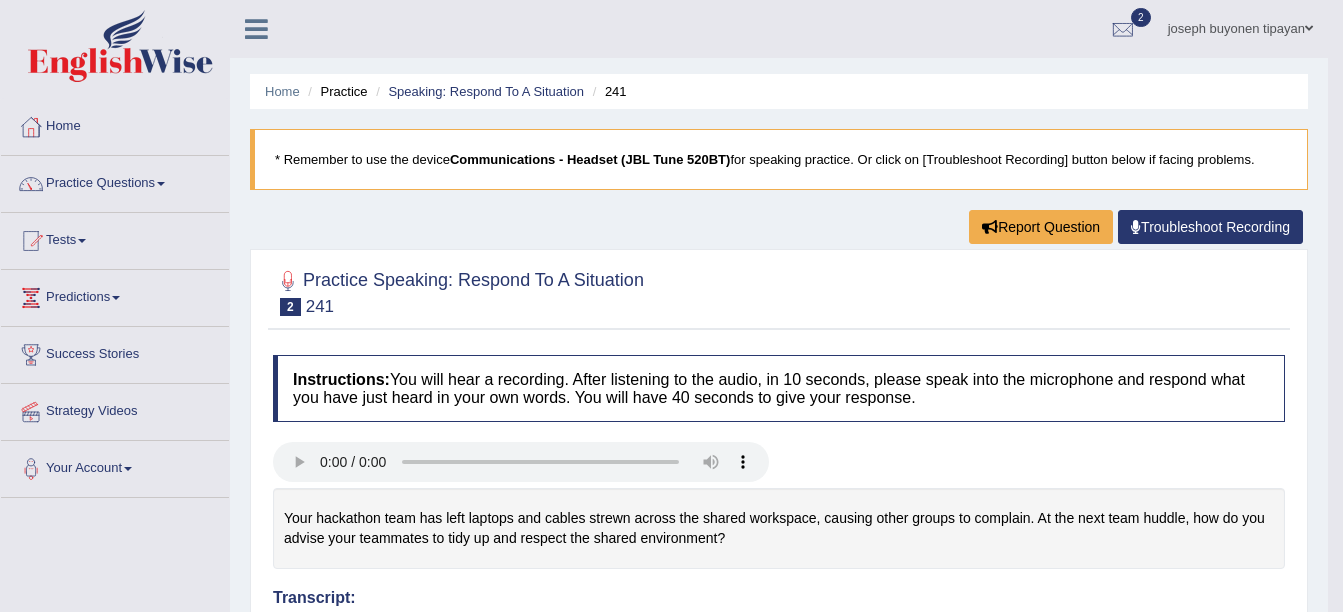 click on "241" at bounding box center (320, 306) 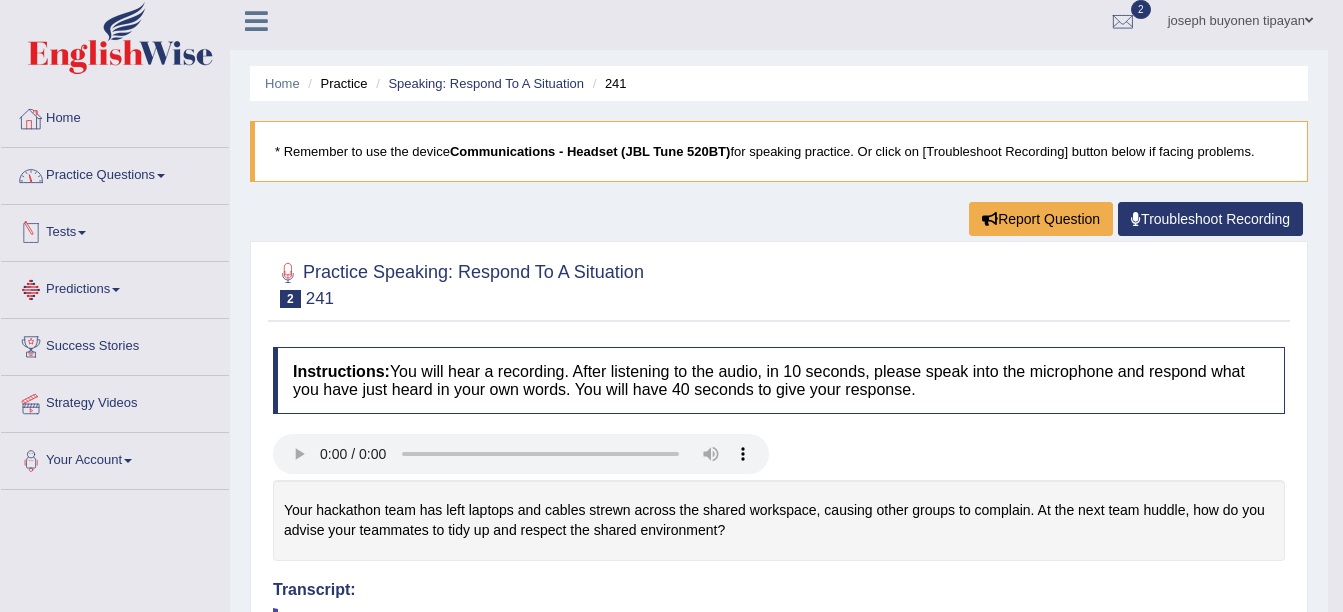 scroll, scrollTop: 0, scrollLeft: 0, axis: both 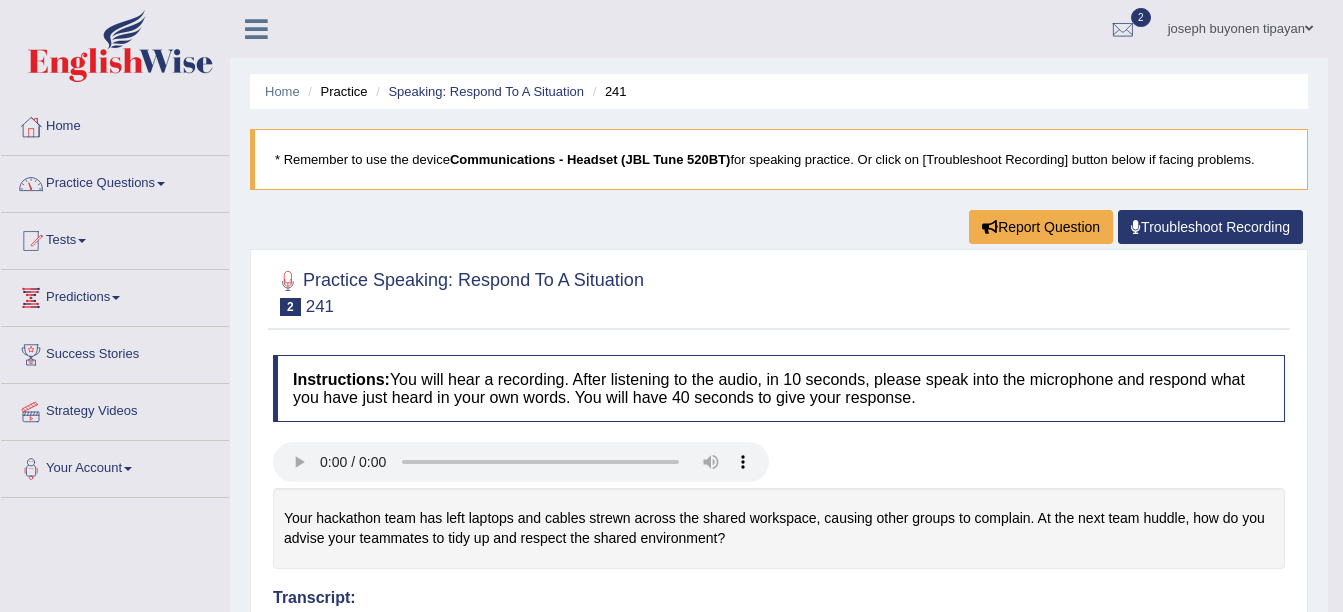 click on "Practice Questions" at bounding box center [115, 181] 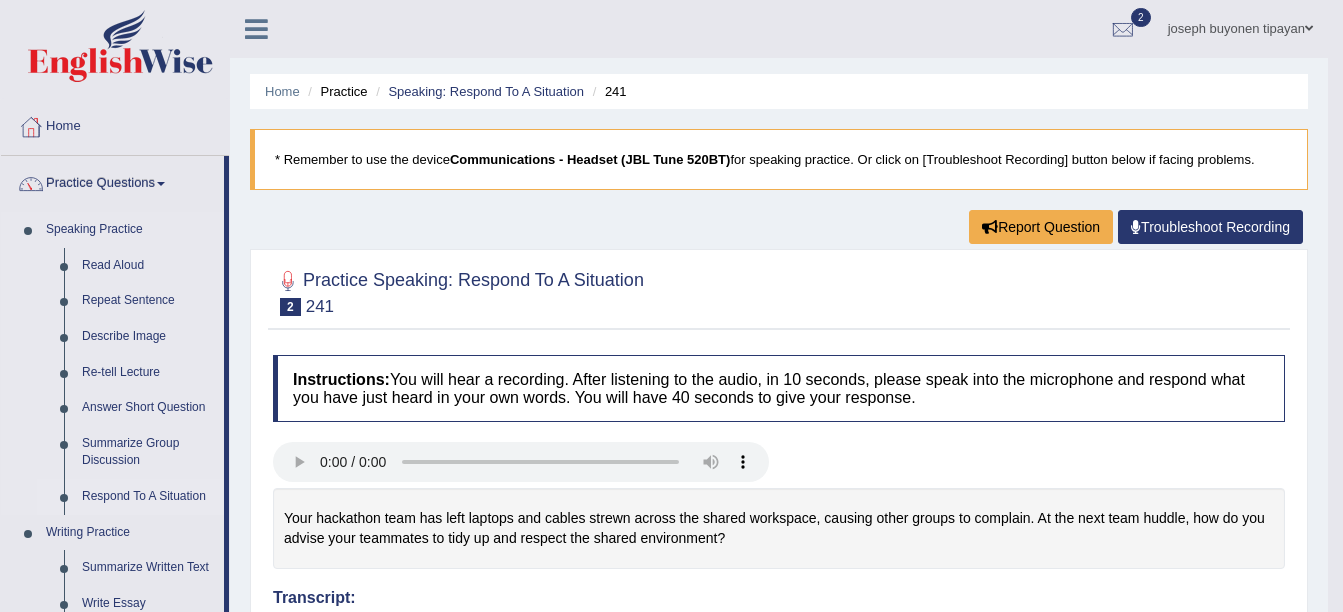 click on "Respond To A Situation" at bounding box center [148, 497] 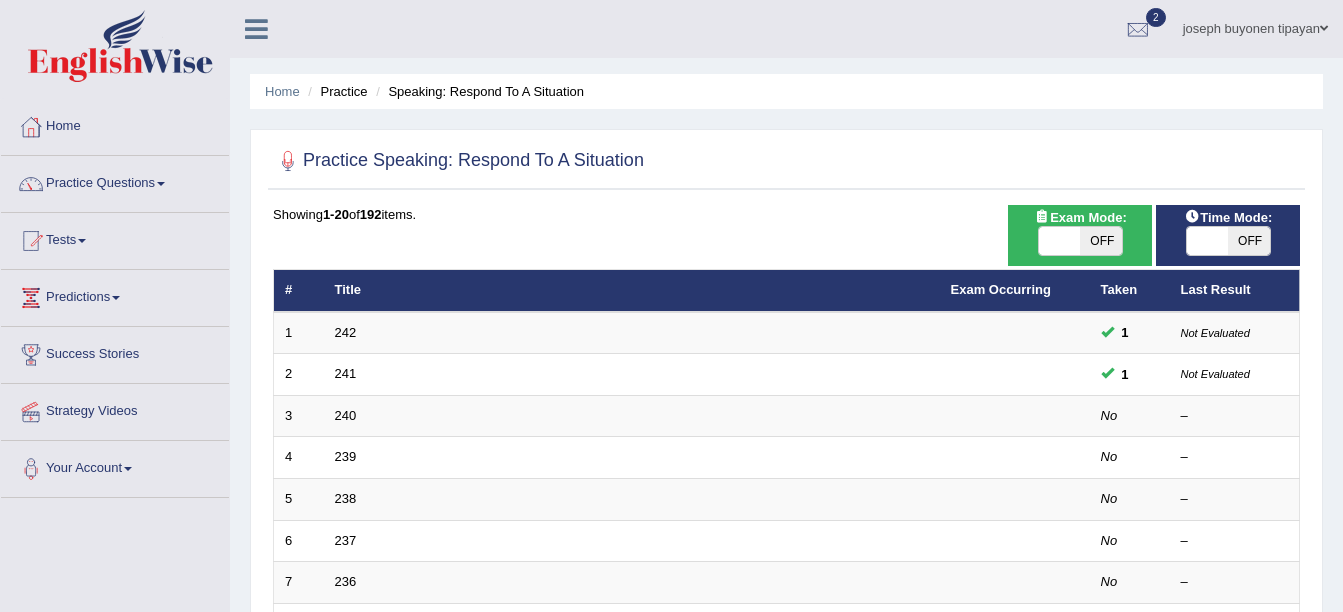 scroll, scrollTop: 0, scrollLeft: 0, axis: both 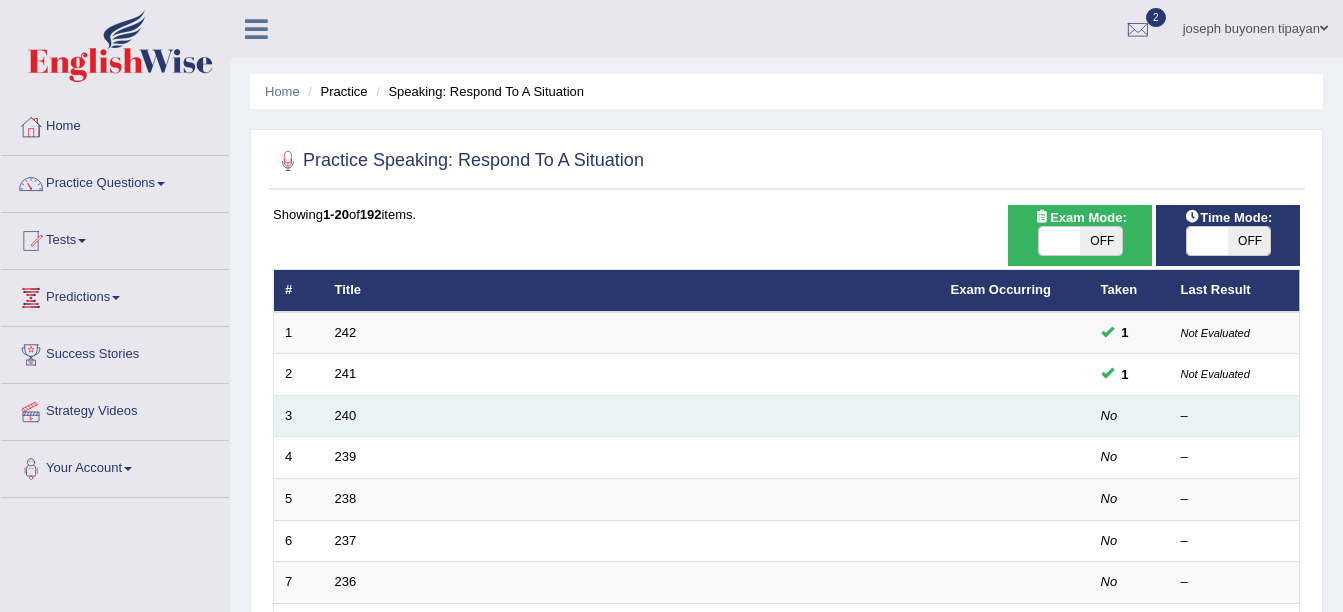 click on "240" at bounding box center (632, 416) 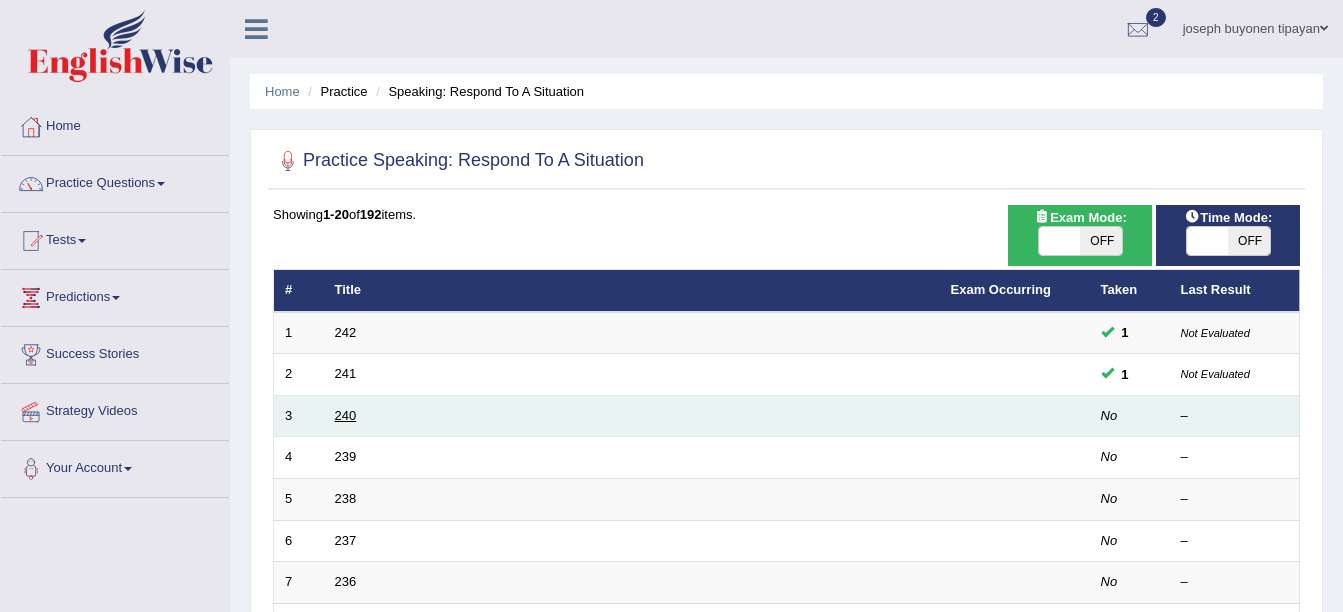 click on "240" at bounding box center (346, 415) 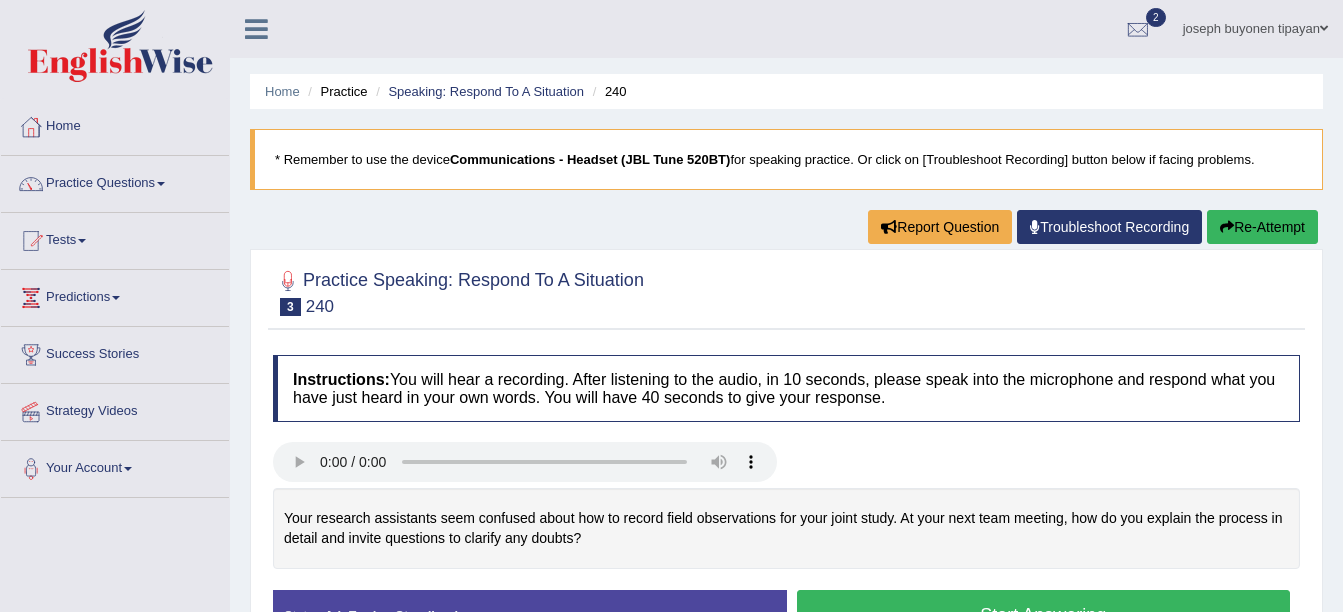 scroll, scrollTop: 0, scrollLeft: 0, axis: both 